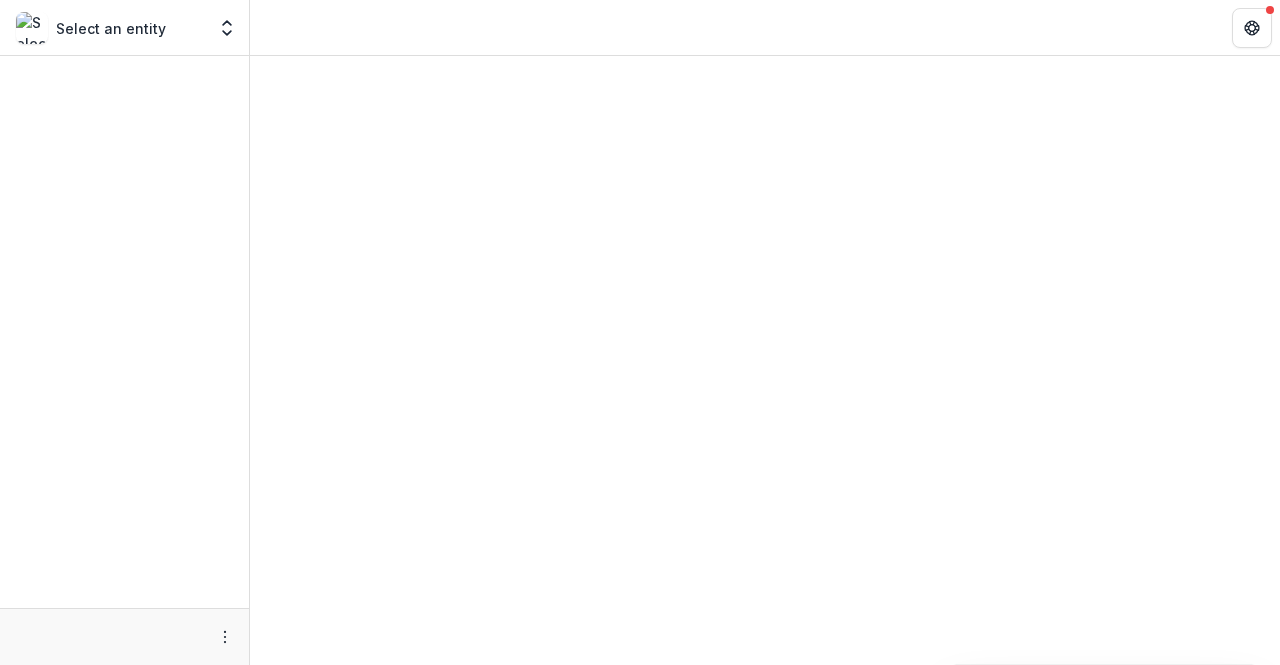 scroll, scrollTop: 0, scrollLeft: 0, axis: both 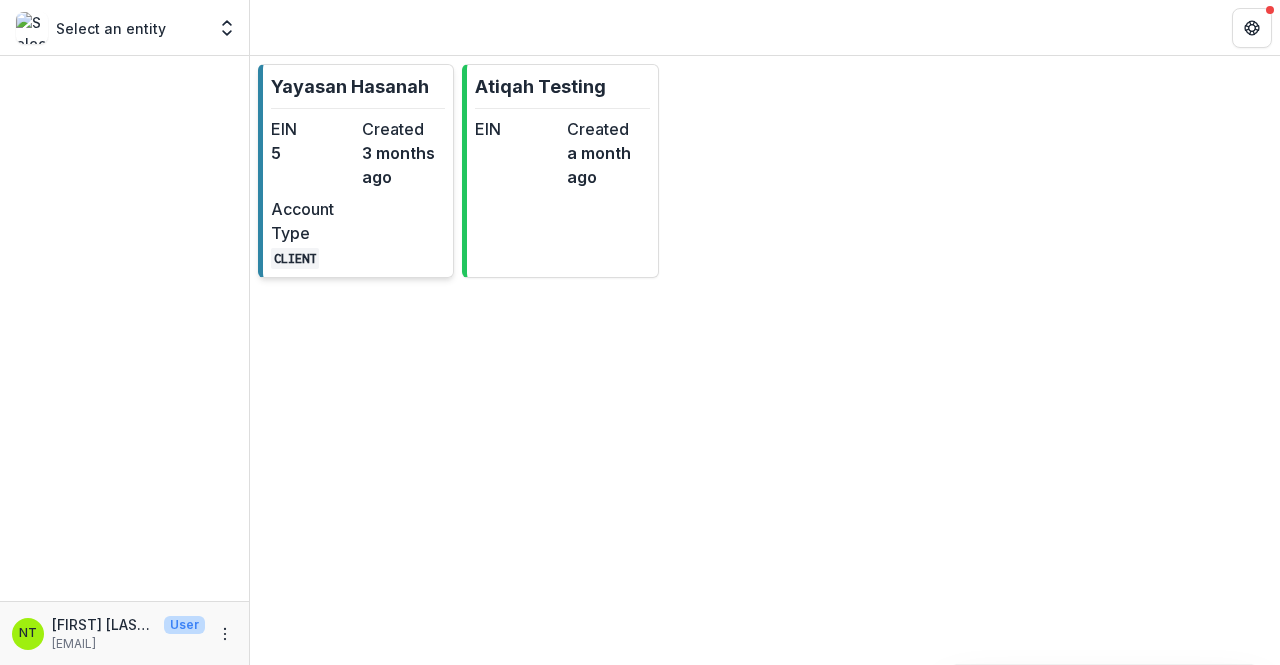 click on "EIN 5 Created 3 months ago Account Type CLIENT" at bounding box center (358, 193) 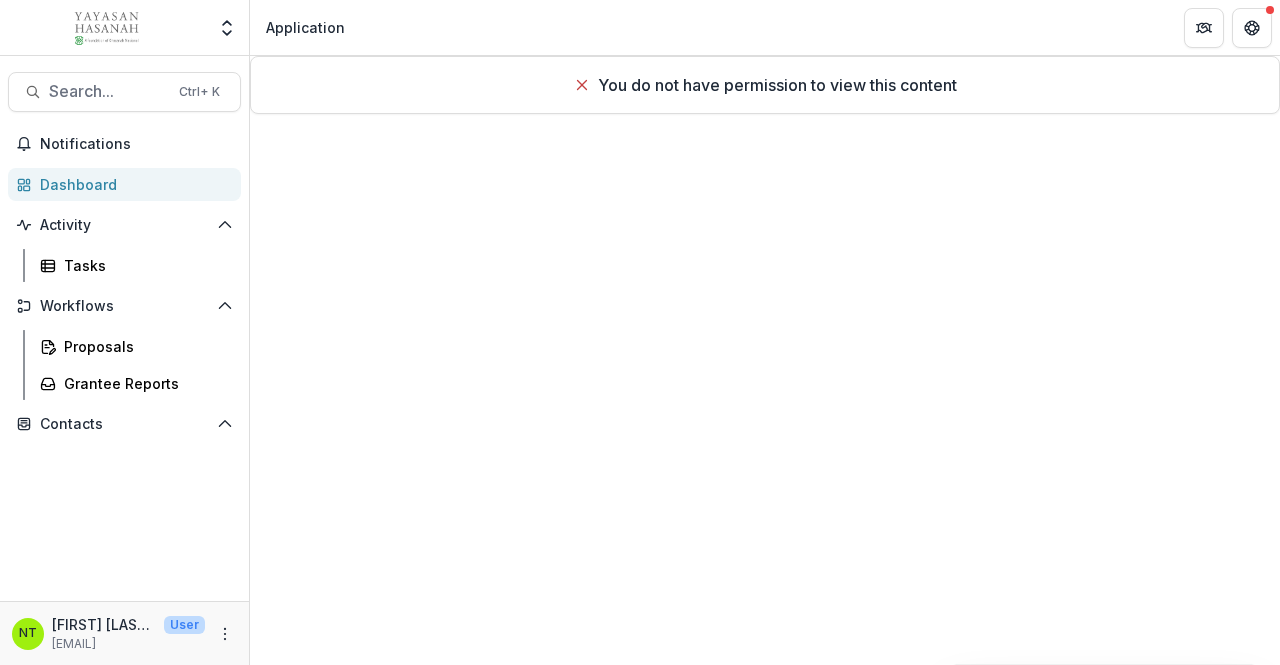 click on "Workflows Proposals Grantee Reports" at bounding box center [124, 345] 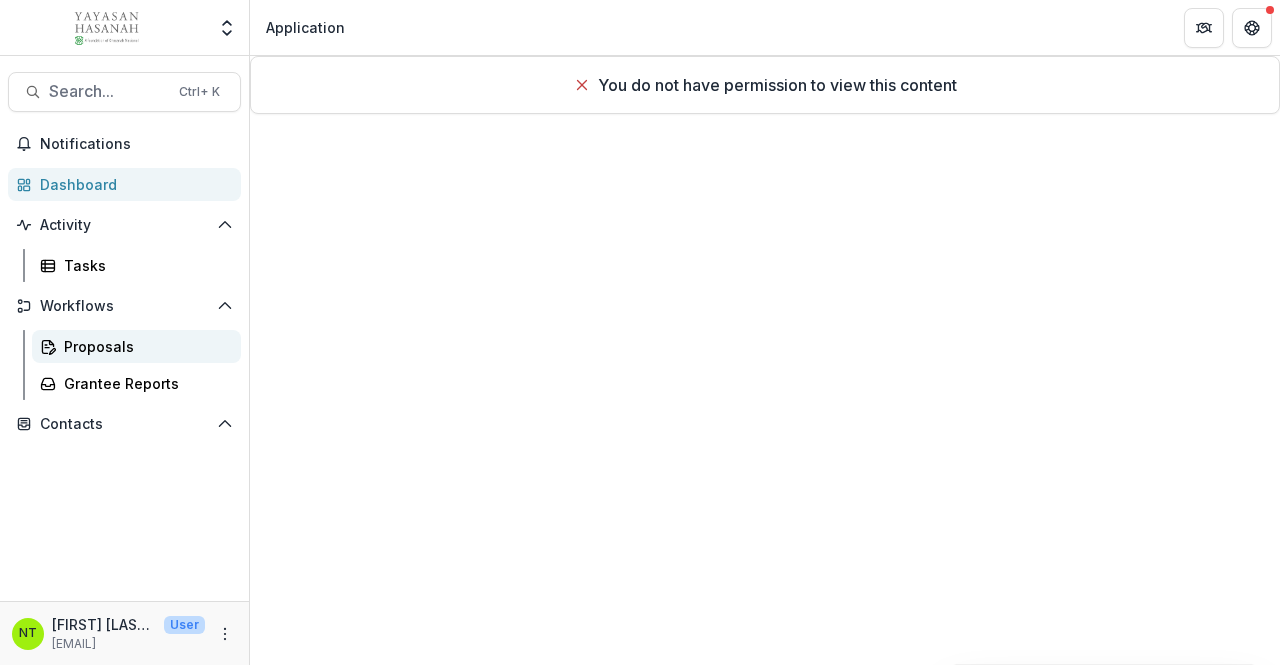 click on "Proposals" at bounding box center [136, 346] 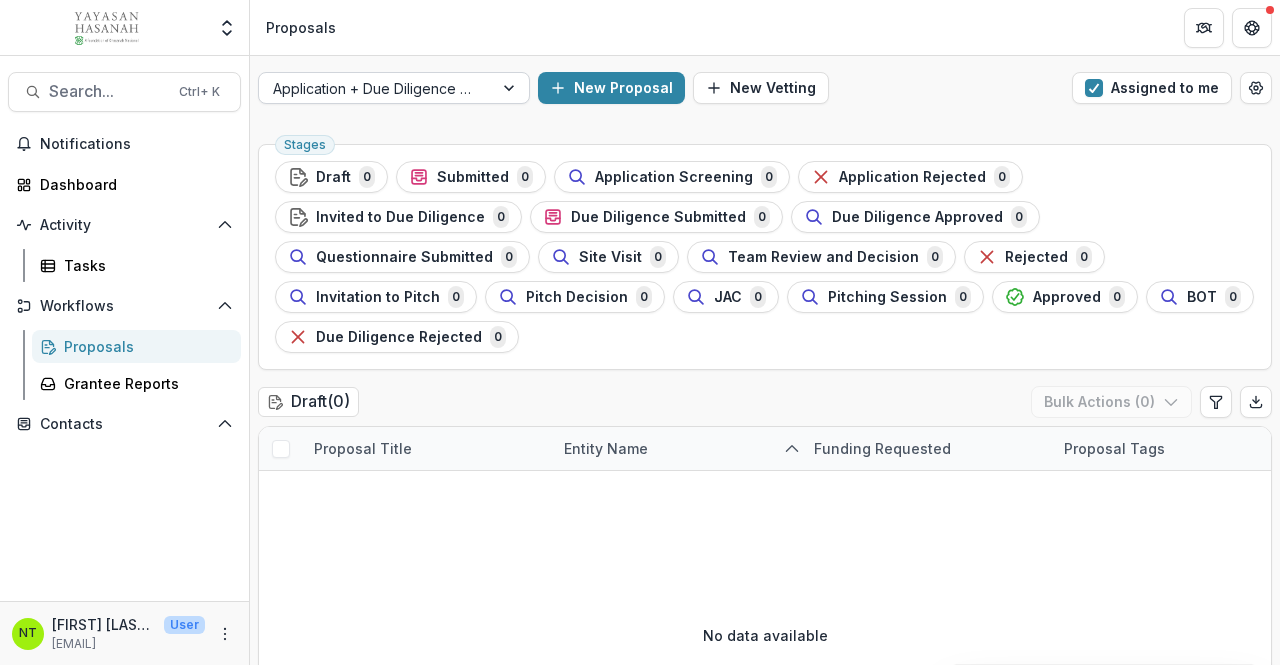 click at bounding box center (376, 88) 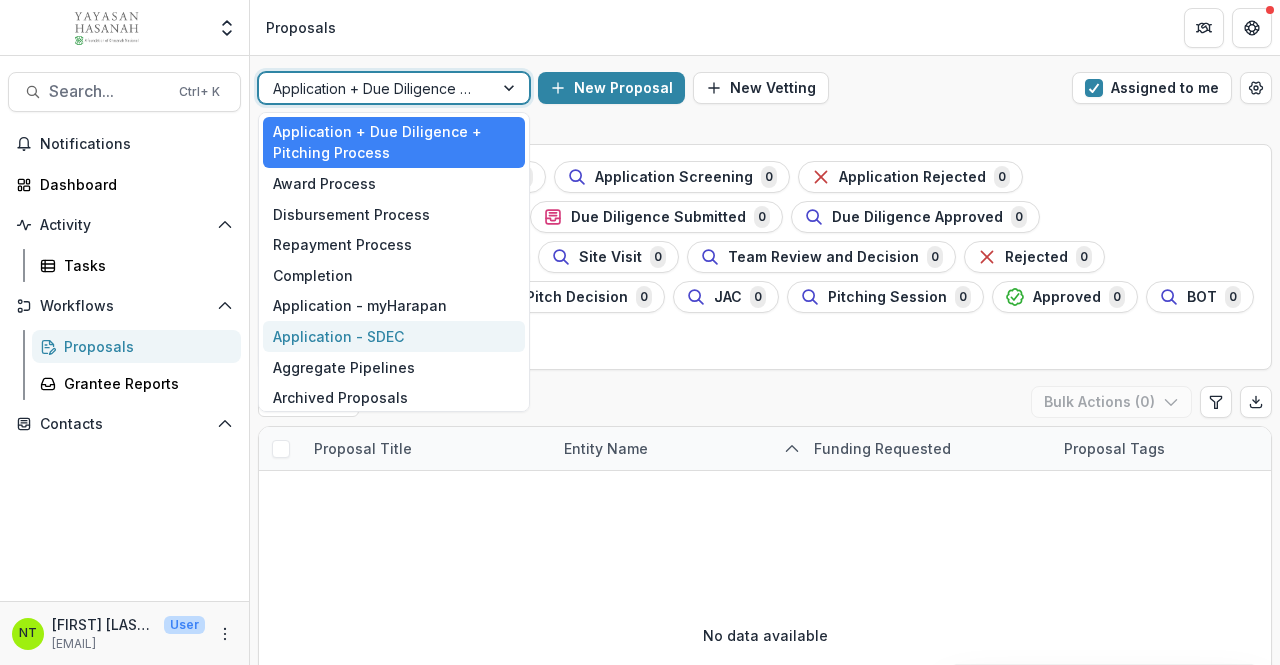 drag, startPoint x: 339, startPoint y: 326, endPoint x: 1123, endPoint y: 13, distance: 844.1712 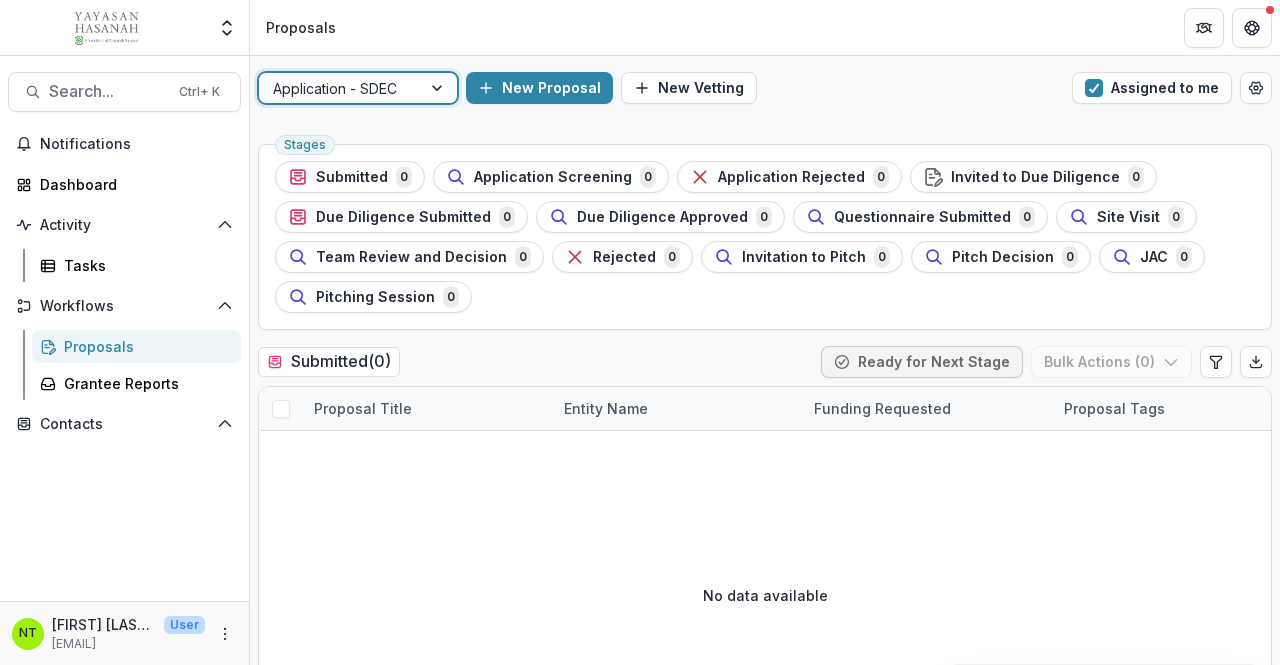 drag, startPoint x: 1174, startPoint y: 85, endPoint x: 1150, endPoint y: 138, distance: 58.18075 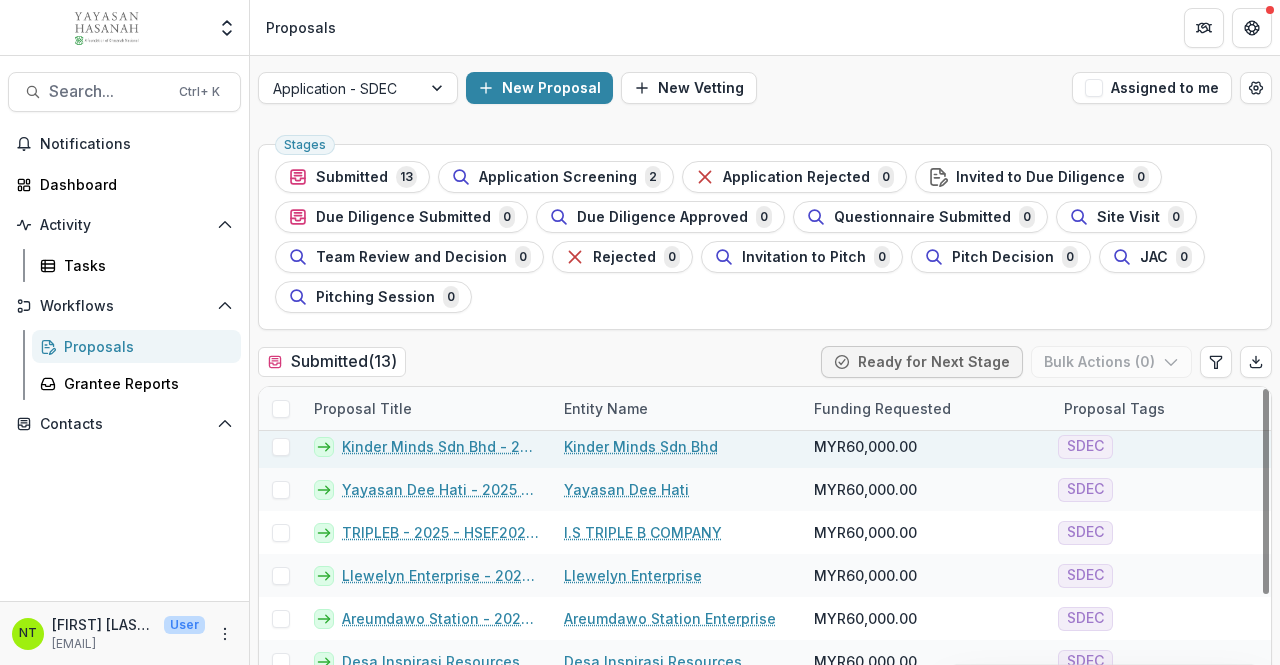 scroll, scrollTop: 0, scrollLeft: 0, axis: both 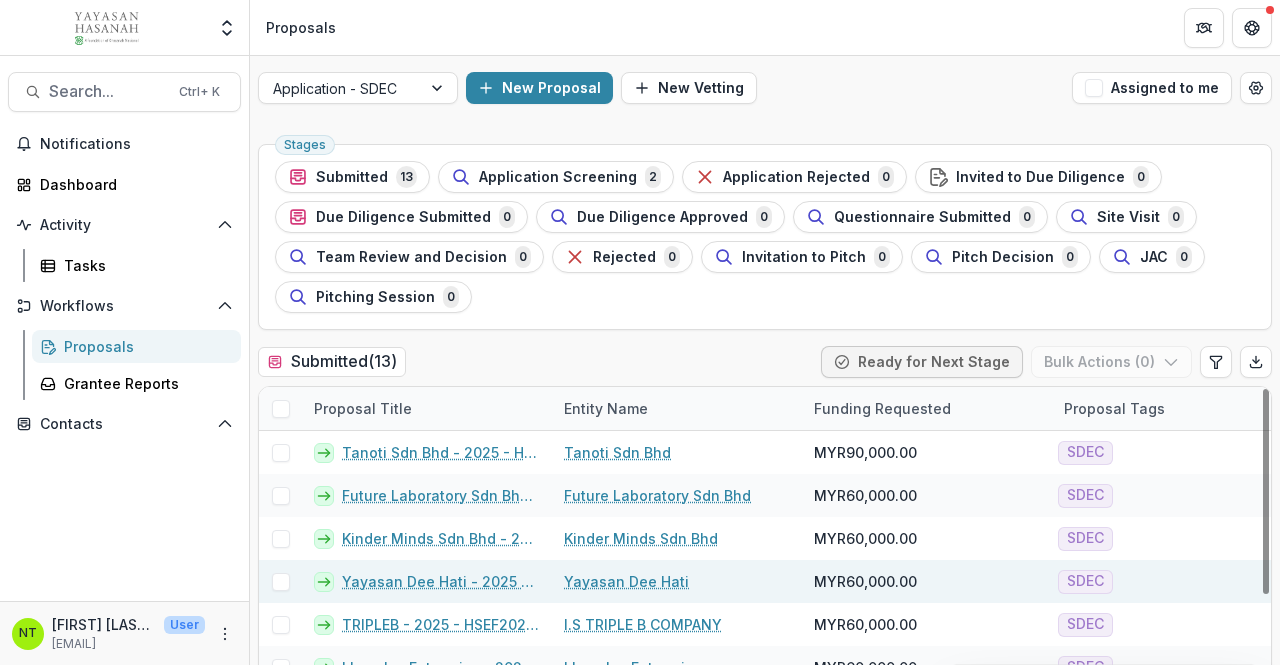 click on "Yayasan Dee Hati - 2025 - HSEF2025 - SDEC" at bounding box center [441, 581] 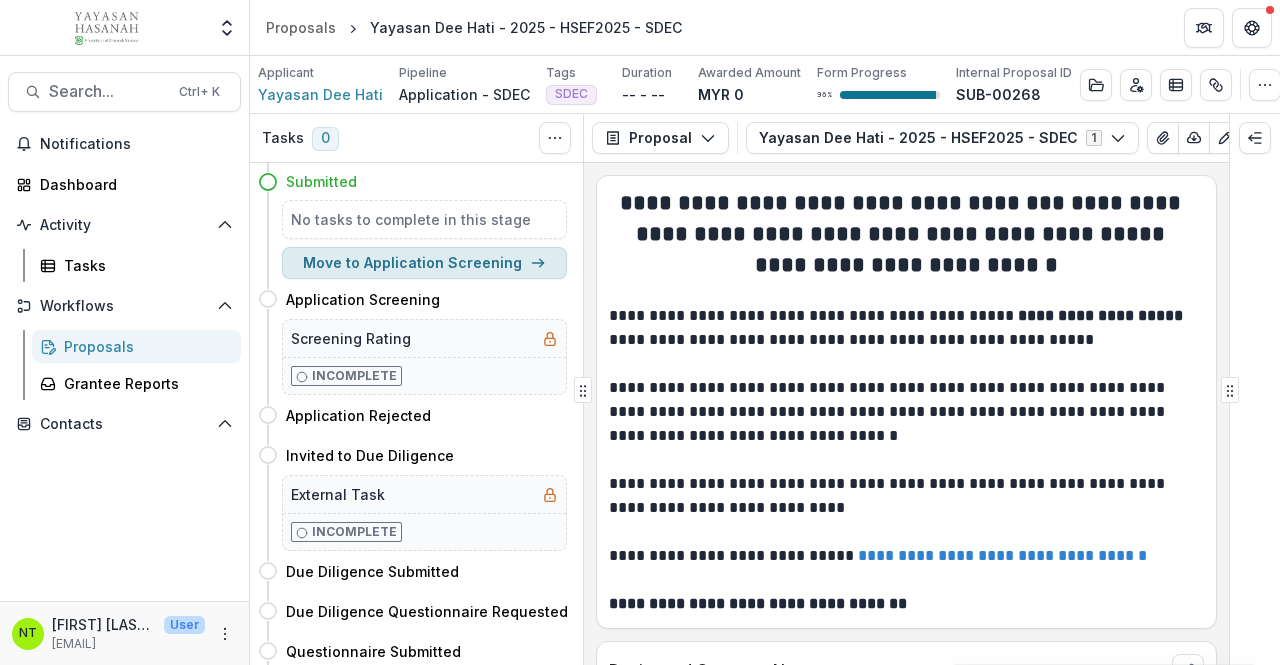click on "Move to Application Screening" at bounding box center [424, 263] 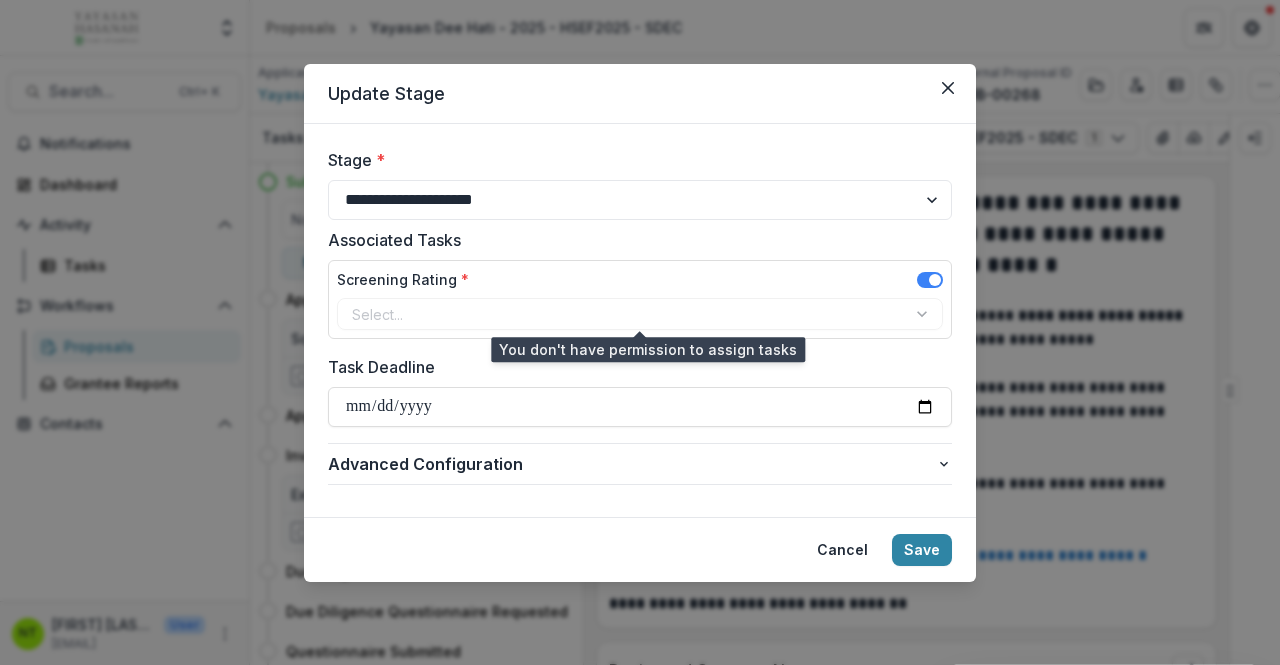 click on "Select..." at bounding box center [640, 314] 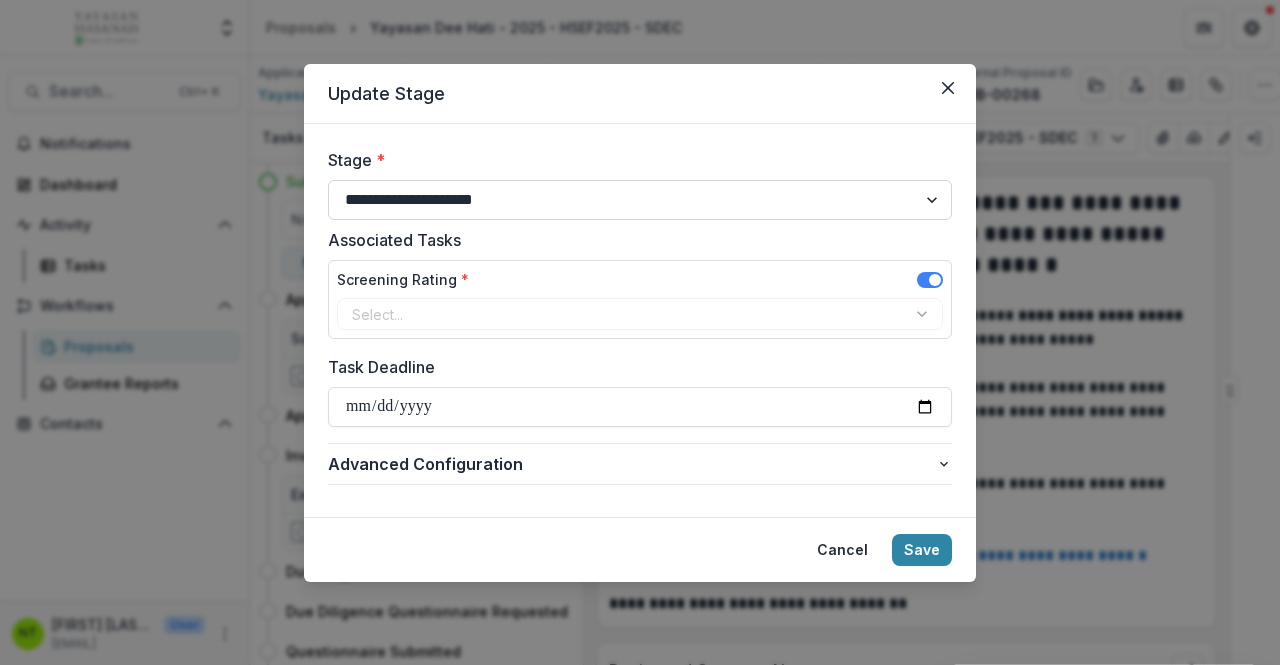 click on "**********" at bounding box center [640, 200] 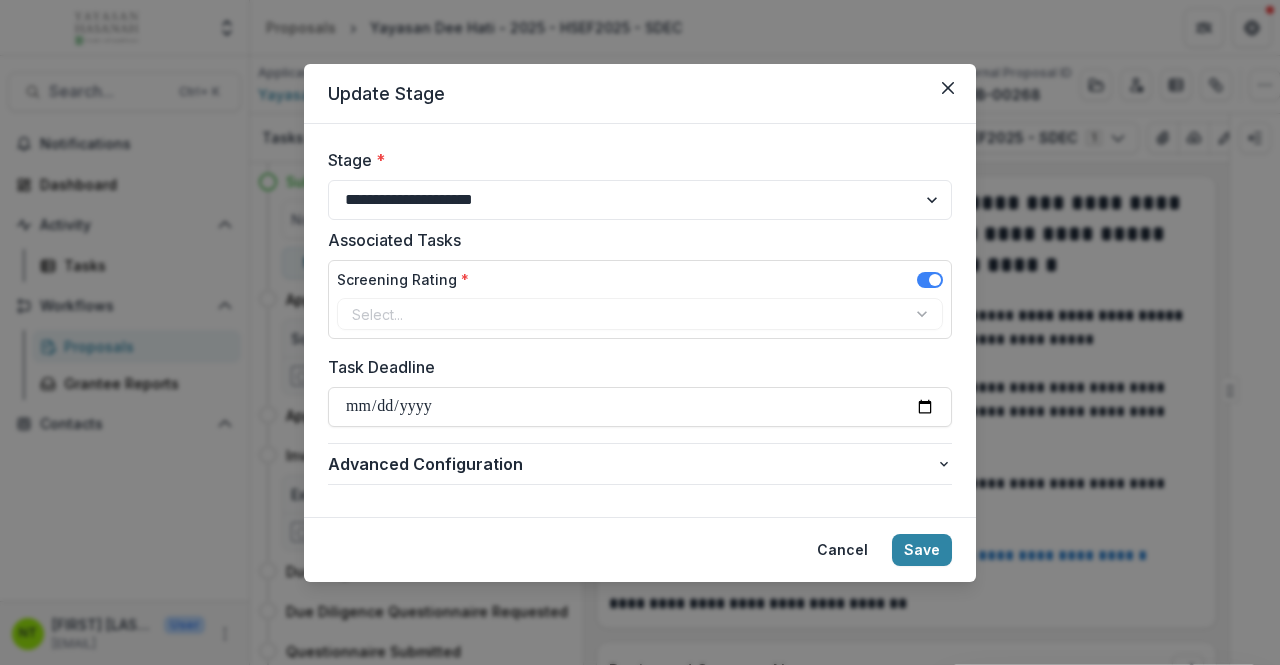 click on "Update Stage" at bounding box center (640, 94) 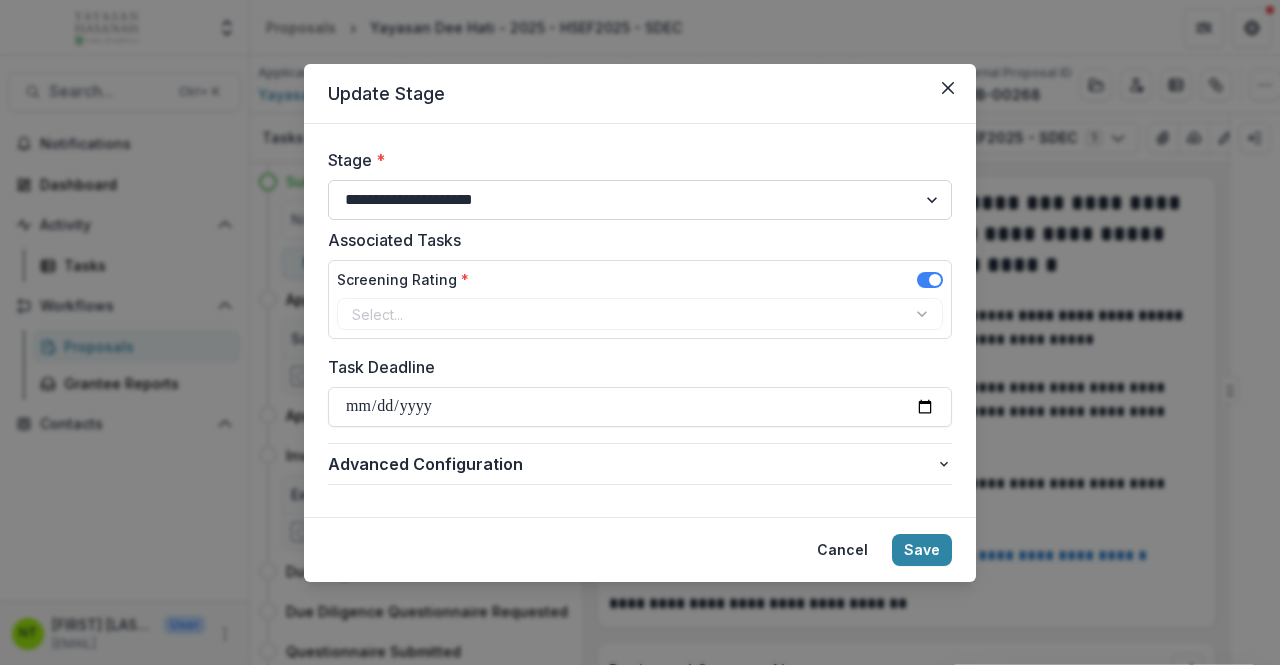 click on "**********" at bounding box center (640, 200) 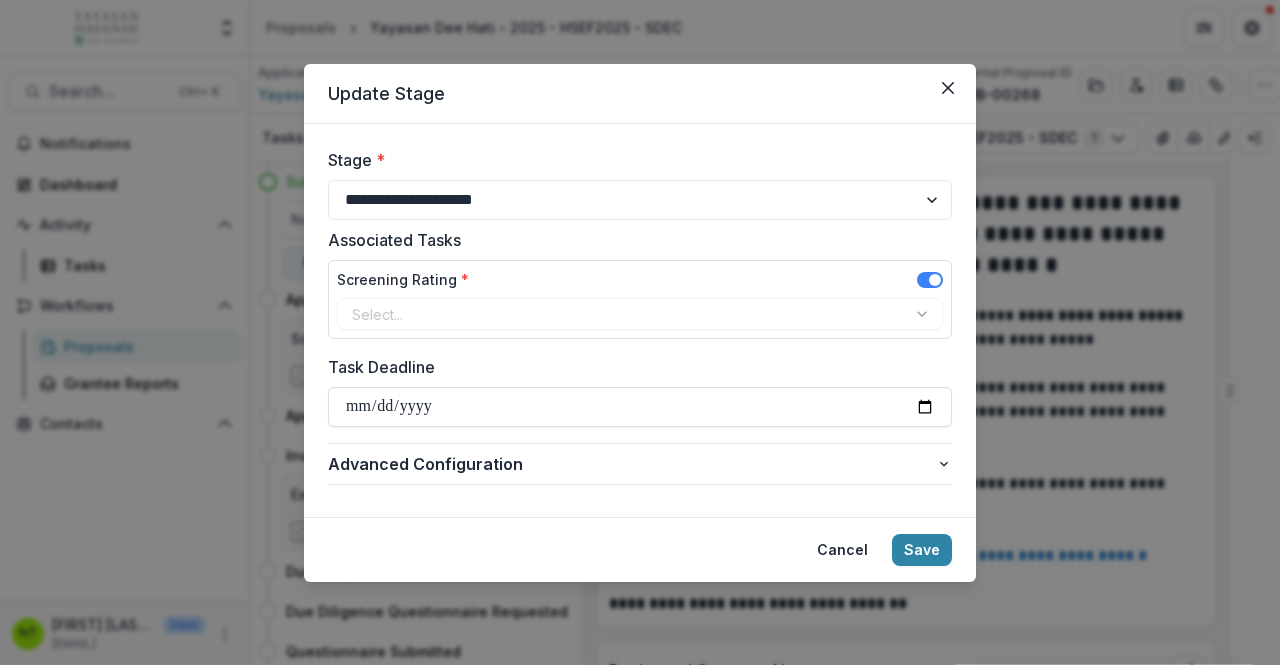 click on "**********" at bounding box center [640, 320] 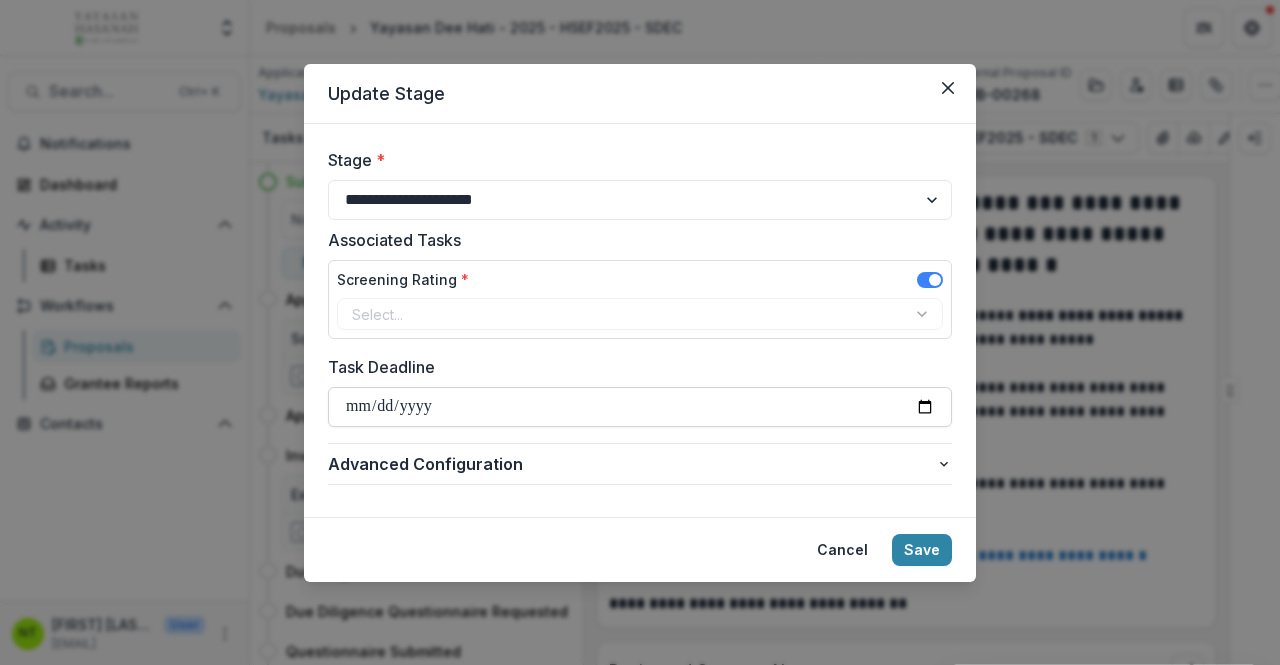 click on "Task Deadline" at bounding box center [640, 407] 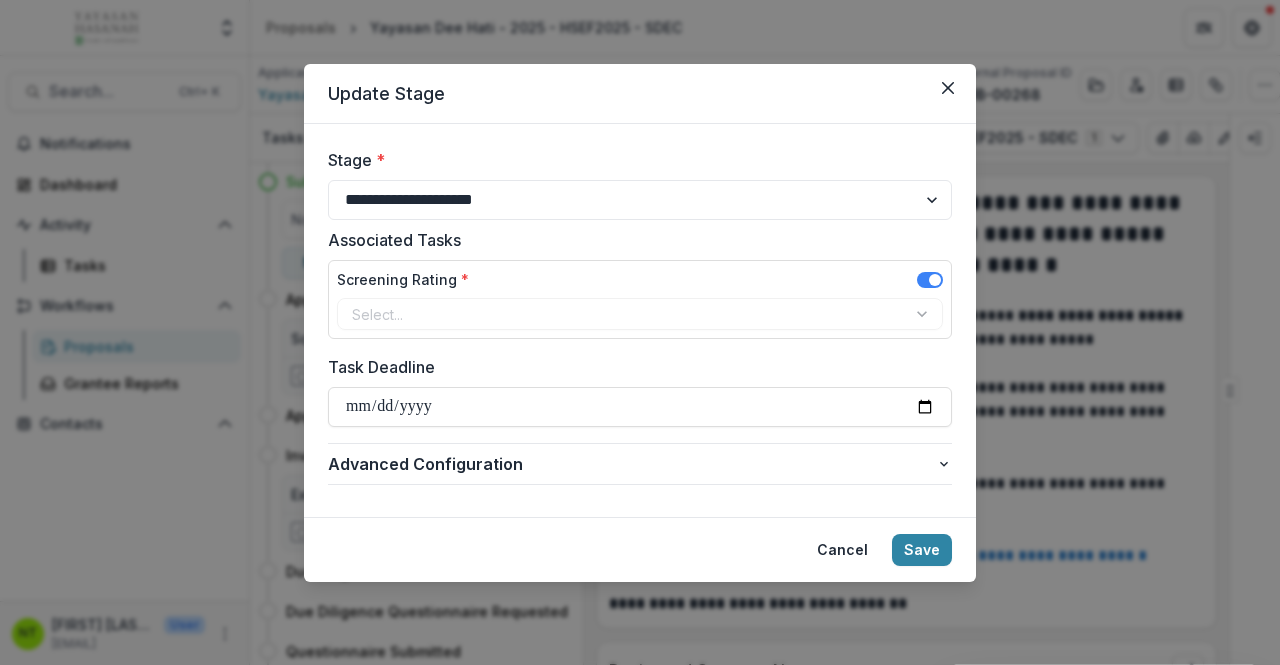 click on "Task Deadline" at bounding box center [634, 367] 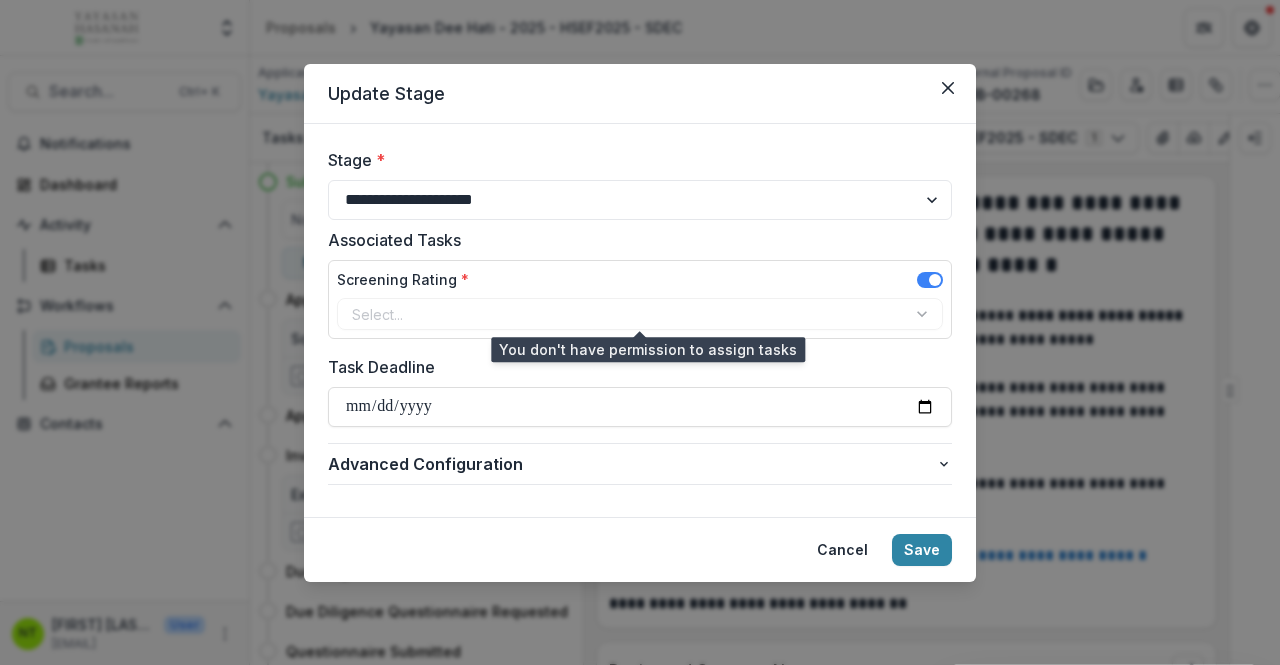 click on "Select..." at bounding box center [640, 314] 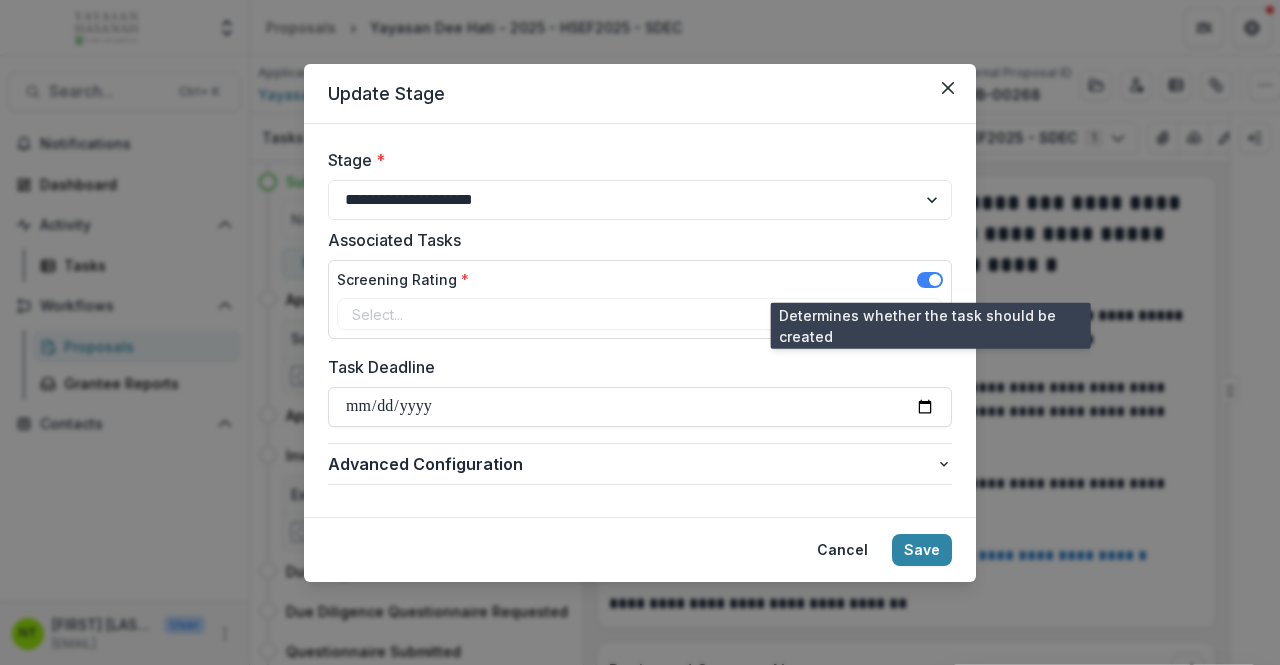 click at bounding box center [935, 280] 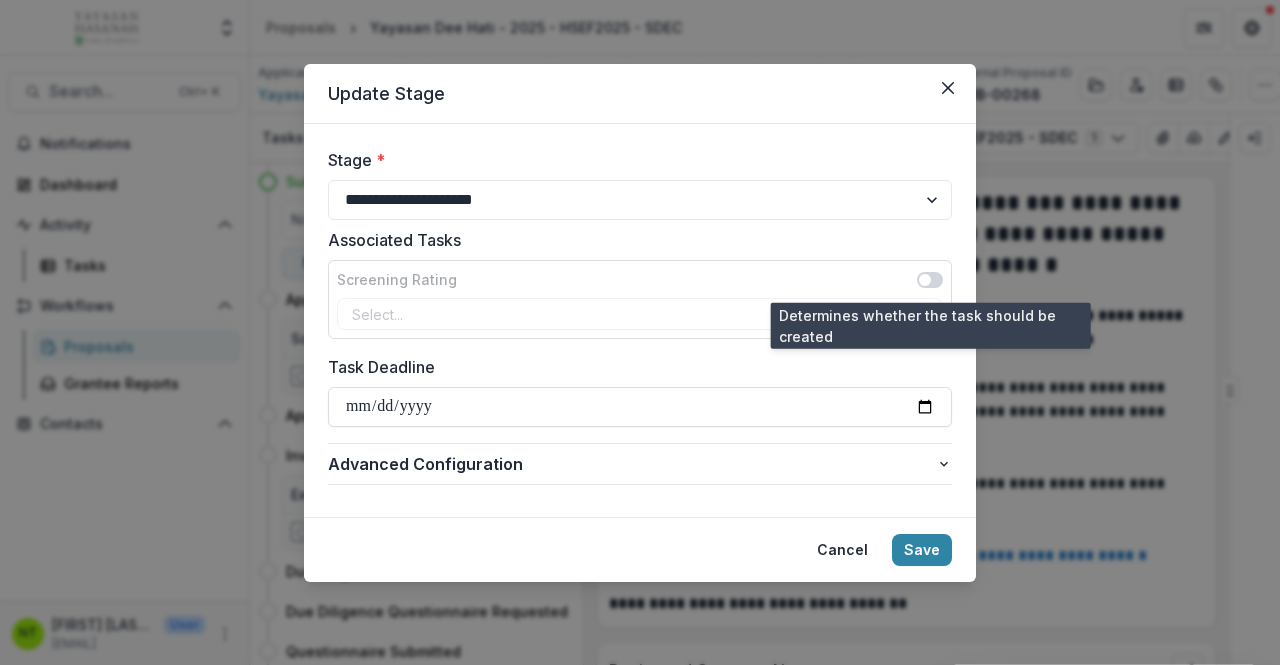click at bounding box center [930, 280] 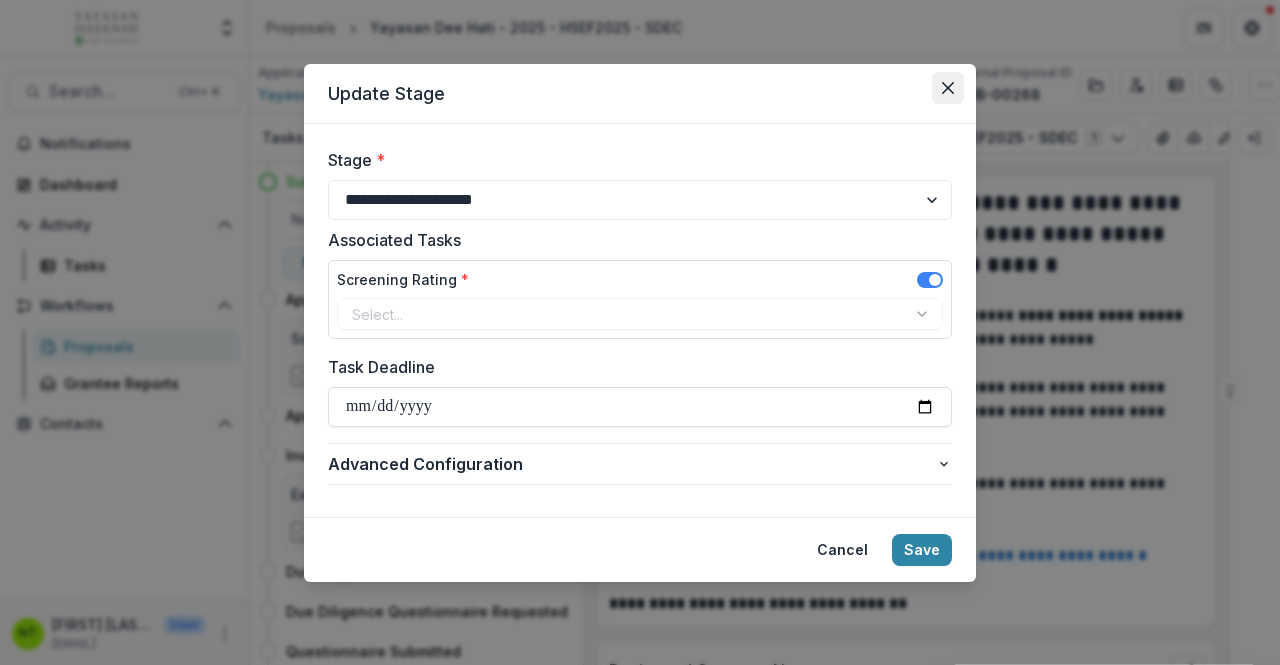 click 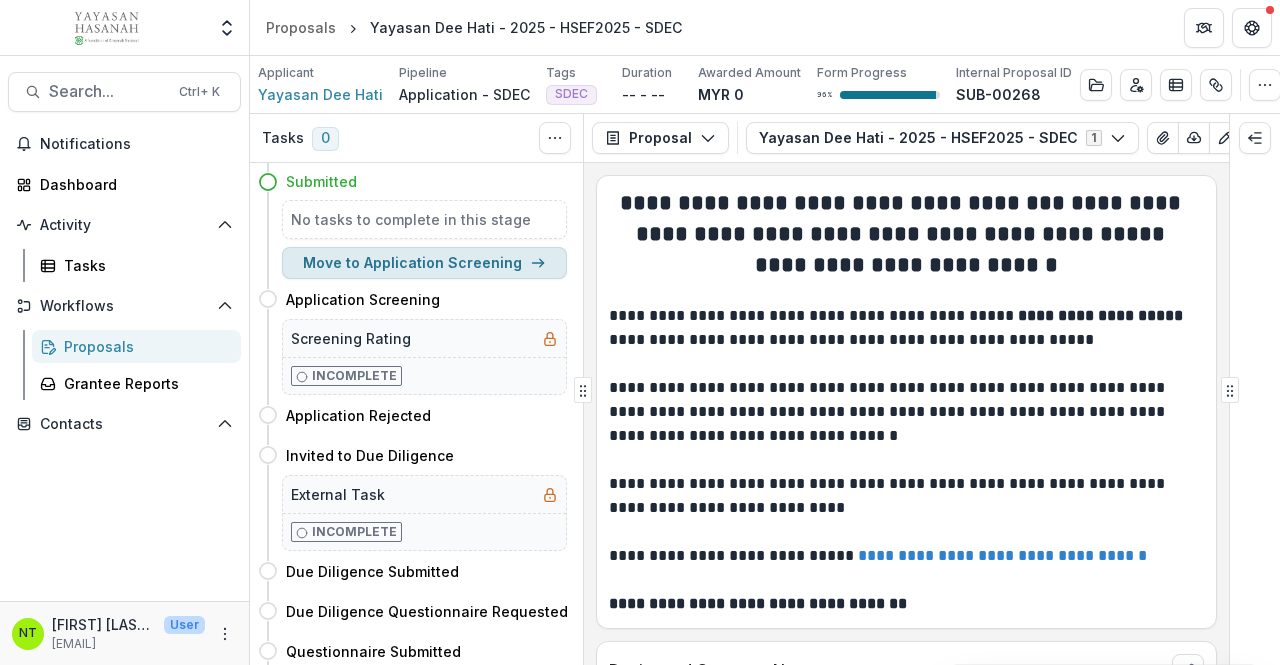 click on "Move to Application Screening" at bounding box center (424, 263) 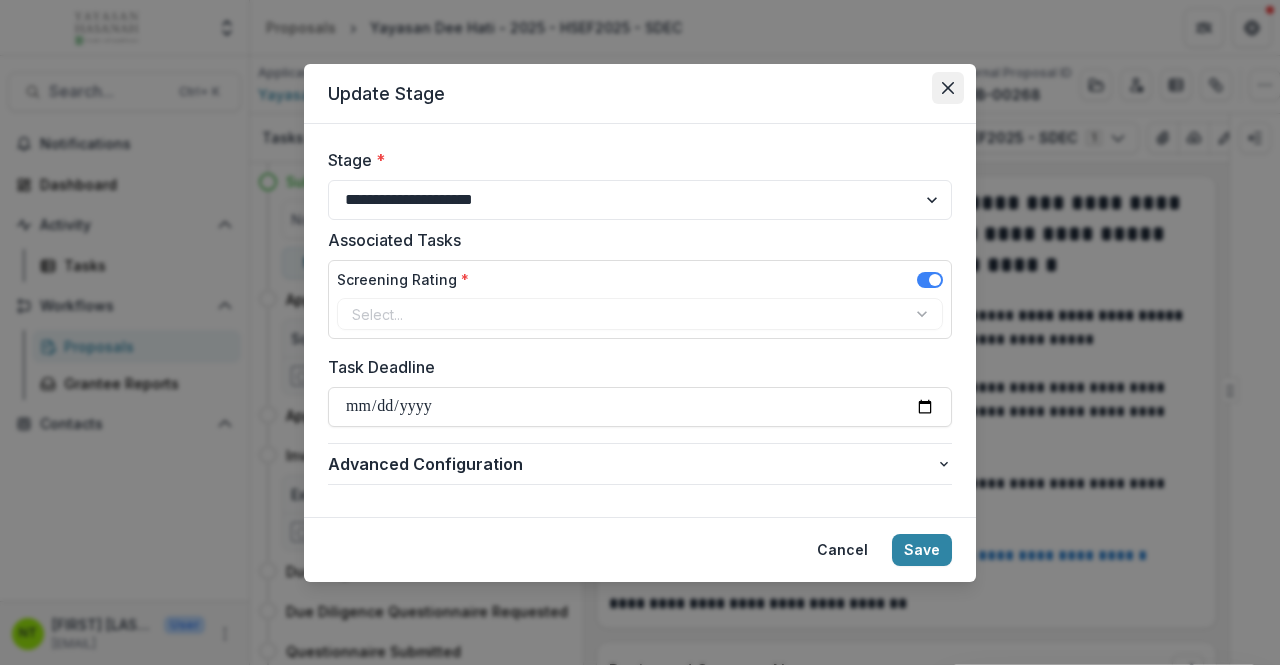 click 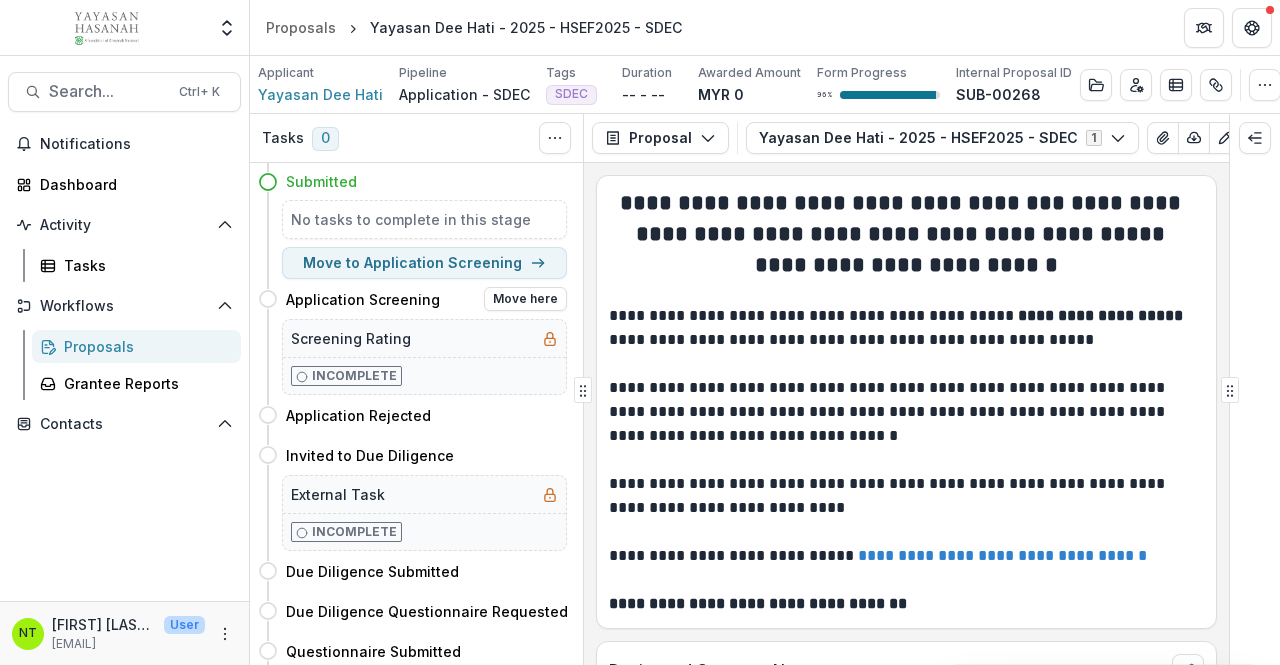 drag, startPoint x: 508, startPoint y: 259, endPoint x: 422, endPoint y: 345, distance: 121.62237 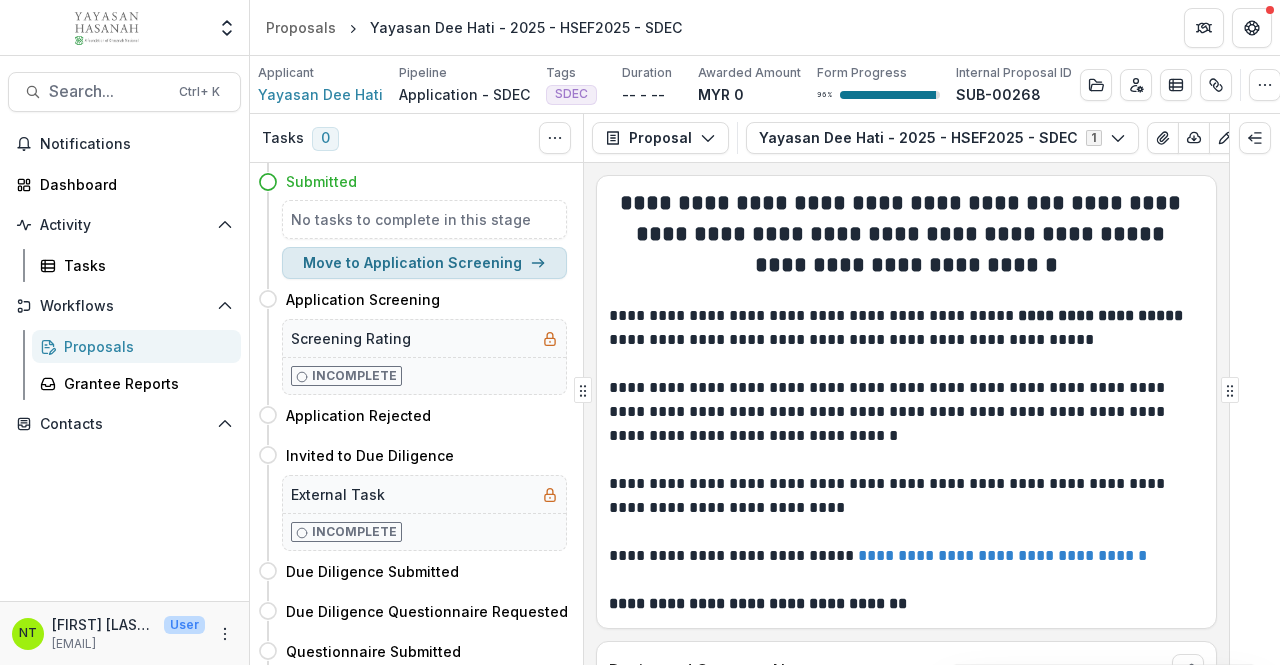 click on "Move to Application Screening" at bounding box center [424, 263] 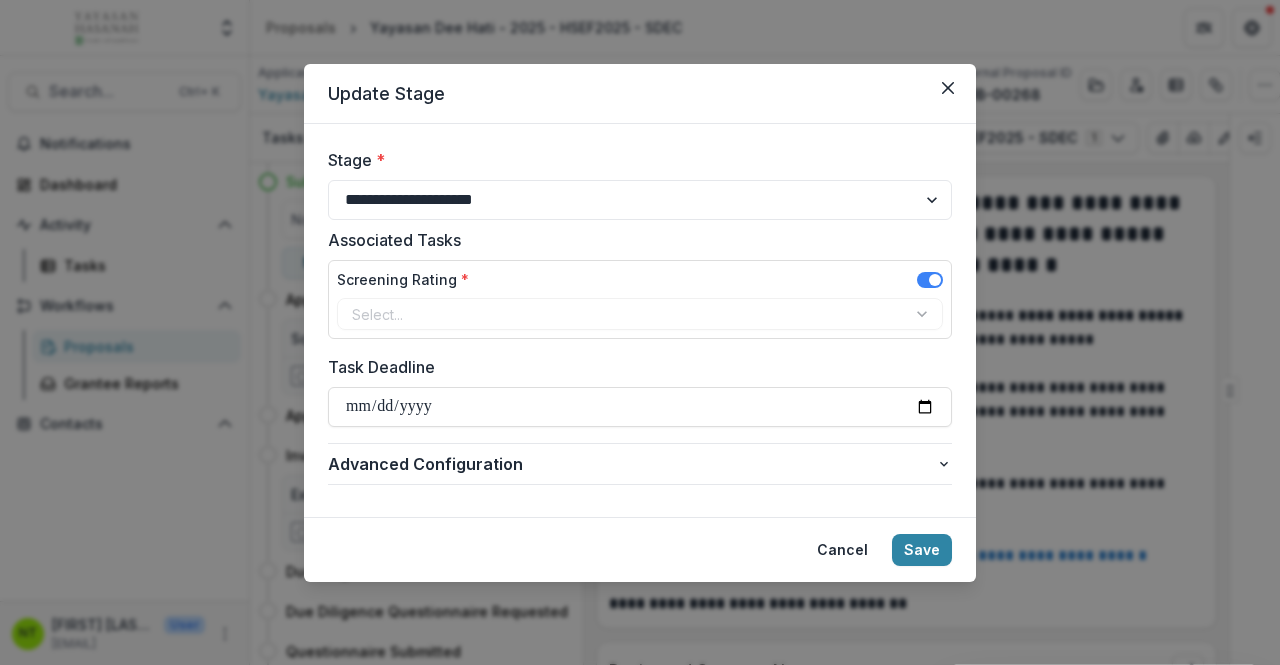 click at bounding box center (935, 280) 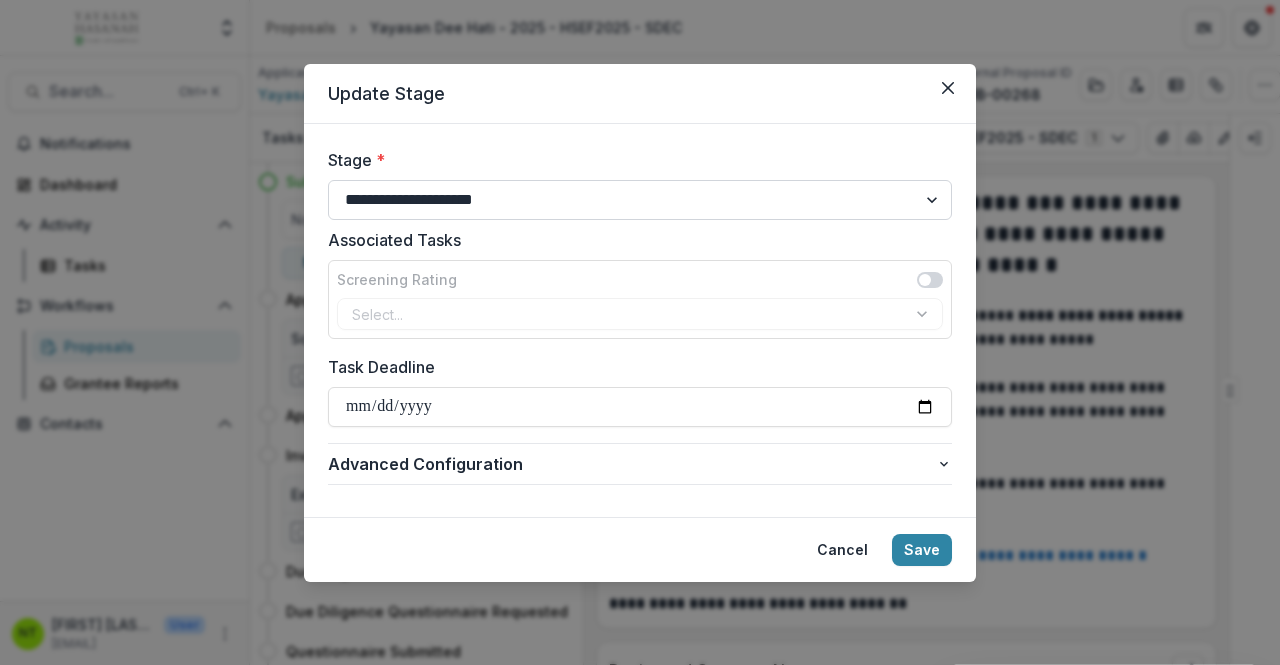 click on "**********" at bounding box center [640, 200] 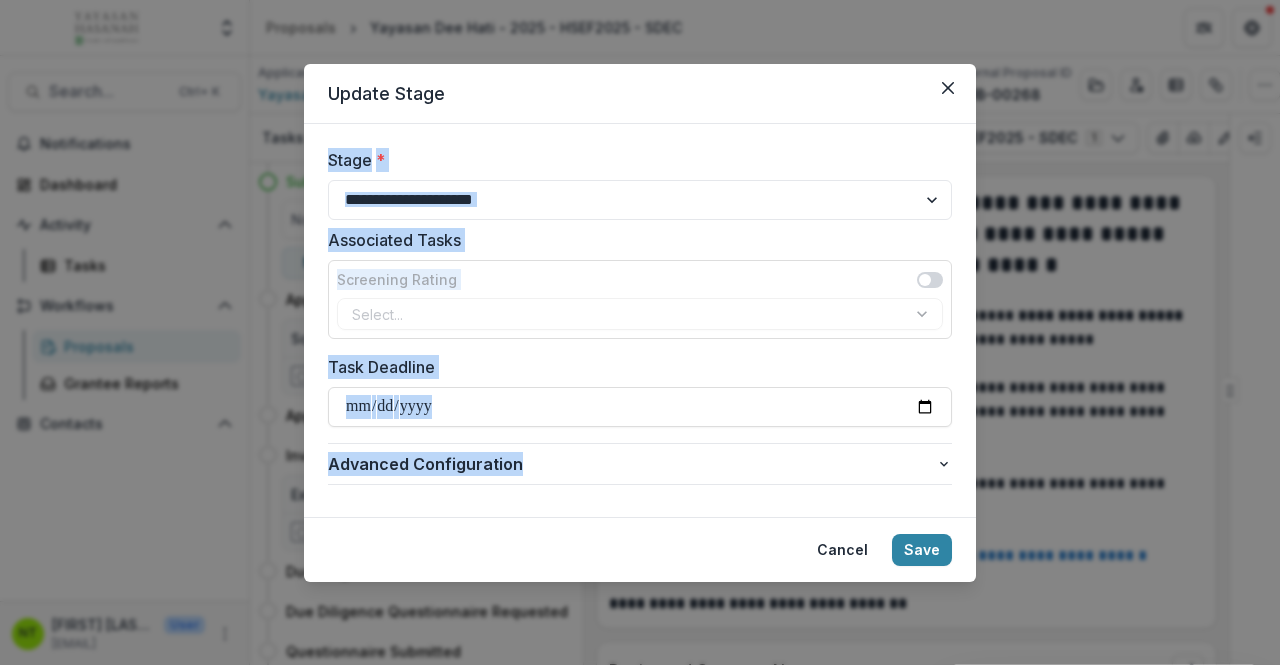 drag, startPoint x: 810, startPoint y: 89, endPoint x: 440, endPoint y: 353, distance: 454.52832 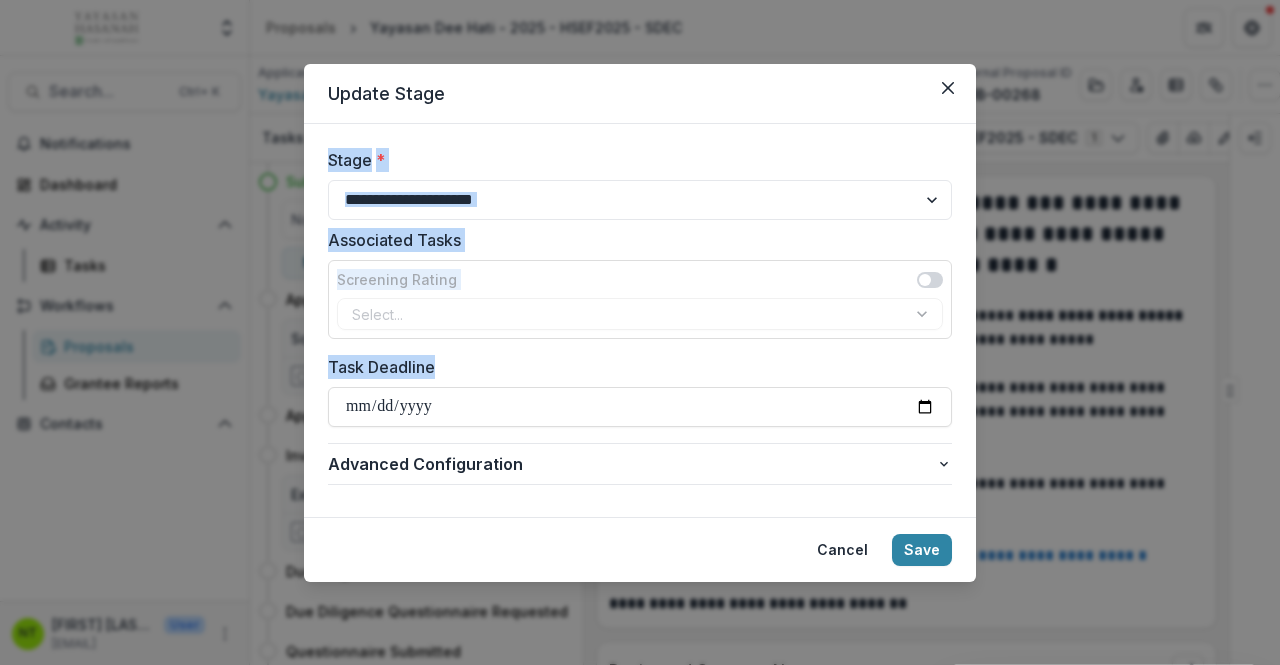click on "**********" at bounding box center (640, 320) 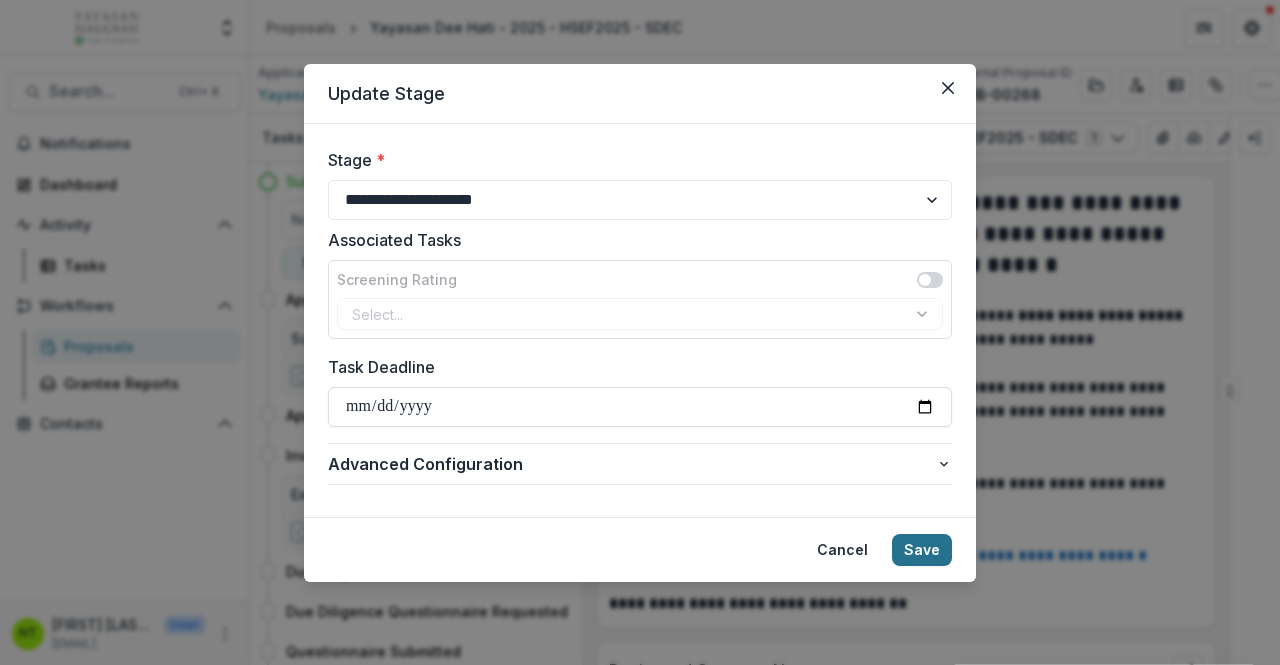 click on "Save" at bounding box center (922, 550) 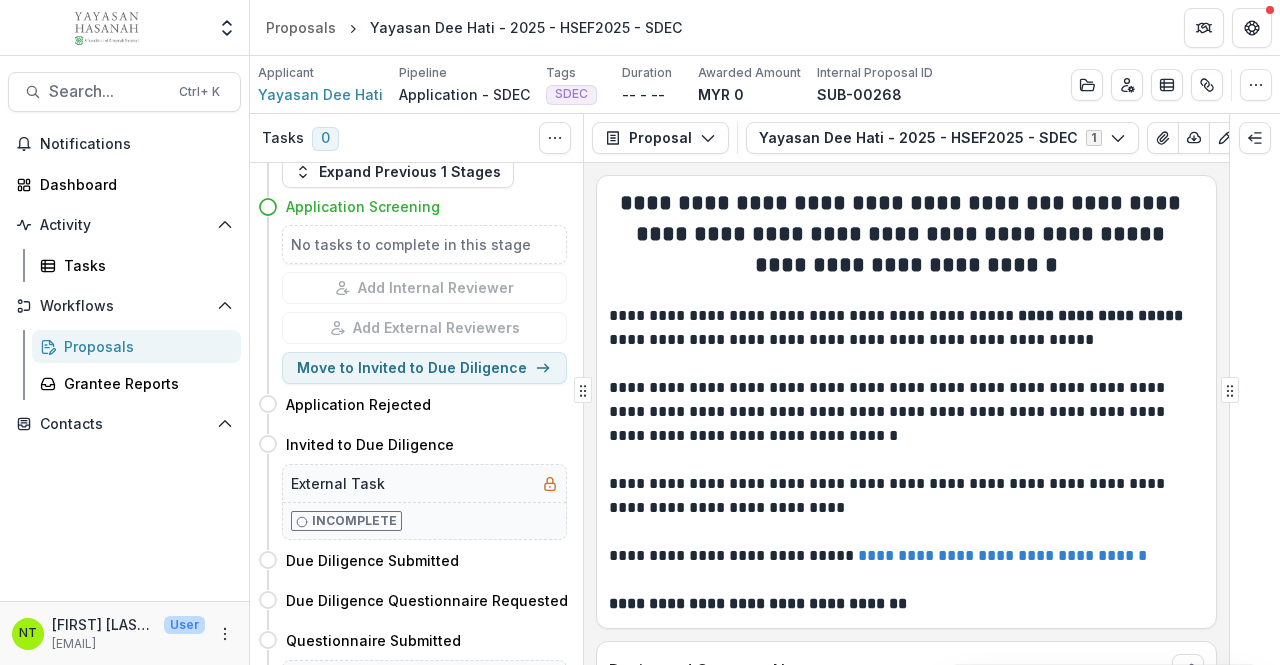 scroll, scrollTop: 74, scrollLeft: 0, axis: vertical 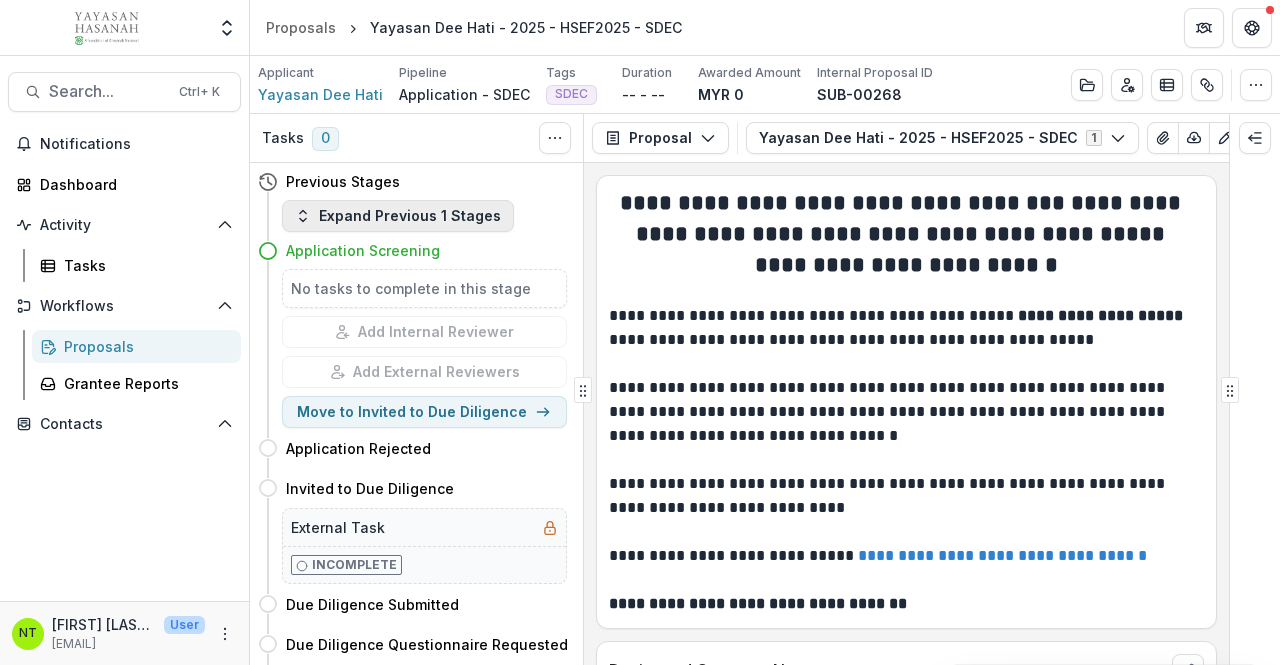 click on "Expand Previous 1 Stages" at bounding box center [398, 216] 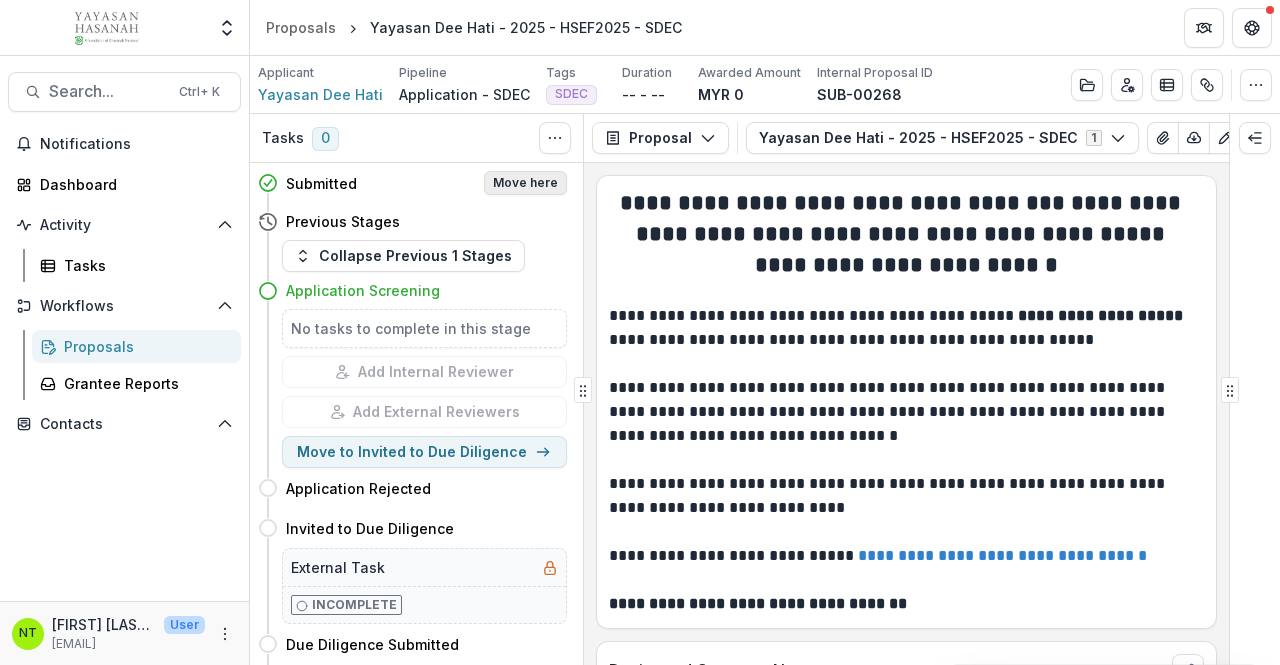 click on "Move here" at bounding box center [525, 183] 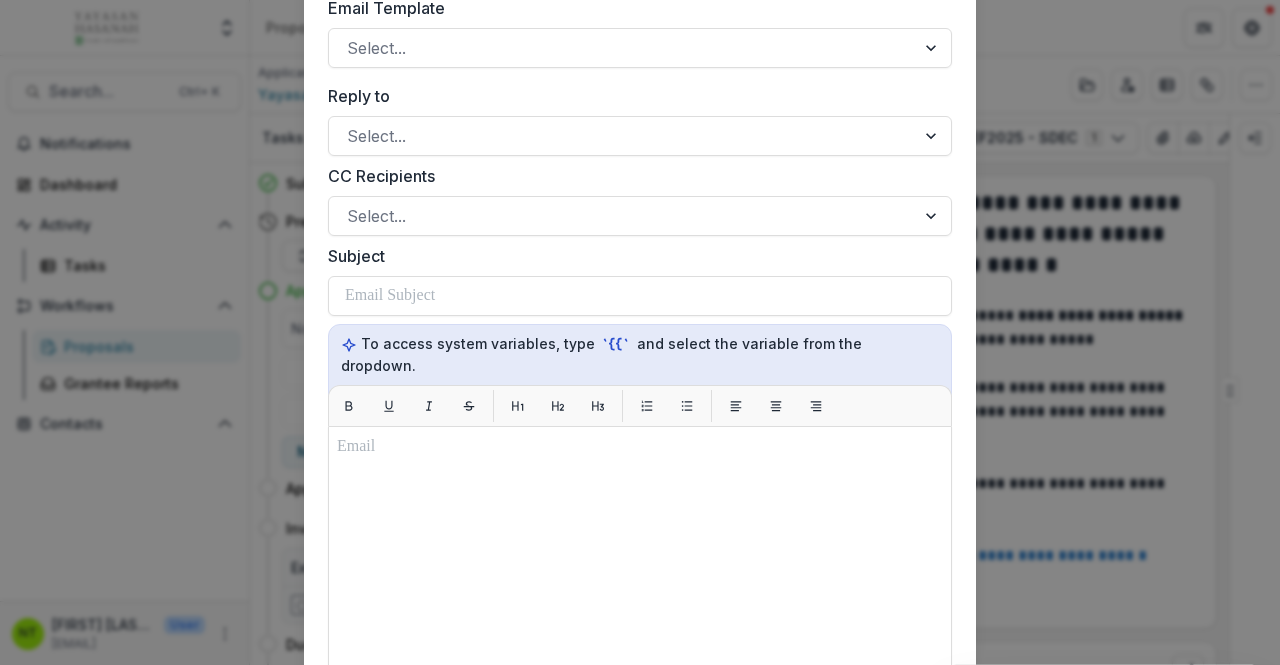 scroll, scrollTop: 0, scrollLeft: 0, axis: both 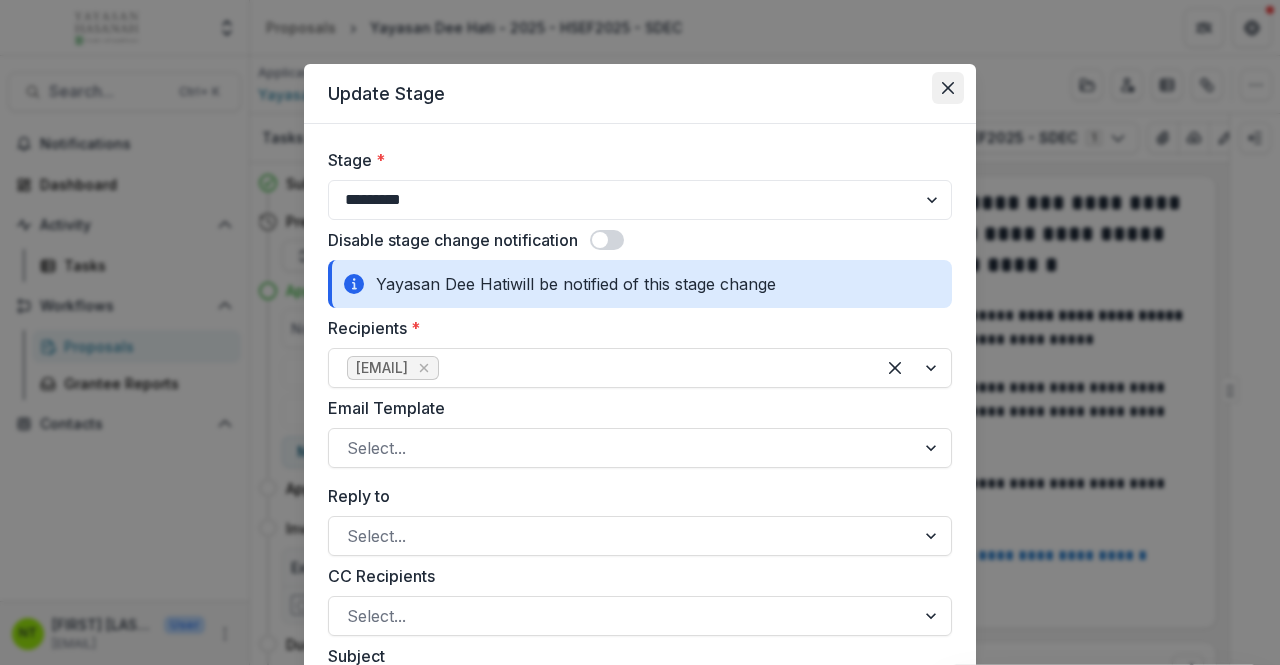 click 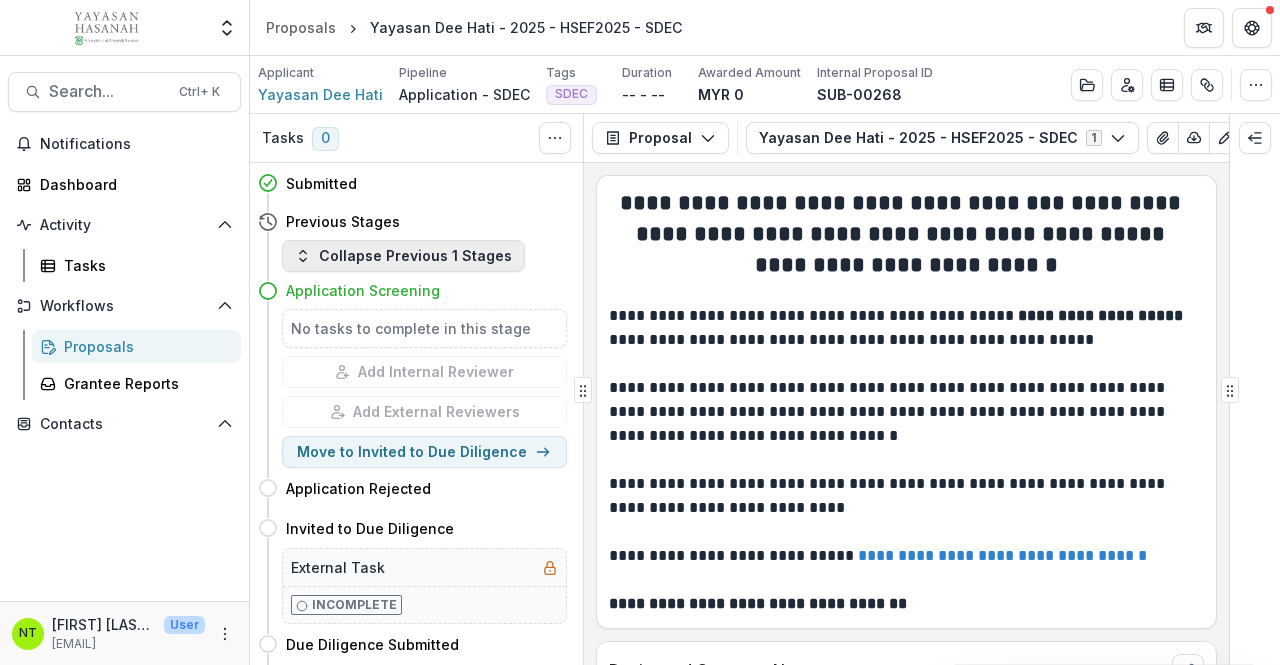 click on "Collapse Previous 1 Stages" at bounding box center (403, 256) 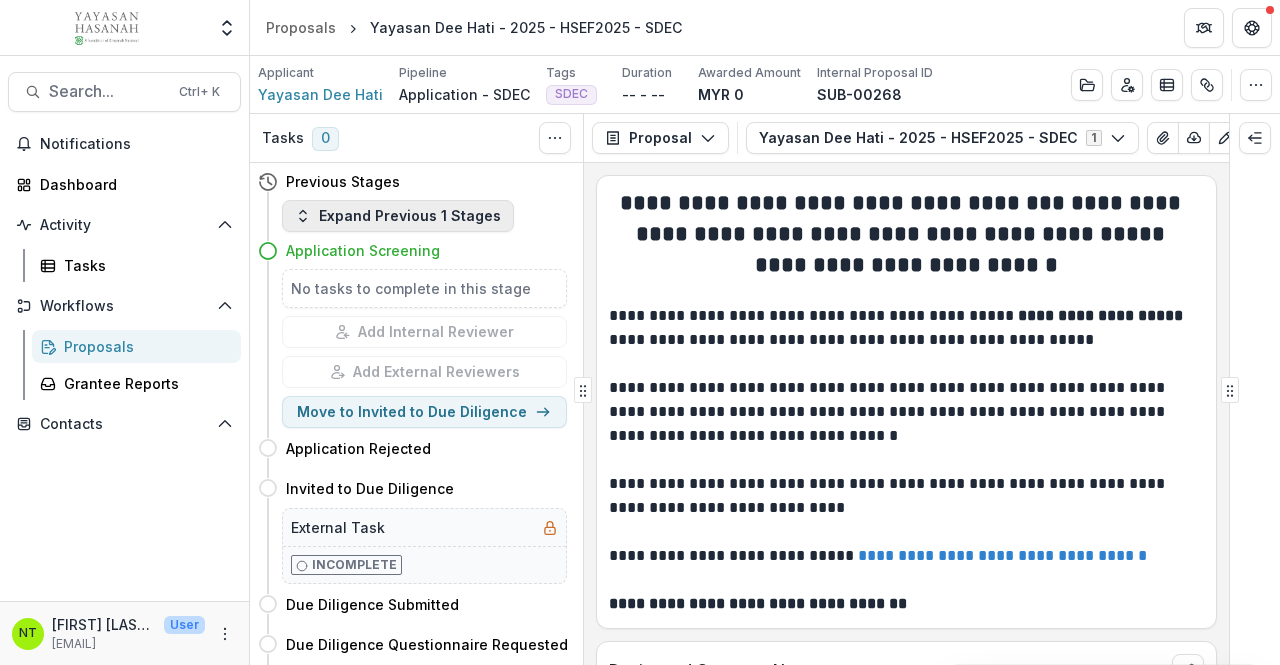 click on "Expand Previous 1 Stages" at bounding box center [398, 216] 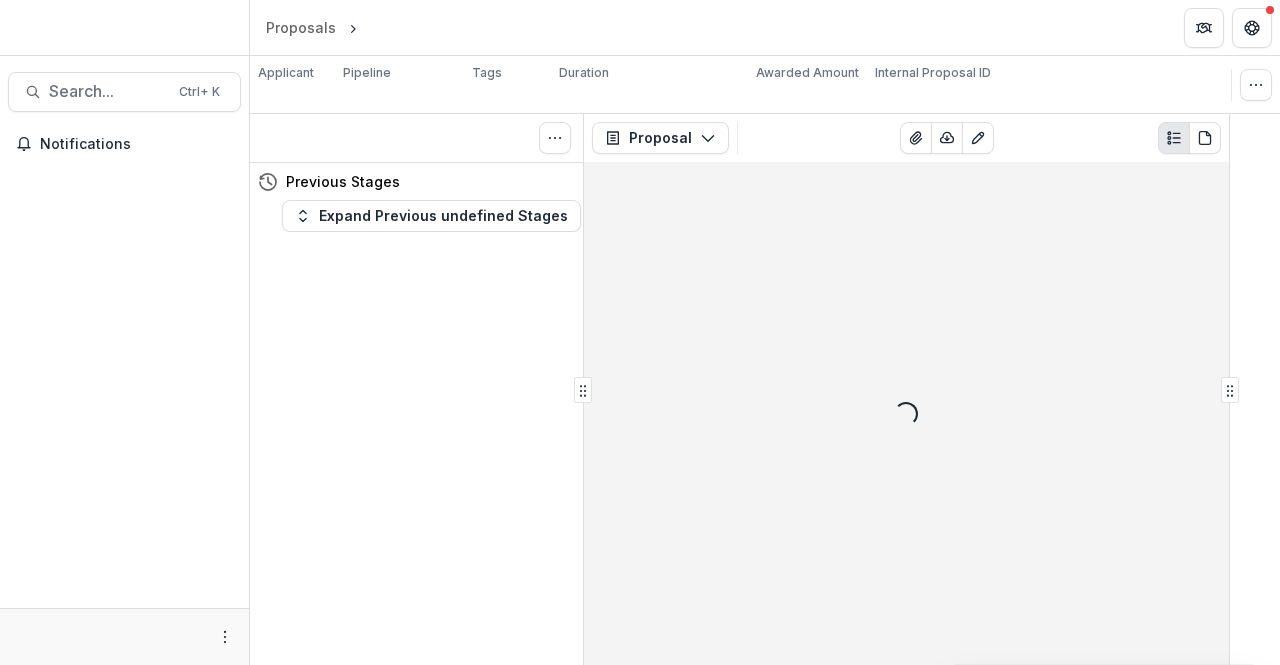 scroll, scrollTop: 0, scrollLeft: 0, axis: both 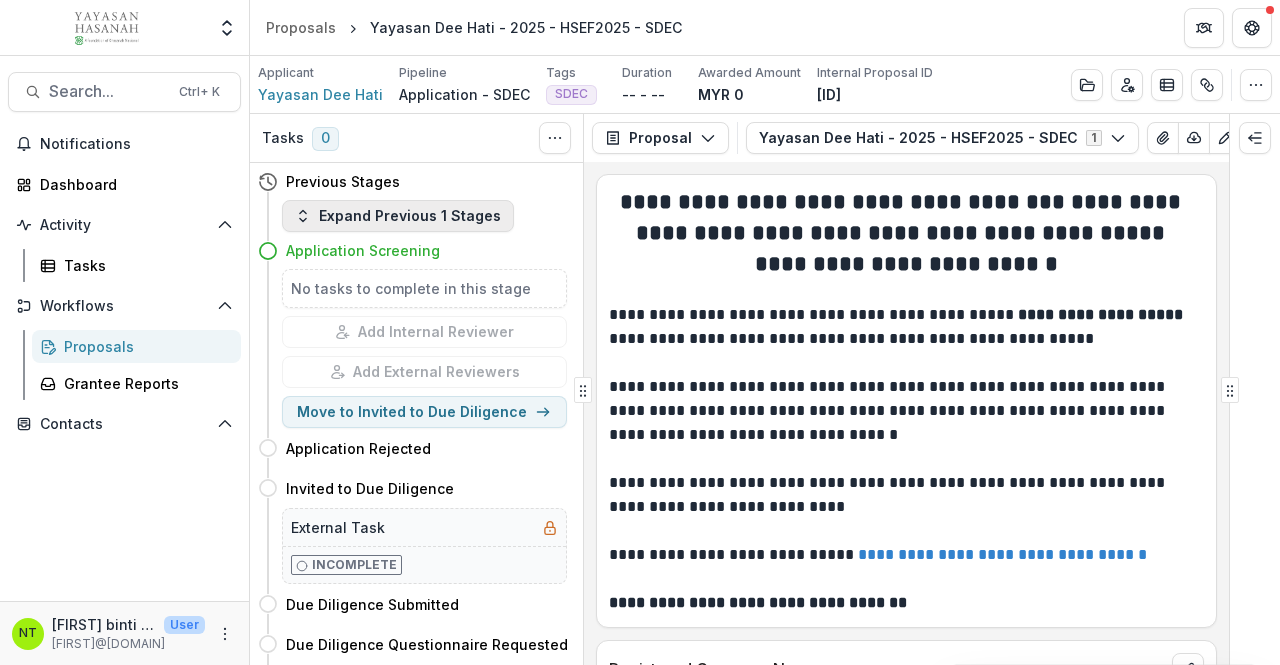 click on "Expand Previous 1 Stages" at bounding box center [398, 216] 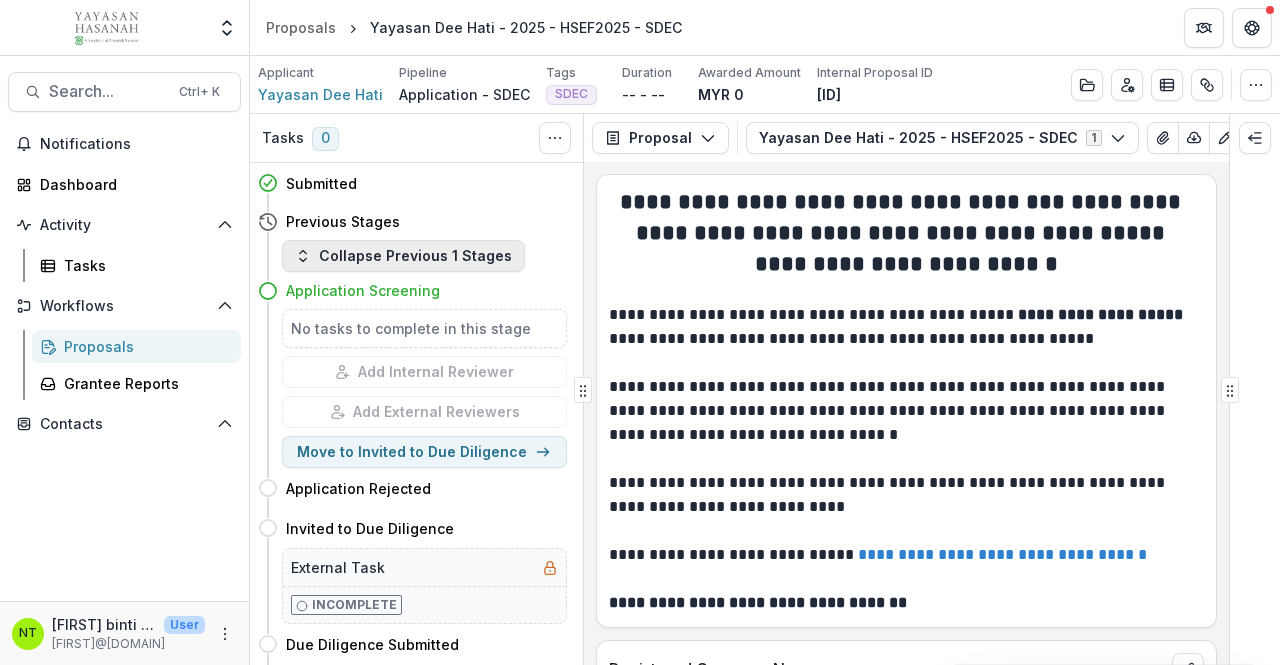 click on "Collapse Previous 1 Stages" at bounding box center [403, 256] 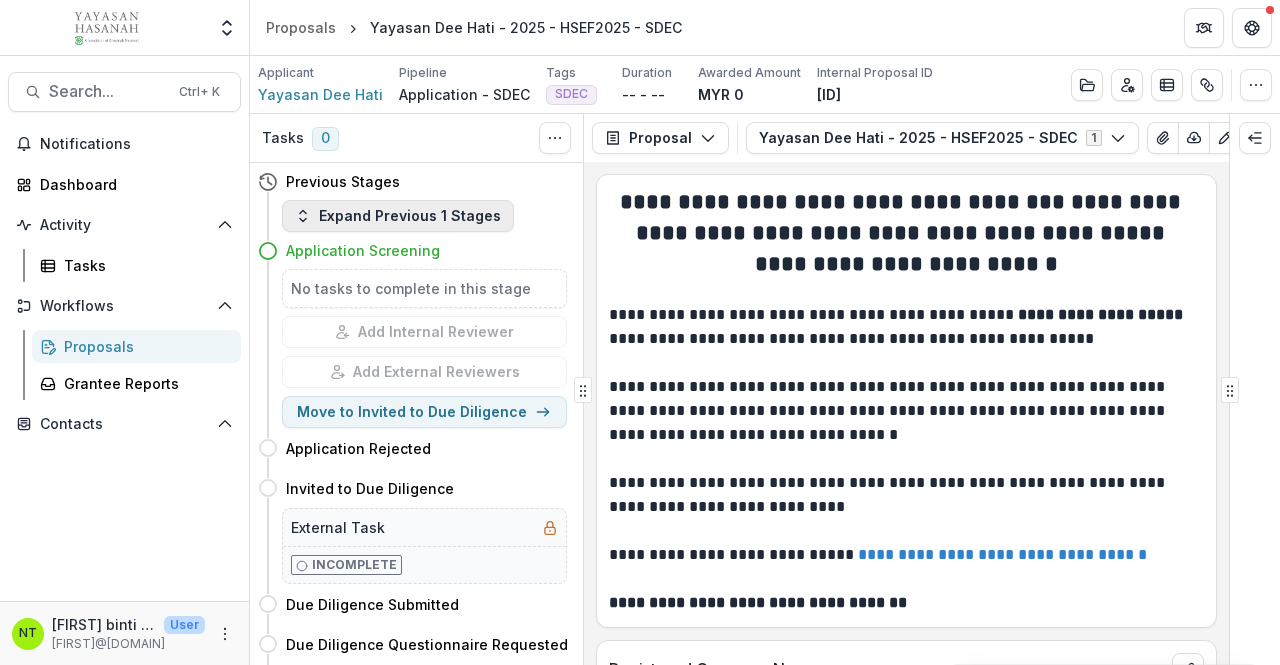 click on "Expand Previous 1 Stages" at bounding box center [398, 216] 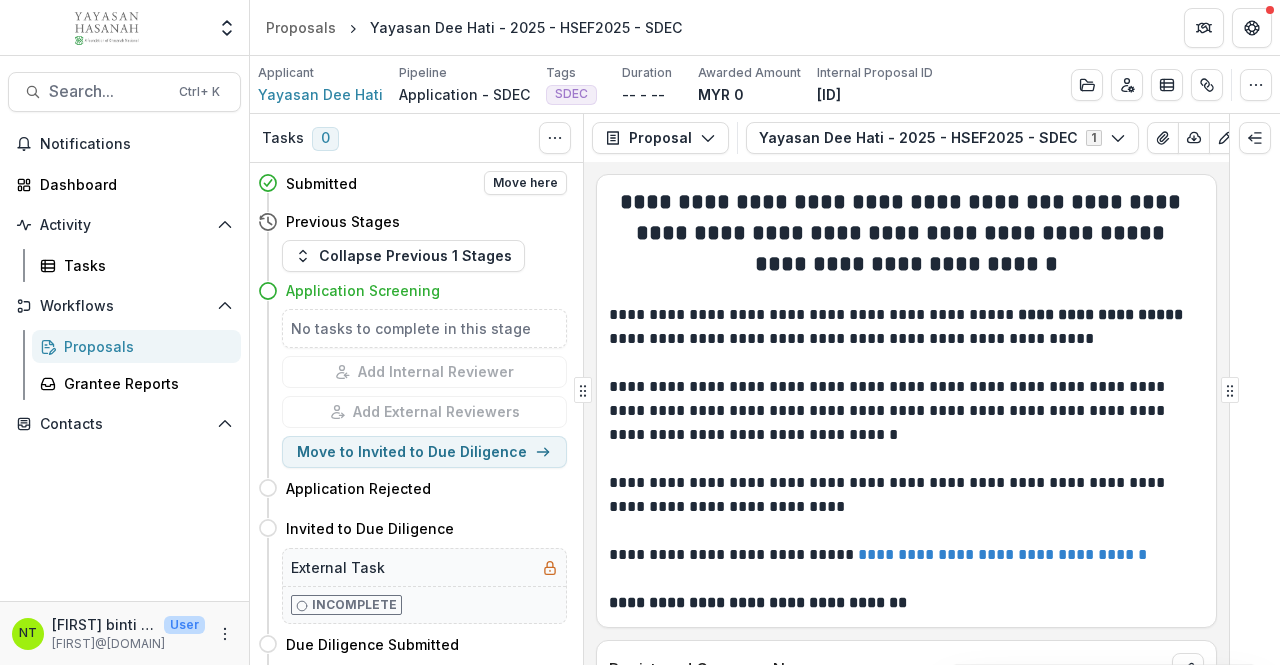 click on "Submitted" at bounding box center (321, 183) 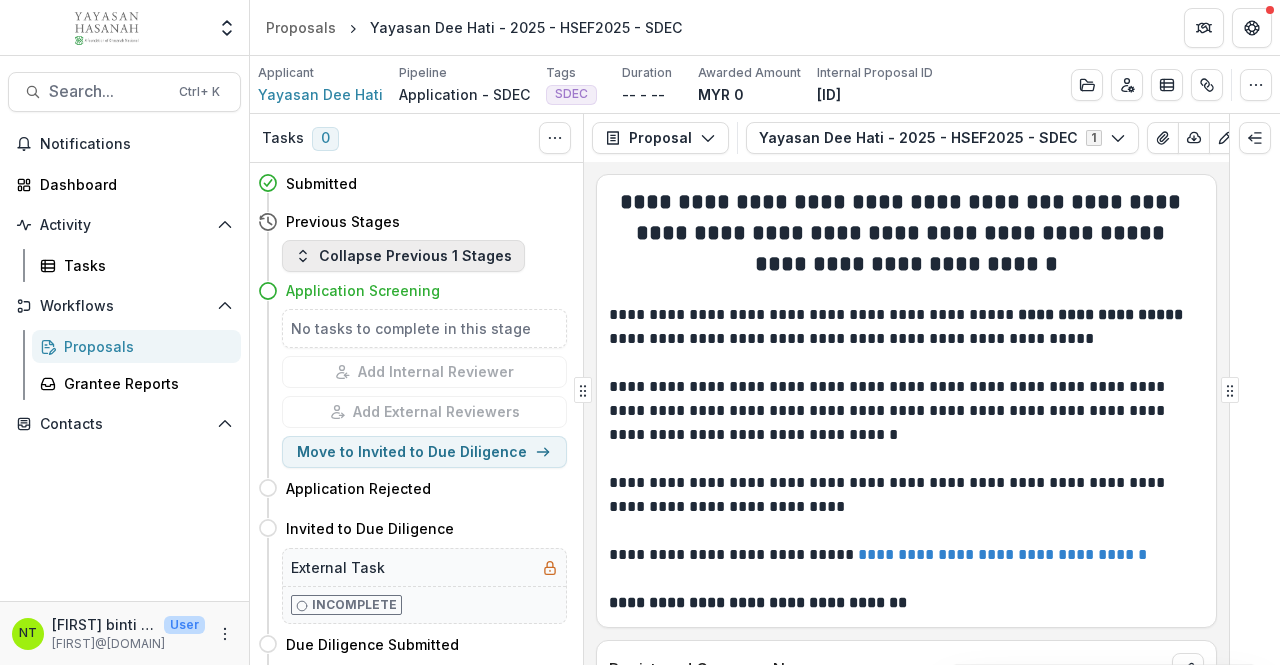 click on "Collapse Previous 1 Stages" at bounding box center [403, 256] 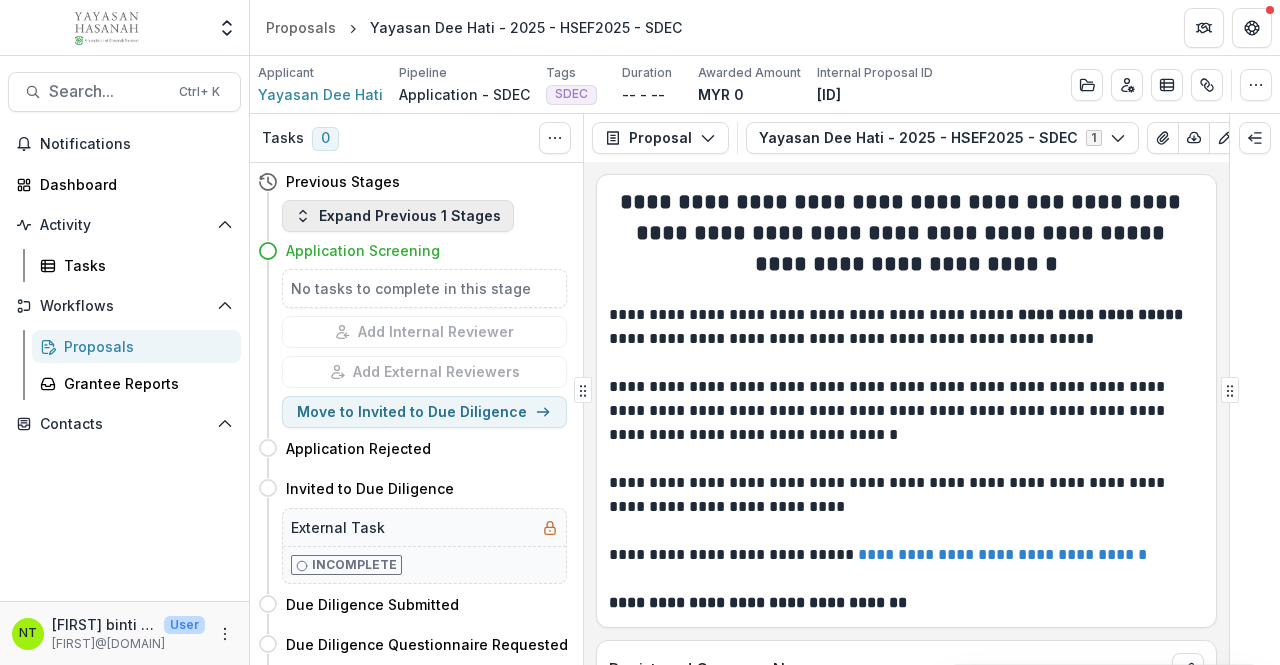 click on "Expand Previous 1 Stages" at bounding box center [398, 216] 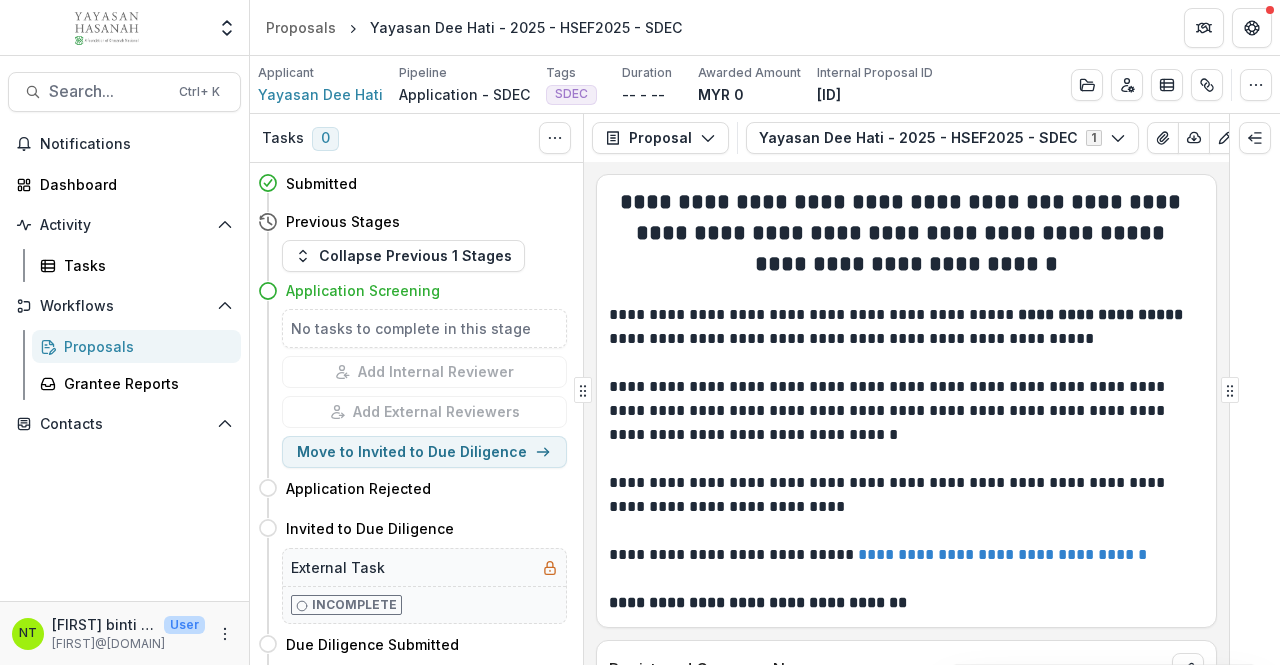 click on "No tasks to complete in this stage" at bounding box center [424, 328] 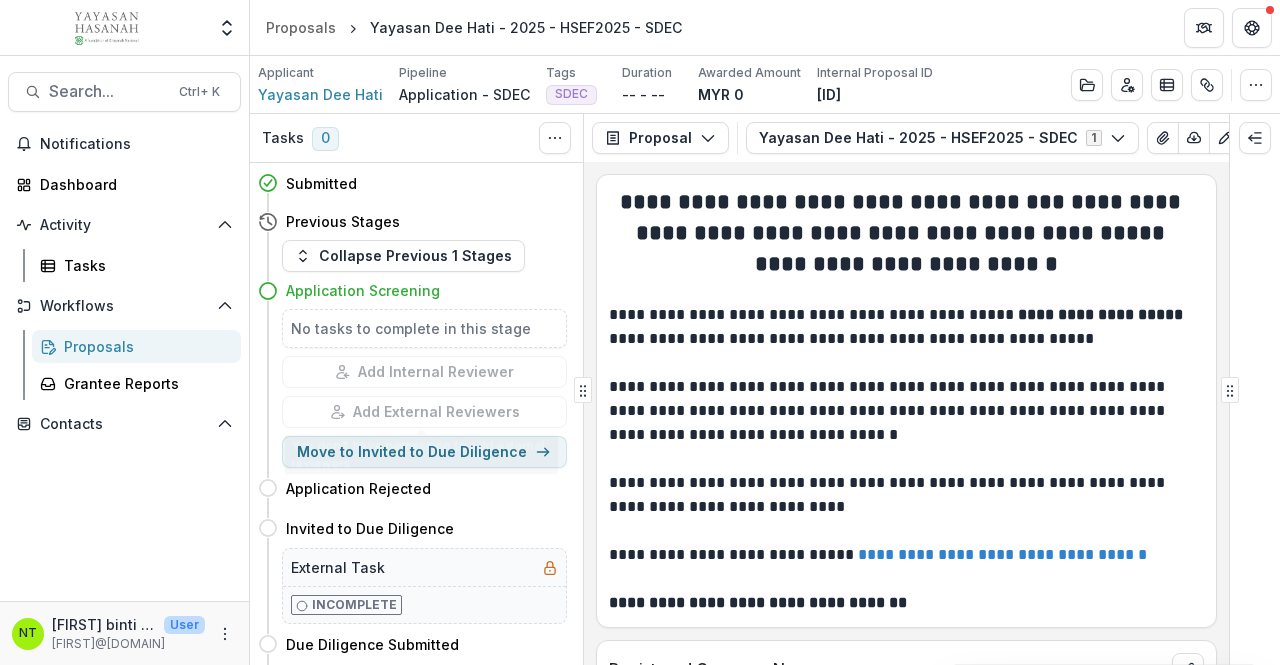 scroll, scrollTop: 100, scrollLeft: 0, axis: vertical 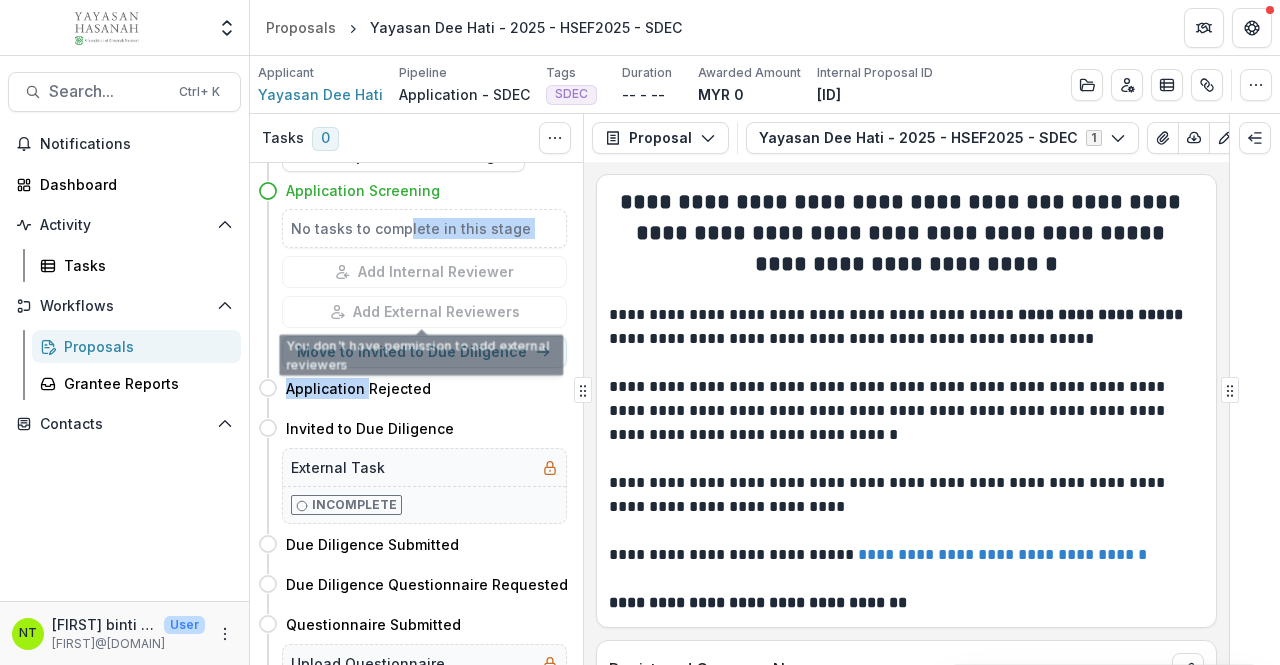 drag, startPoint x: 369, startPoint y: 385, endPoint x: 405, endPoint y: 227, distance: 162.04938 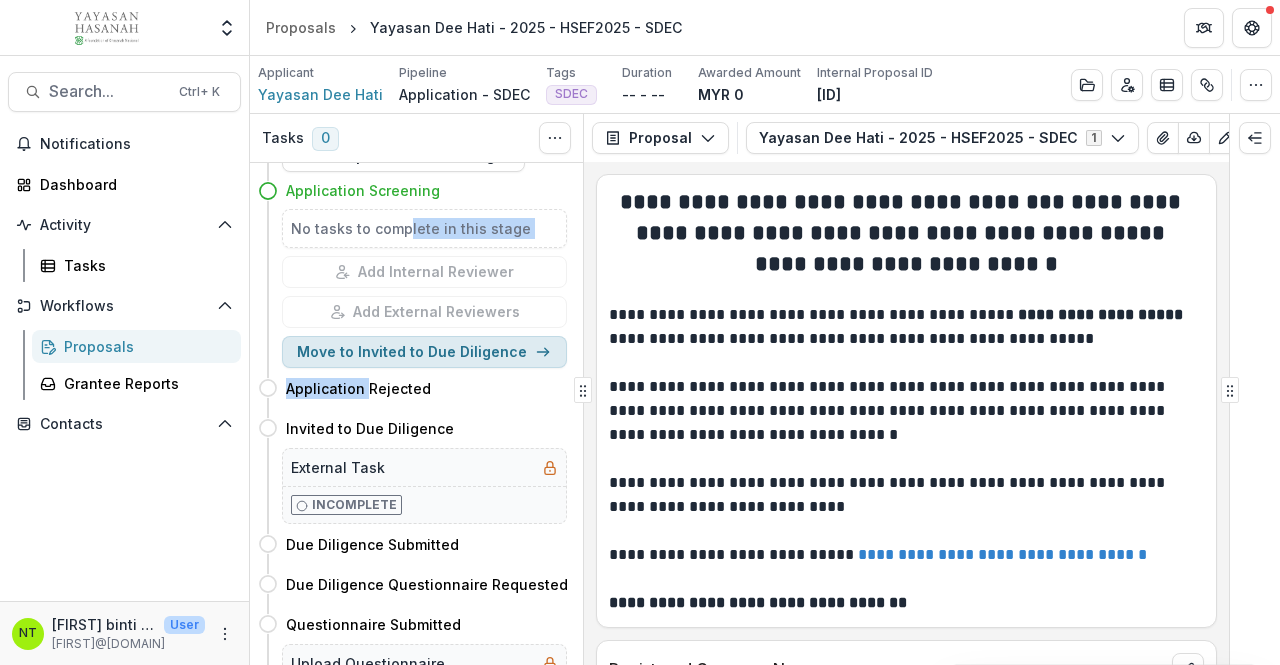 click on "Move to Invited to Due Diligence" at bounding box center [424, 352] 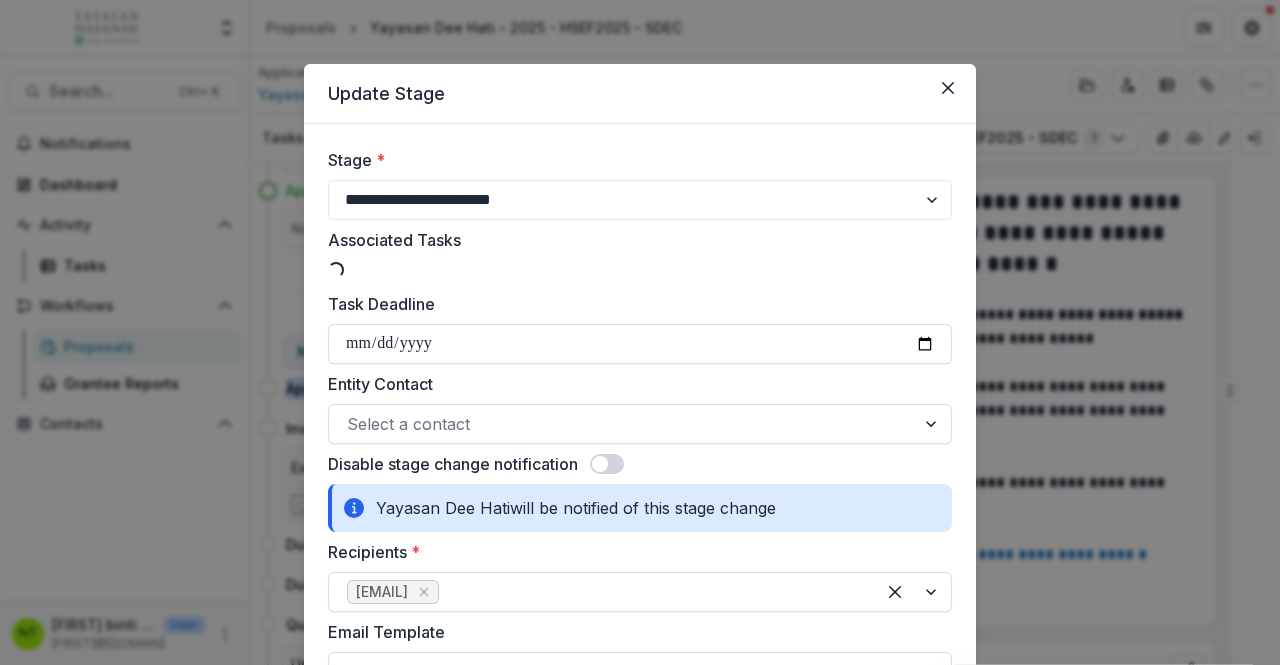 select on "**********" 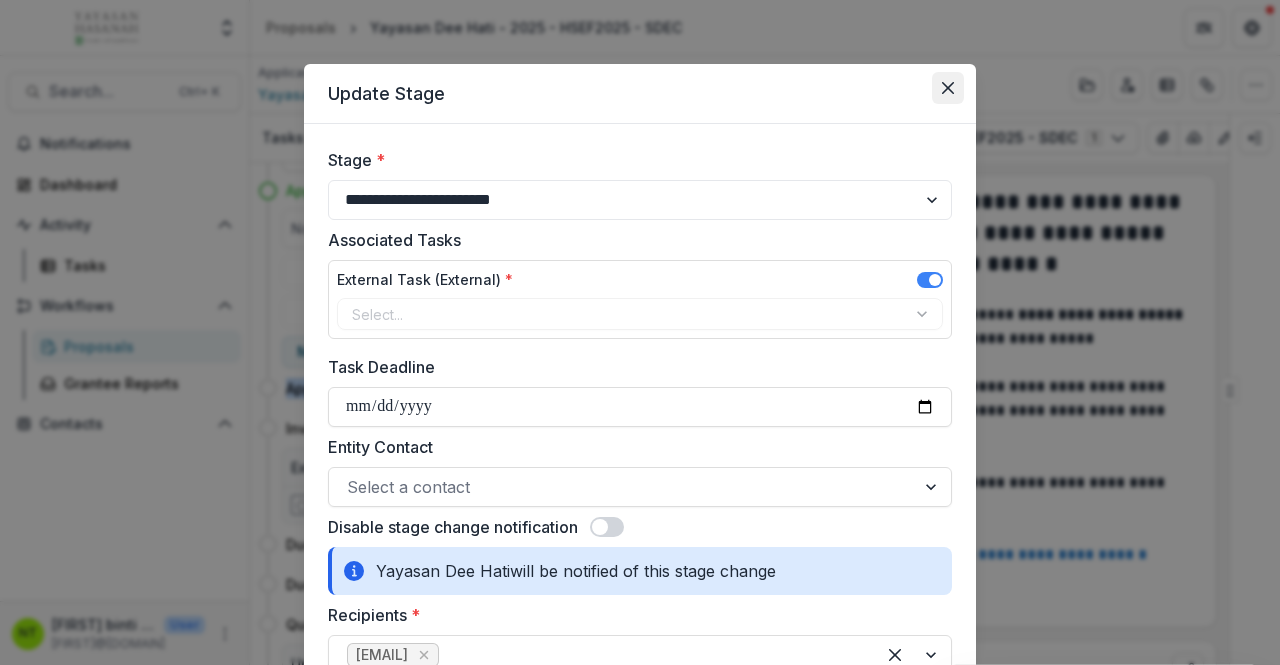 click 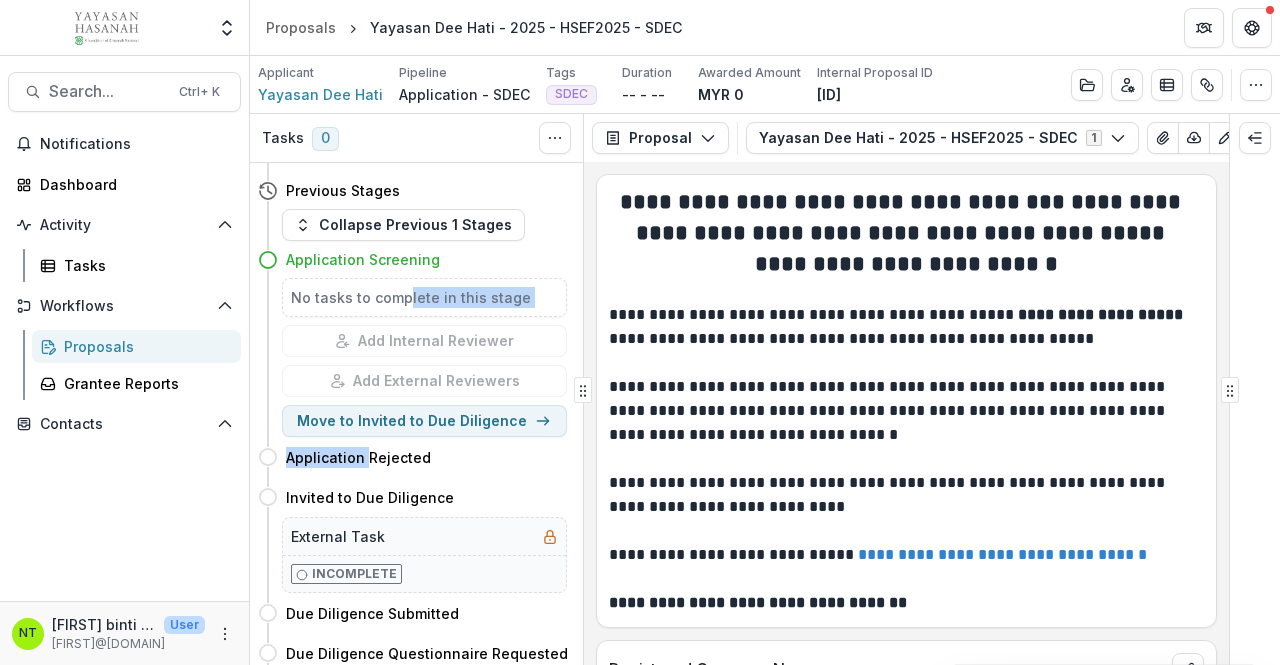scroll, scrollTop: 0, scrollLeft: 0, axis: both 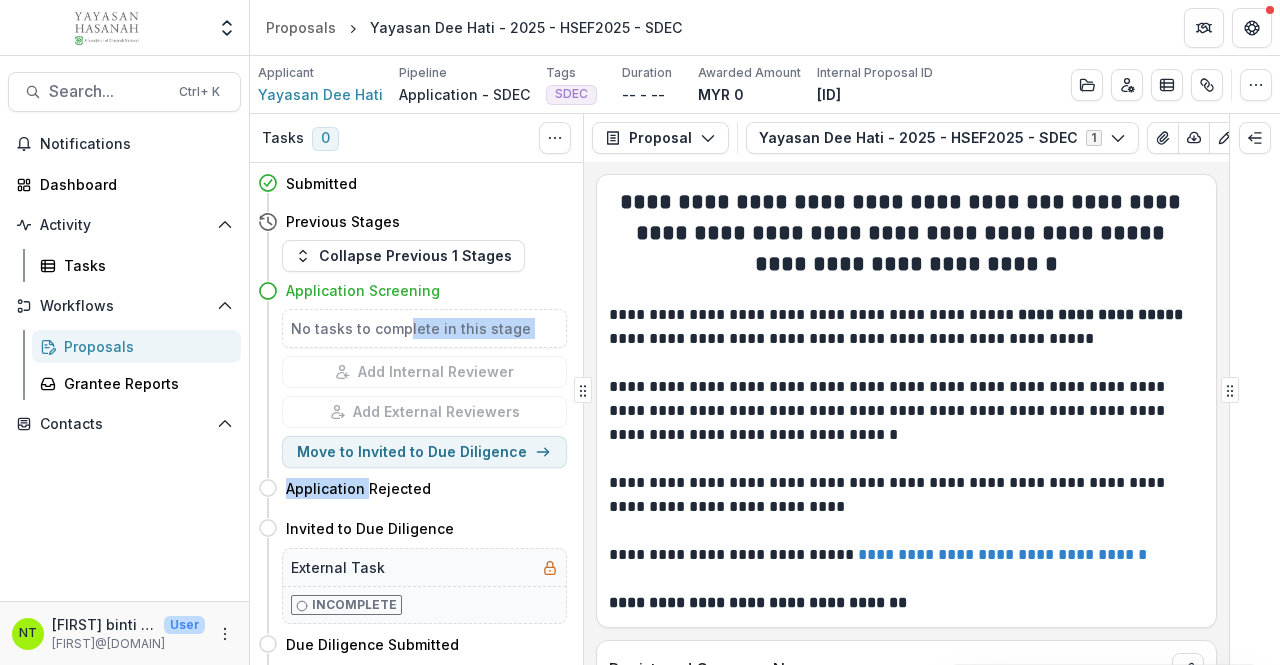 click on "Proposals" at bounding box center (144, 346) 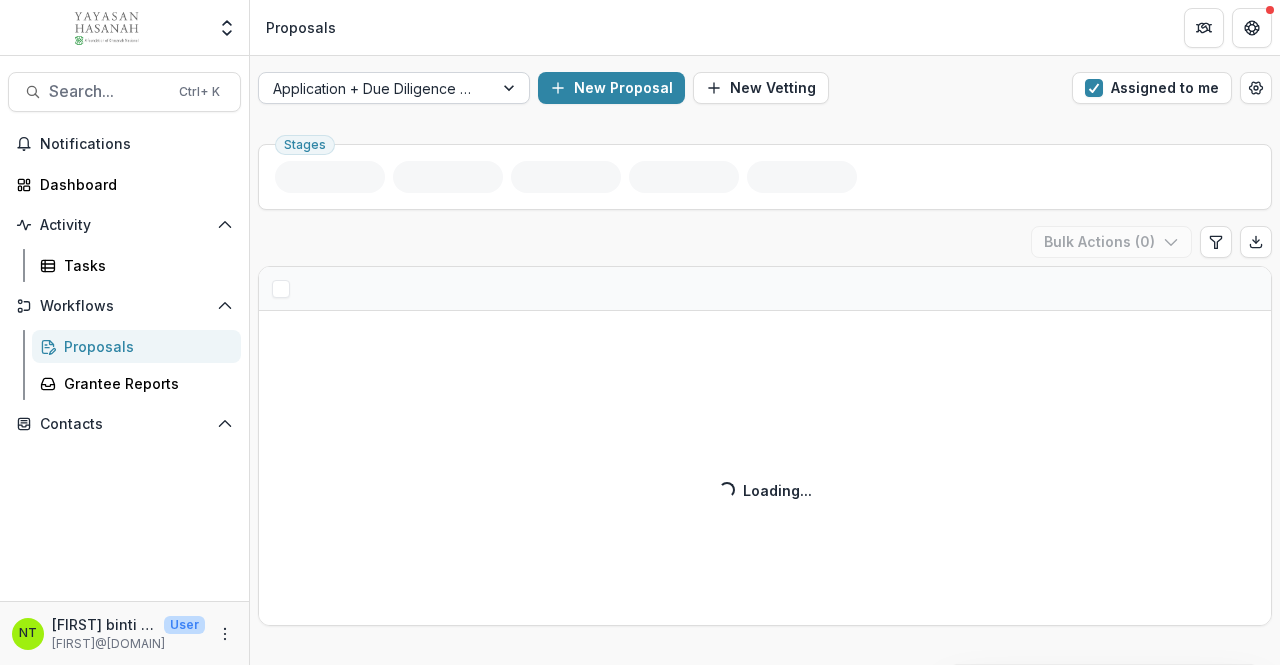 click at bounding box center [376, 88] 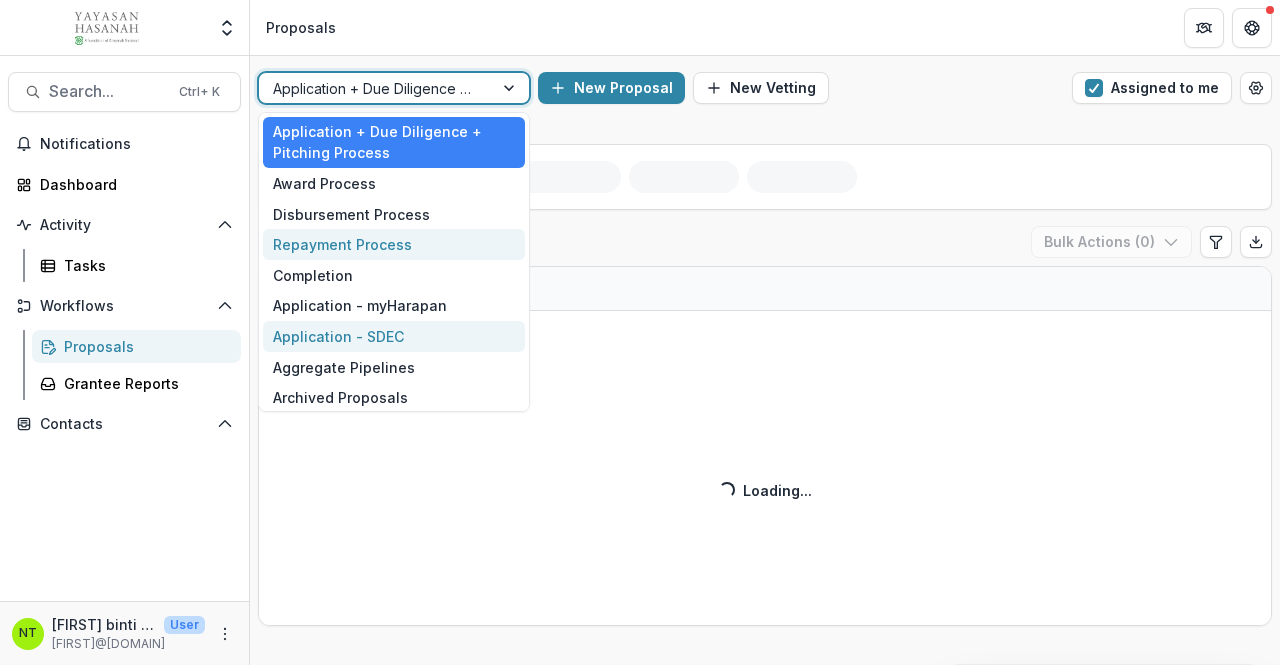click on "Application - SDEC" at bounding box center [394, 336] 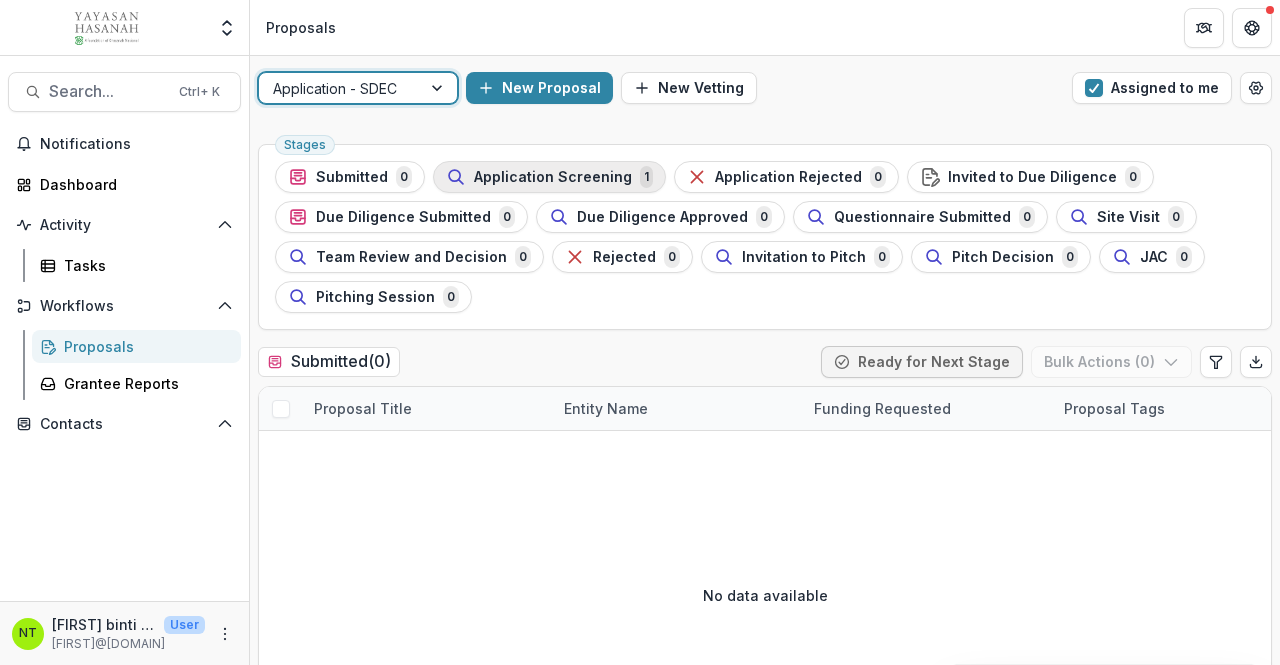 click on "Application Screening" at bounding box center (553, 177) 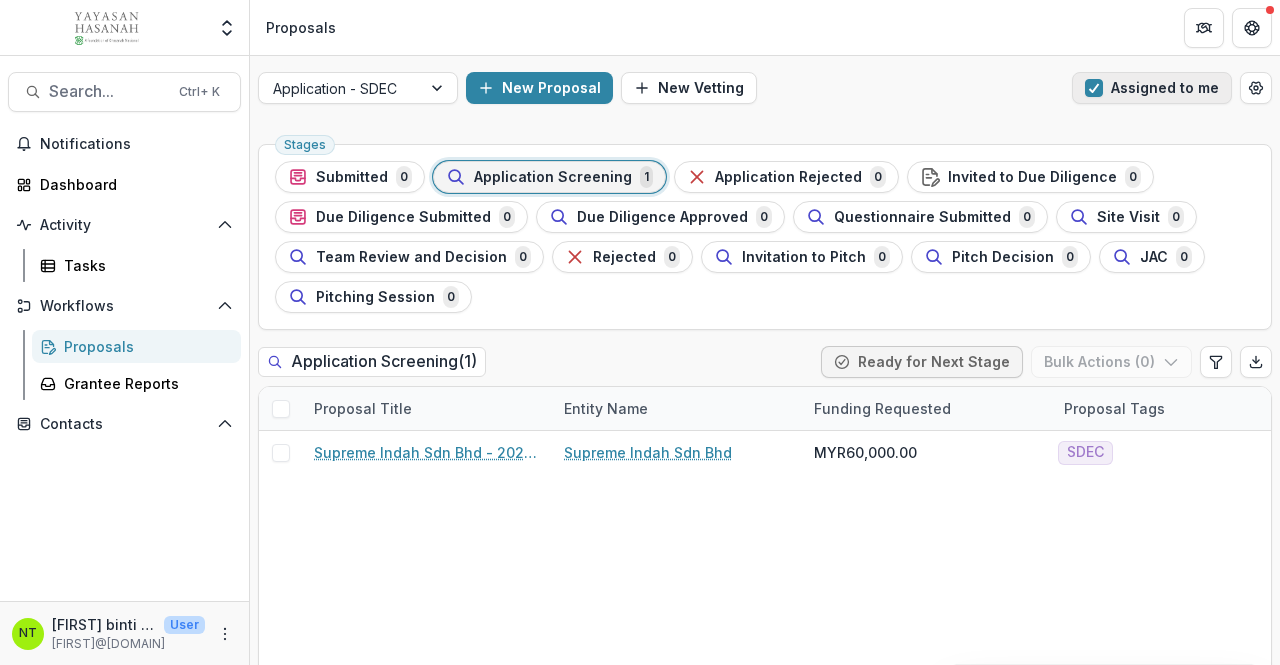 click at bounding box center (1094, 88) 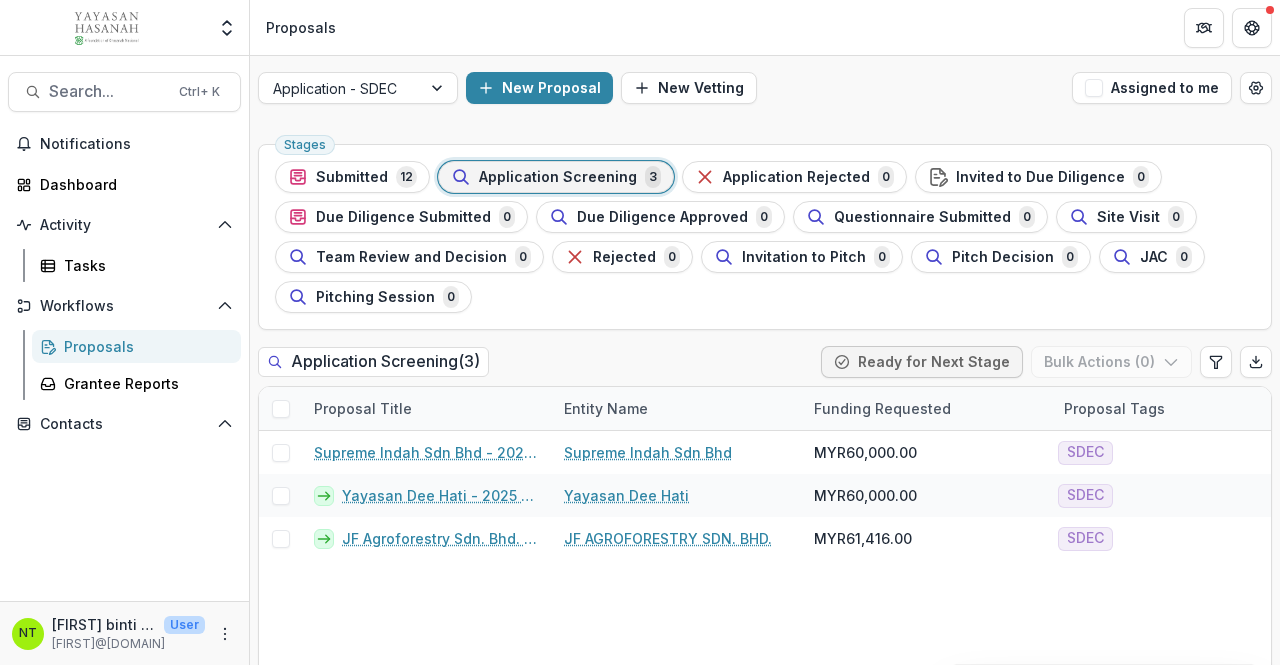 click at bounding box center (281, 409) 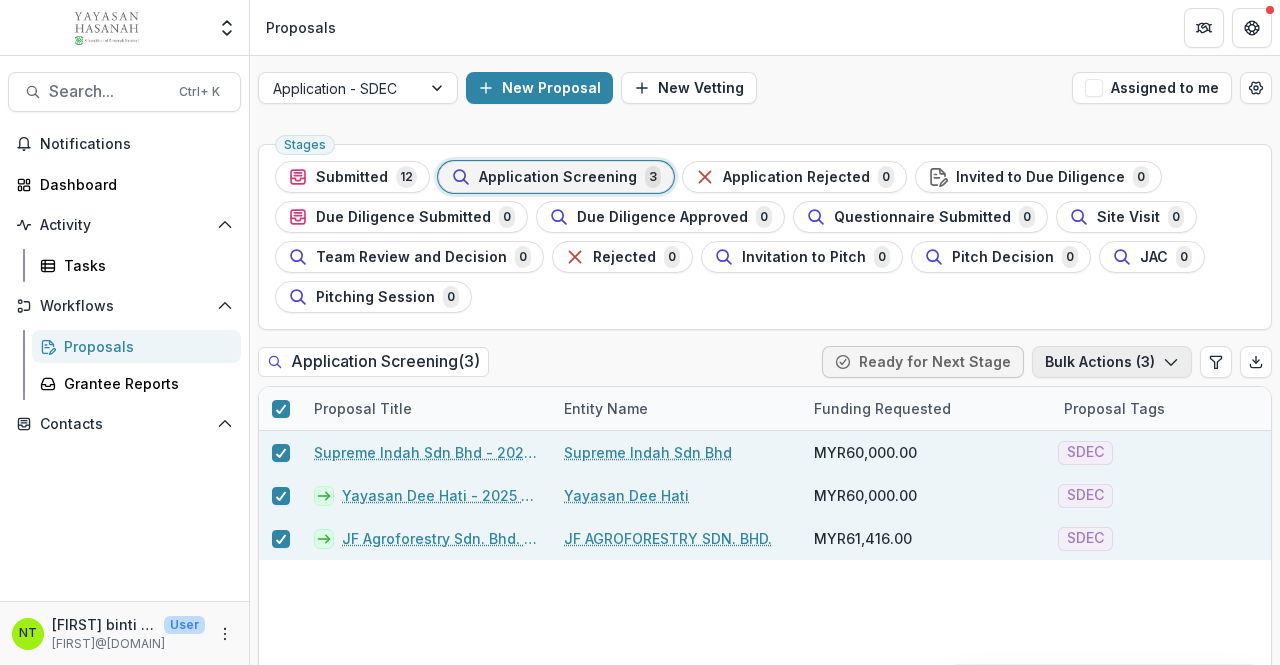 drag, startPoint x: 1107, startPoint y: 356, endPoint x: 1092, endPoint y: 359, distance: 15.297058 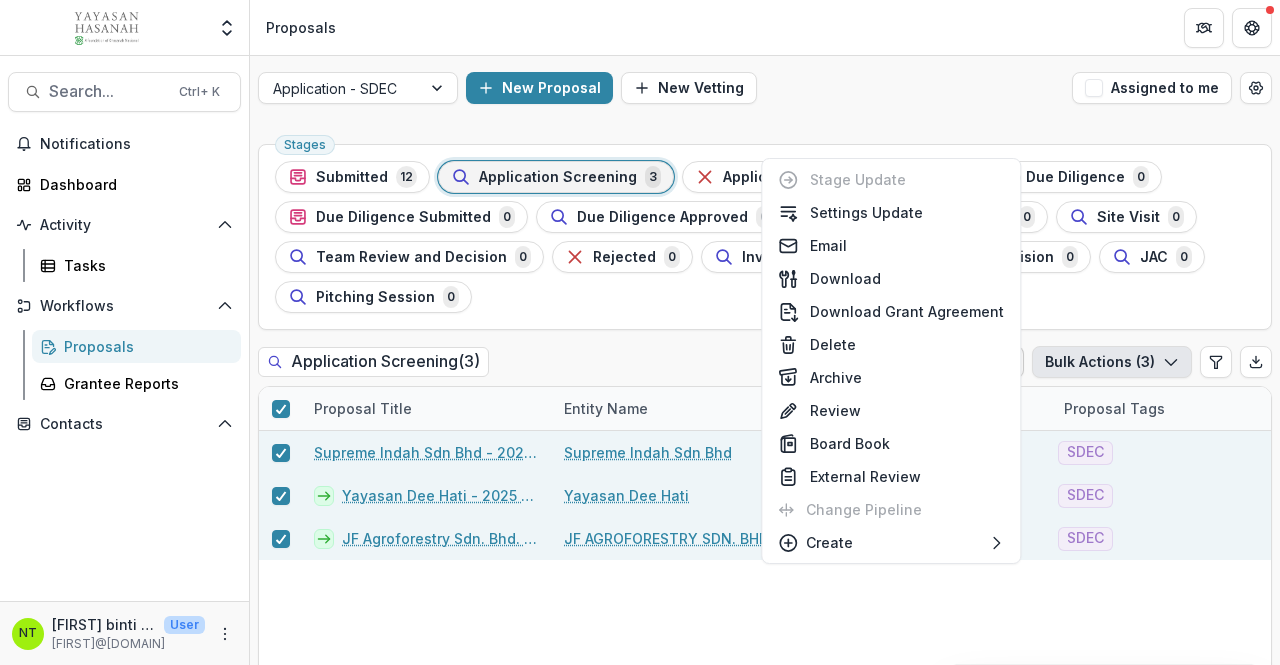 click on "Supreme Indah Sdn Bhd - [YEAR] - HSEF[YEAR] - SDEC Supreme Indah Sdn Bhd MYR[AMOUNT] SDEC [DATE] [DATE] HSEF[YEAR] - SDEC Nur Atiqah binti Adul Taib 1 Yayasan Dee Hati - [YEAR] - HSEF[YEAR] - SDEC Yayasan Dee Hati MYR[AMOUNT] SDEC [DATE] [DATE] HSEF[YEAR] - SDEC 0 JF Agroforestry Sdn. Bhd. - [YEAR] - HSEF[YEAR] - SDEC JF AGROFORESTRY SDN. BHD. MYR[AMOUNT] SDEC [DATE] [DATE] HSEF[YEAR] - SDEC 0" at bounding box center [1405, 588] 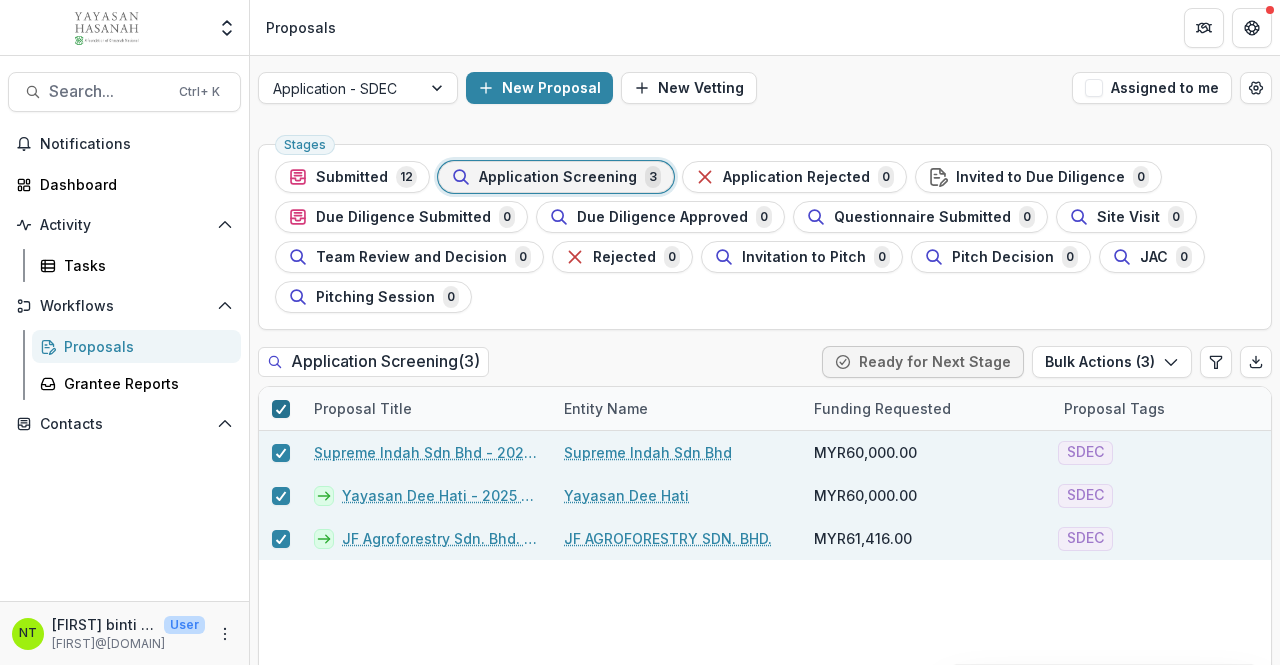 click 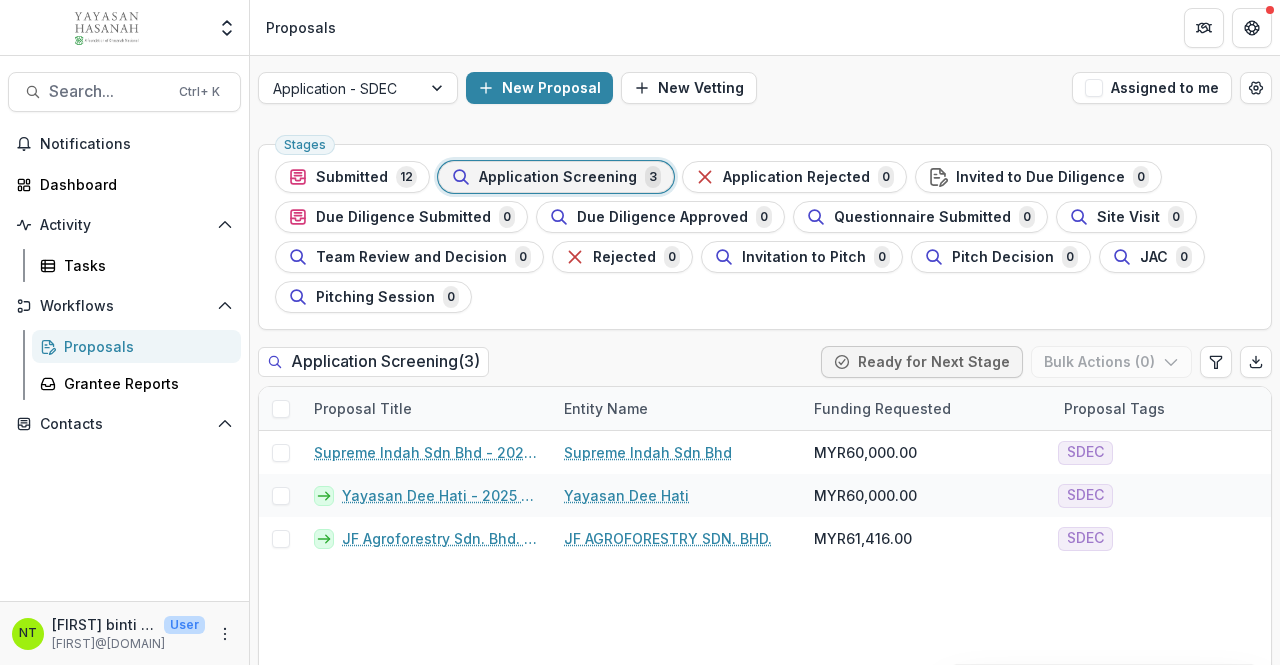 click on "Supreme Indah Sdn Bhd - [YEAR] - HSEF[YEAR] - SDEC Supreme Indah Sdn Bhd MYR[AMOUNT] SDEC [DATE] [DATE] HSEF[YEAR] - SDEC Nur Atiqah binti Adul Taib 1 Yayasan Dee Hati - [YEAR] - HSEF[YEAR] - SDEC Yayasan Dee Hati MYR[AMOUNT] SDEC [DATE] [DATE] HSEF[YEAR] - SDEC 0 JF Agroforestry Sdn. Bhd. - [YEAR] - HSEF[YEAR] - SDEC JF AGROFORESTRY SDN. BHD. MYR[AMOUNT] SDEC [DATE] [DATE] HSEF[YEAR] - SDEC 0" at bounding box center [1405, 588] 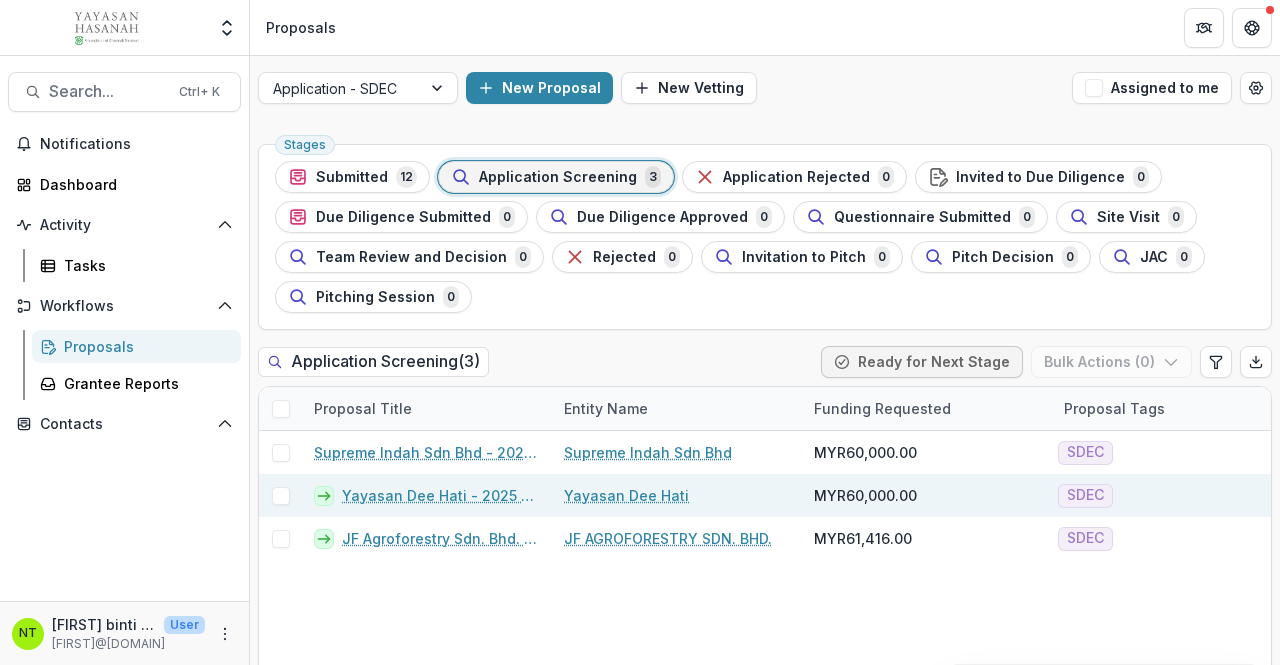 click at bounding box center (281, 496) 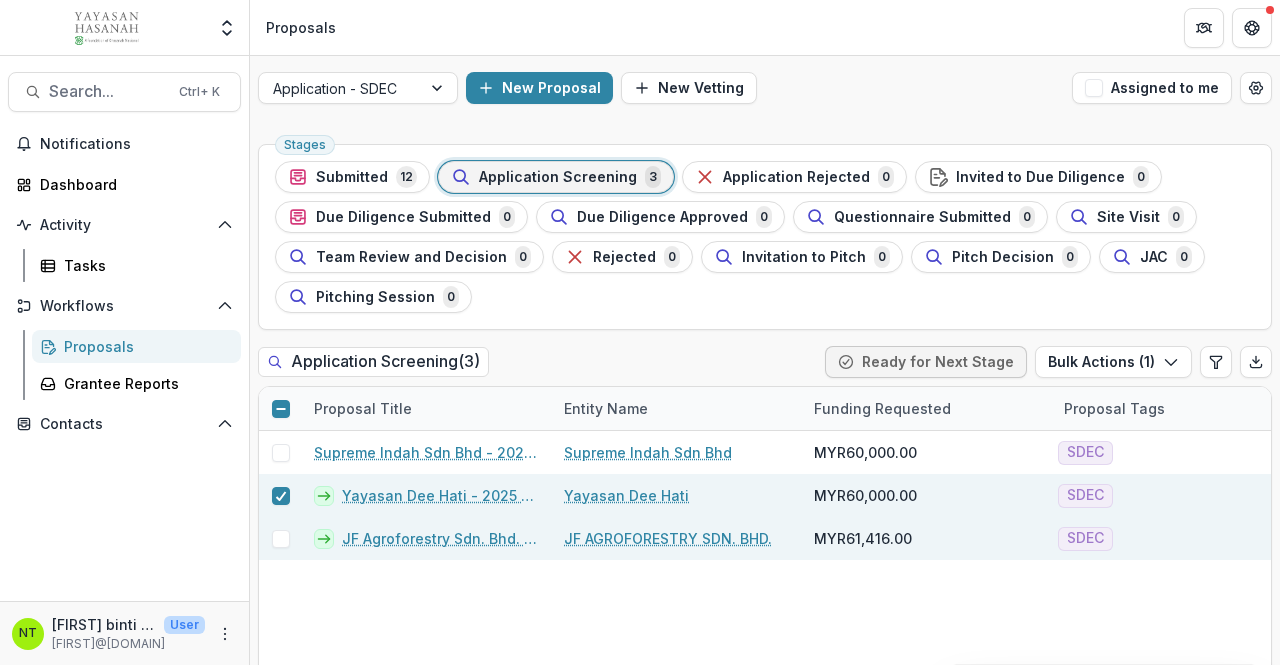 click at bounding box center [281, 539] 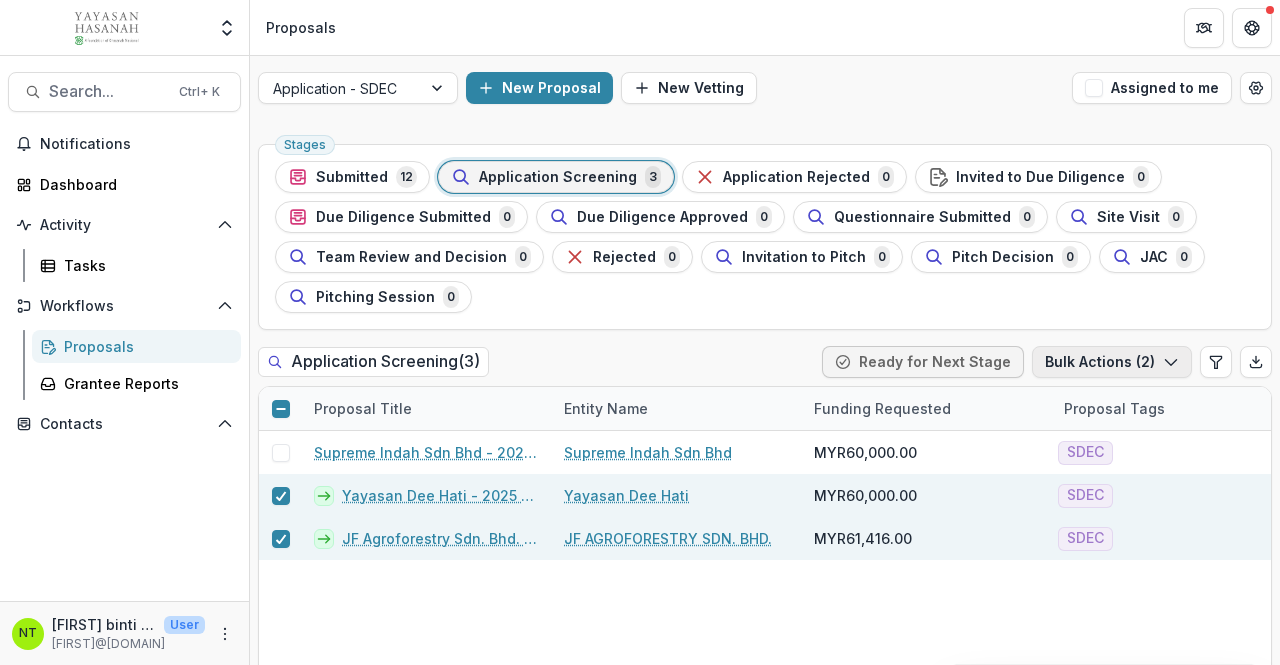 click on "Bulk Actions ( 2 )" at bounding box center [1112, 362] 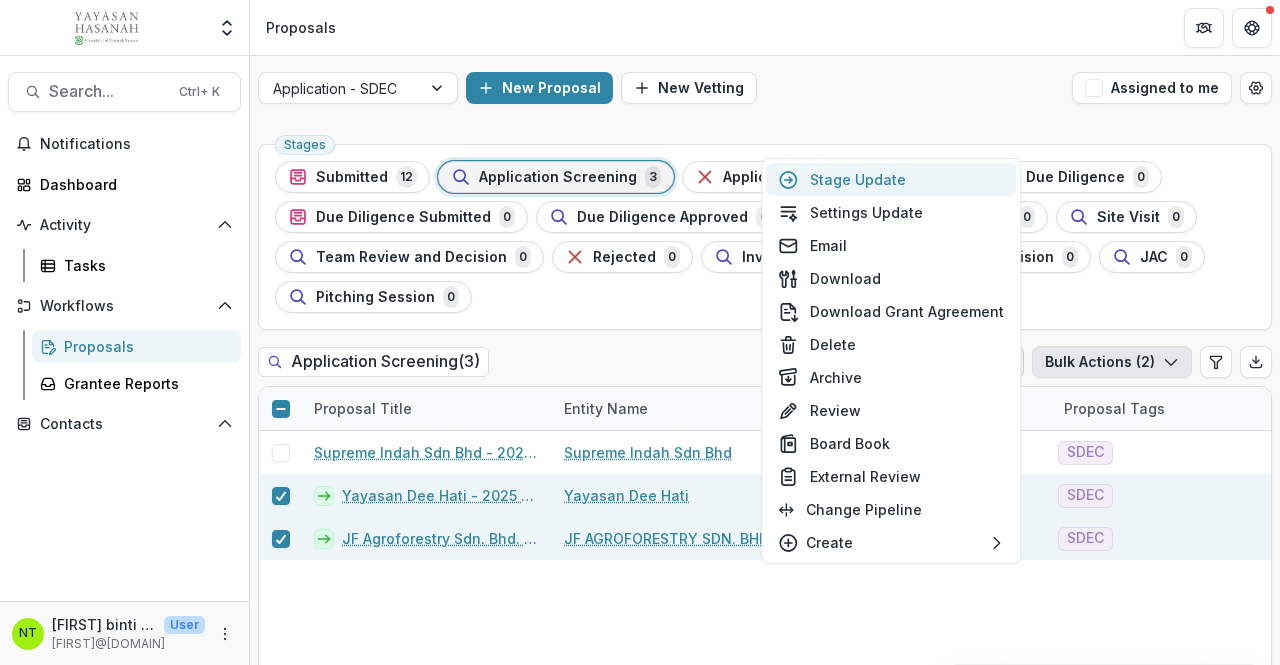 click on "Stage Update" at bounding box center [891, 179] 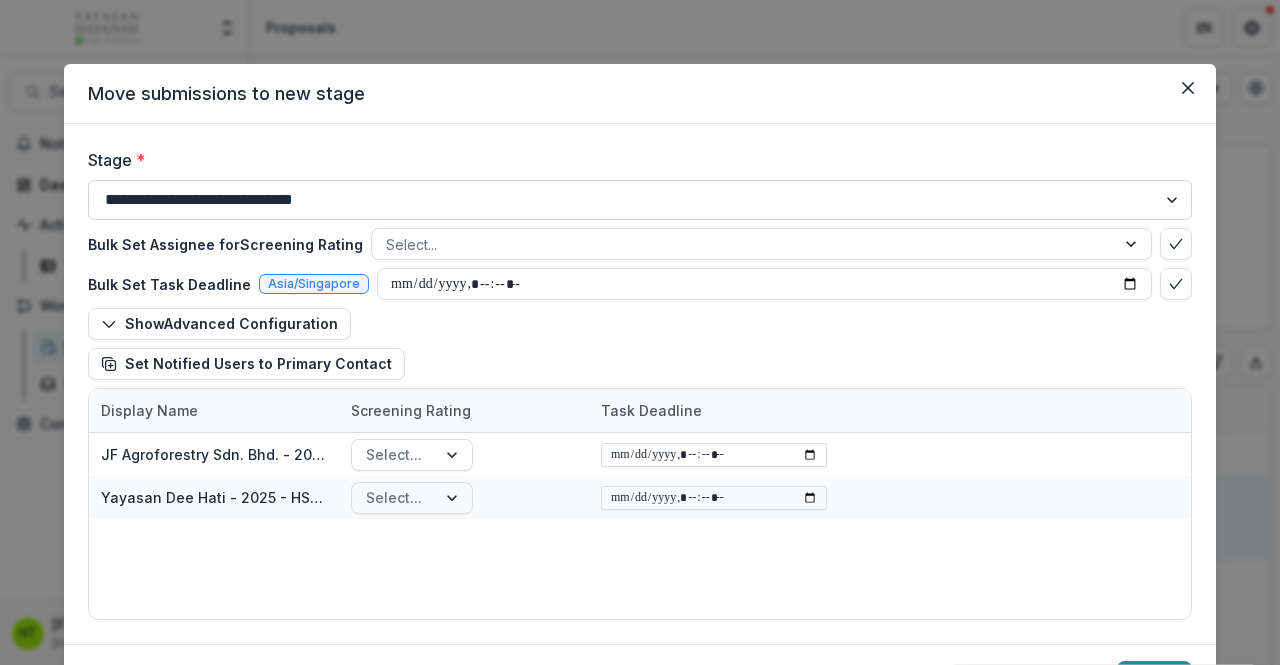 click on "**********" at bounding box center [640, 200] 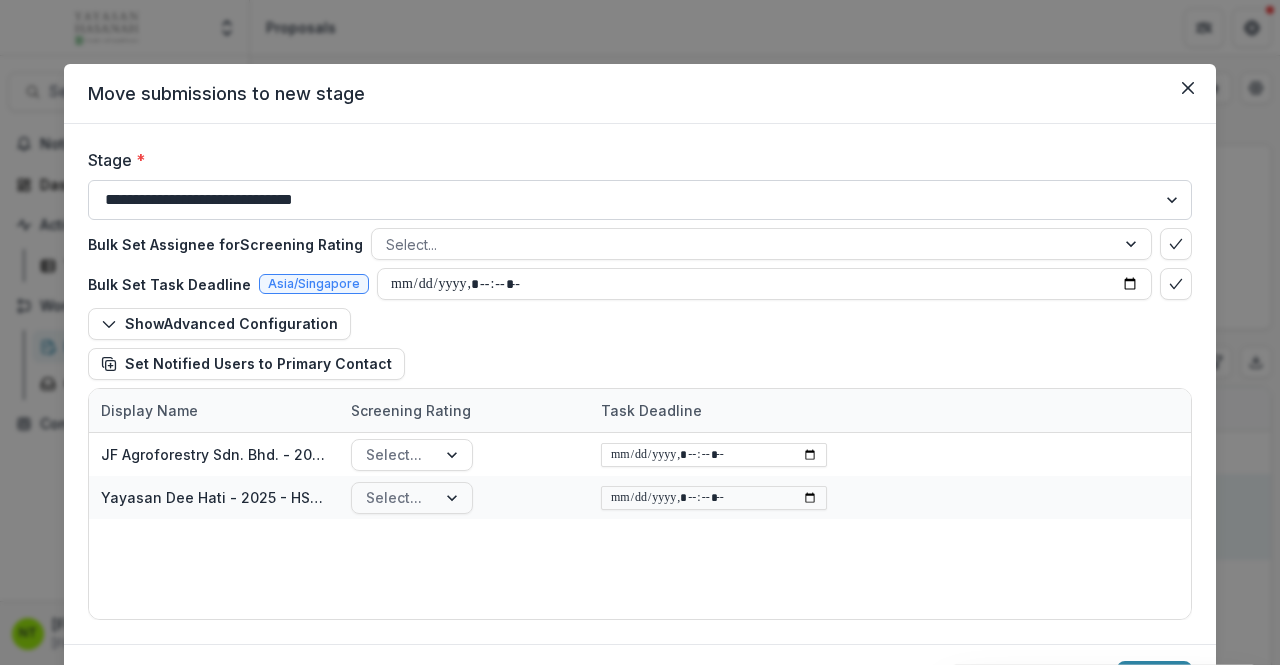 select on "*********" 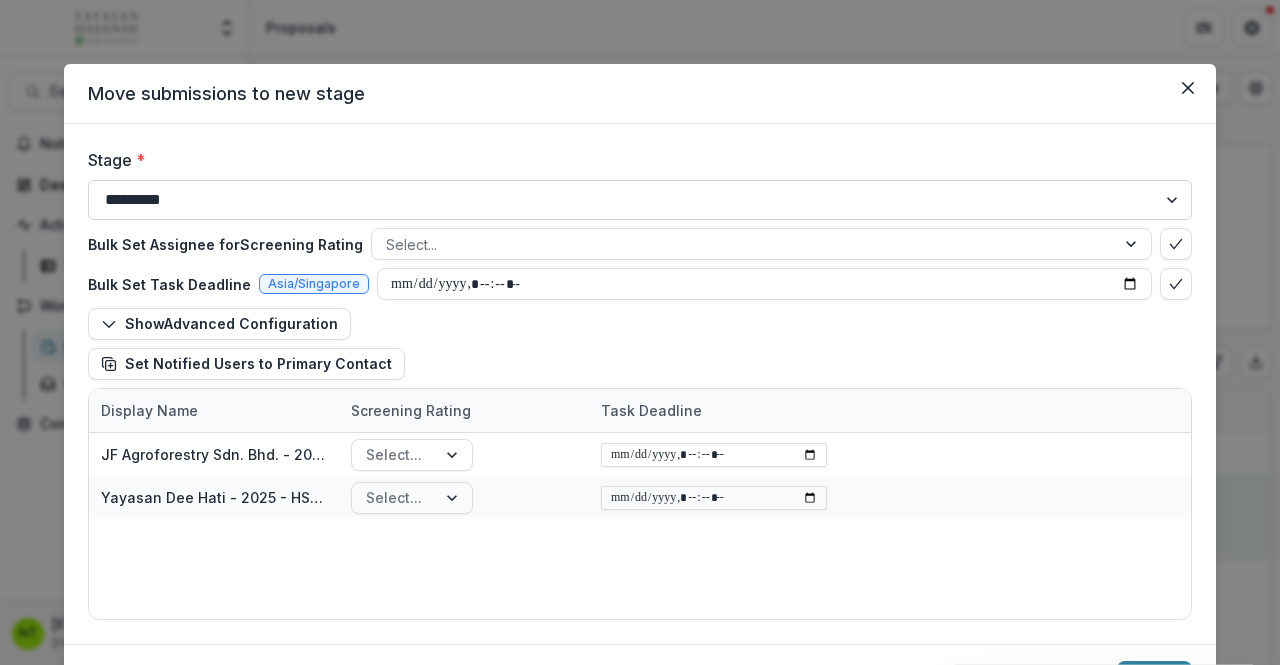 click on "**********" at bounding box center (640, 200) 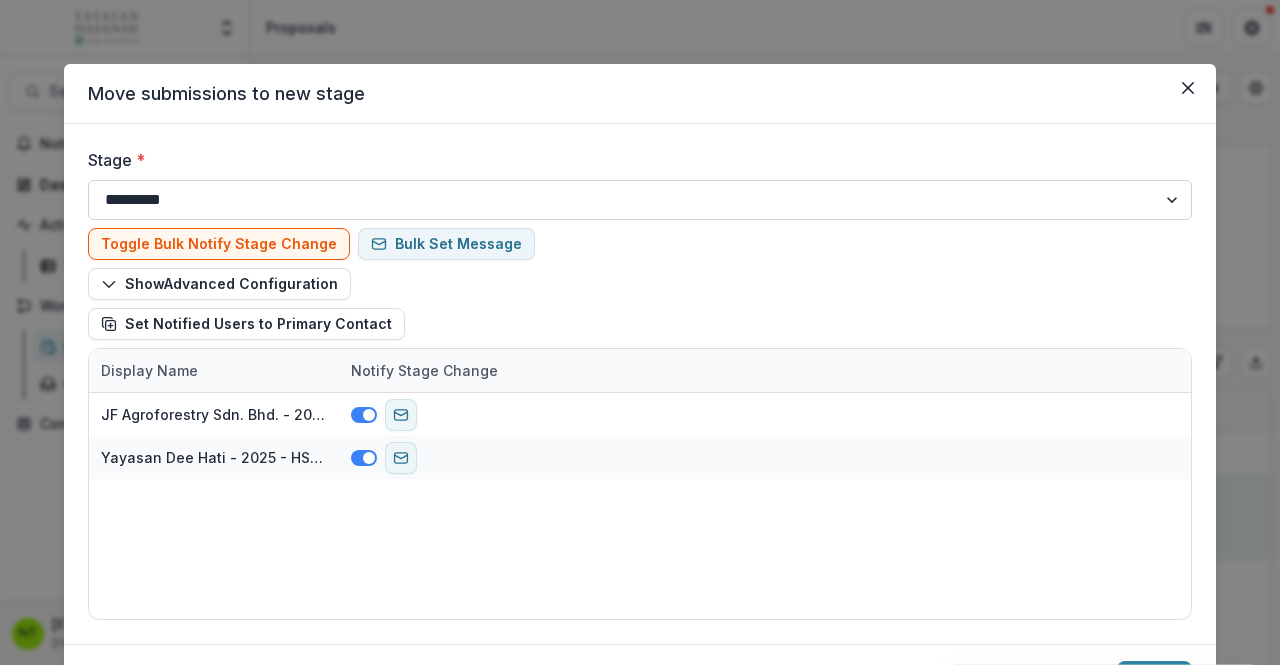 click on "**********" at bounding box center (640, 200) 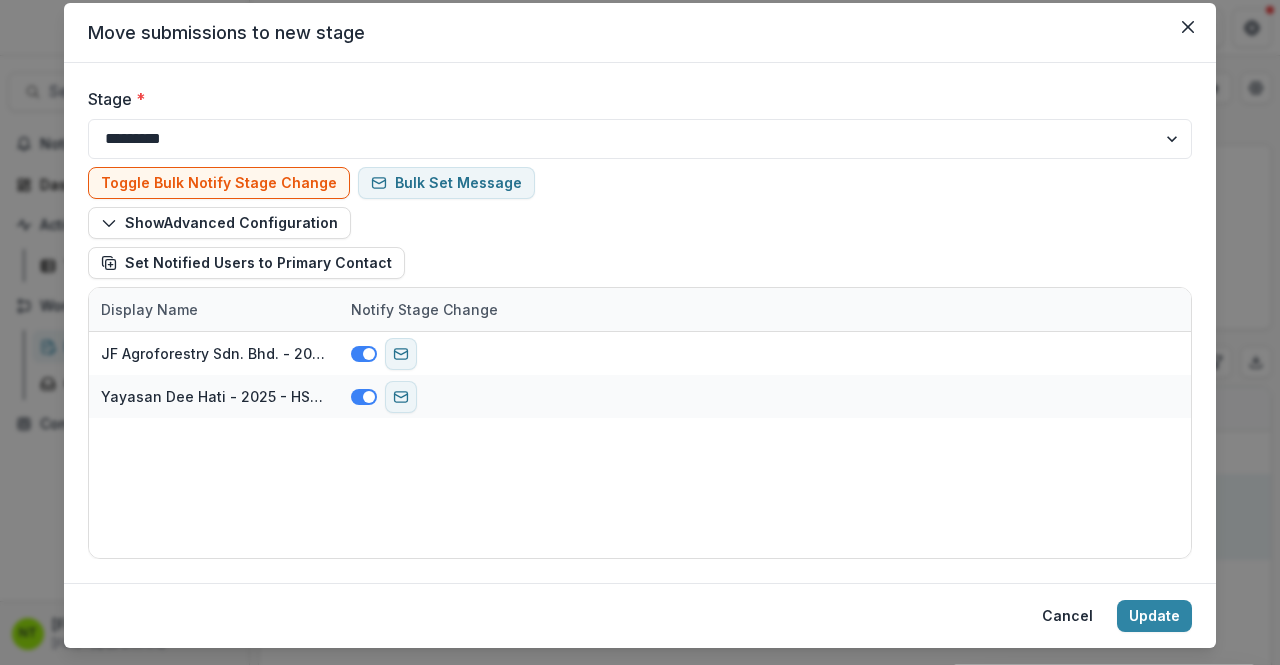 scroll, scrollTop: 107, scrollLeft: 0, axis: vertical 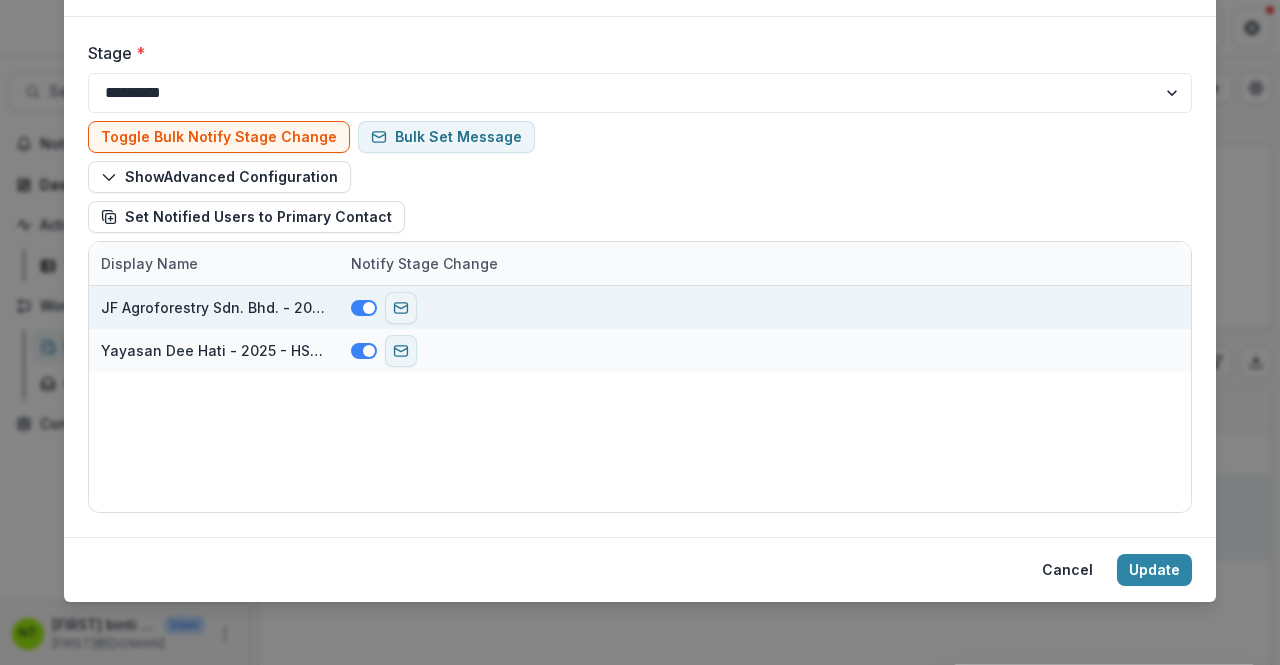 click at bounding box center (369, 308) 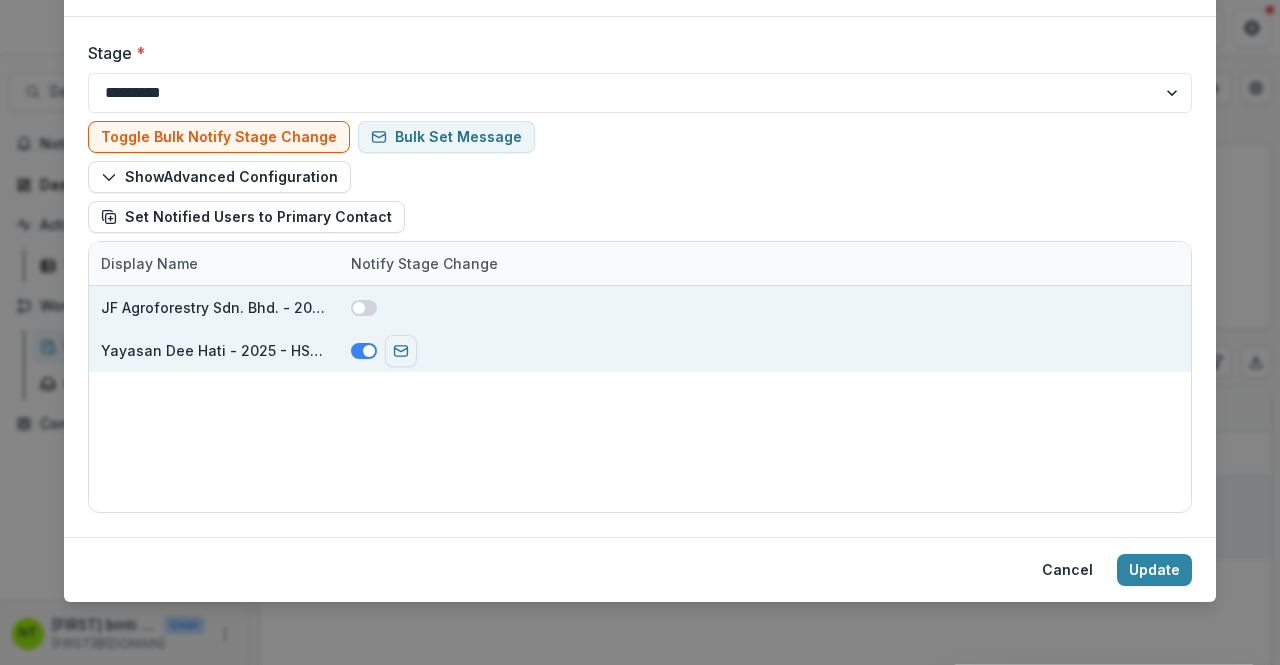 click at bounding box center [364, 351] 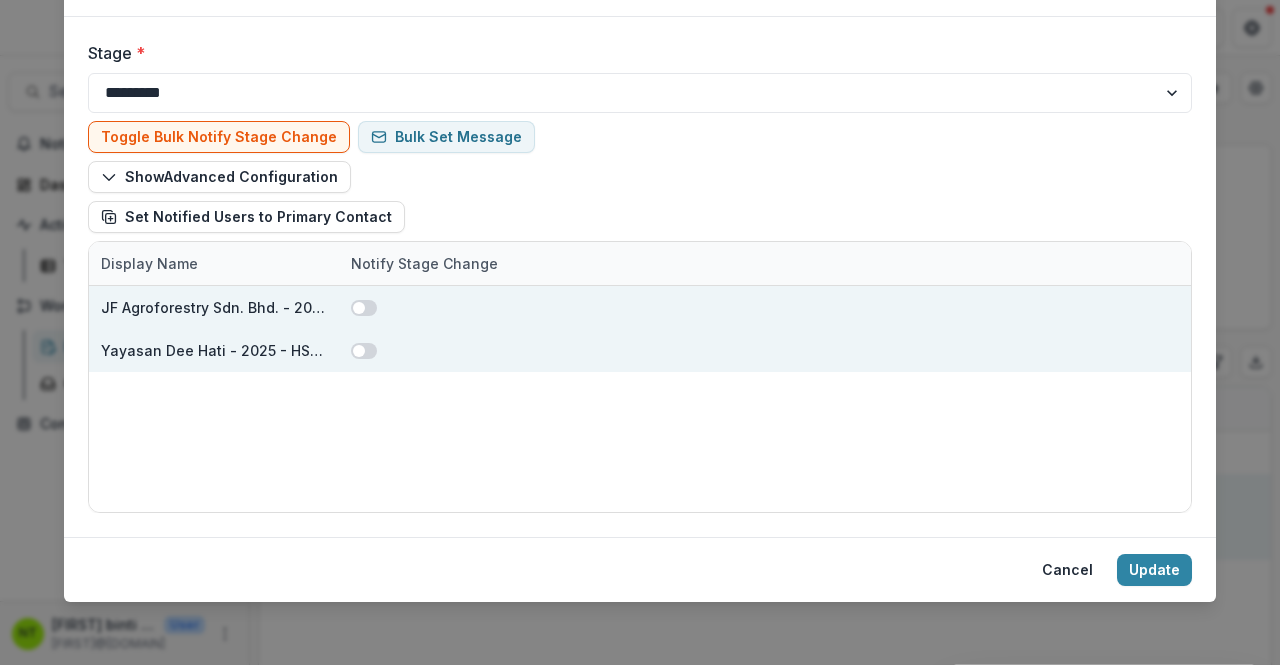 click on "[BRAND] - 2025 - HSEF2025 - SDEC [BRAND] - 2025 - HSEF2025 - SDEC" at bounding box center (640, 399) 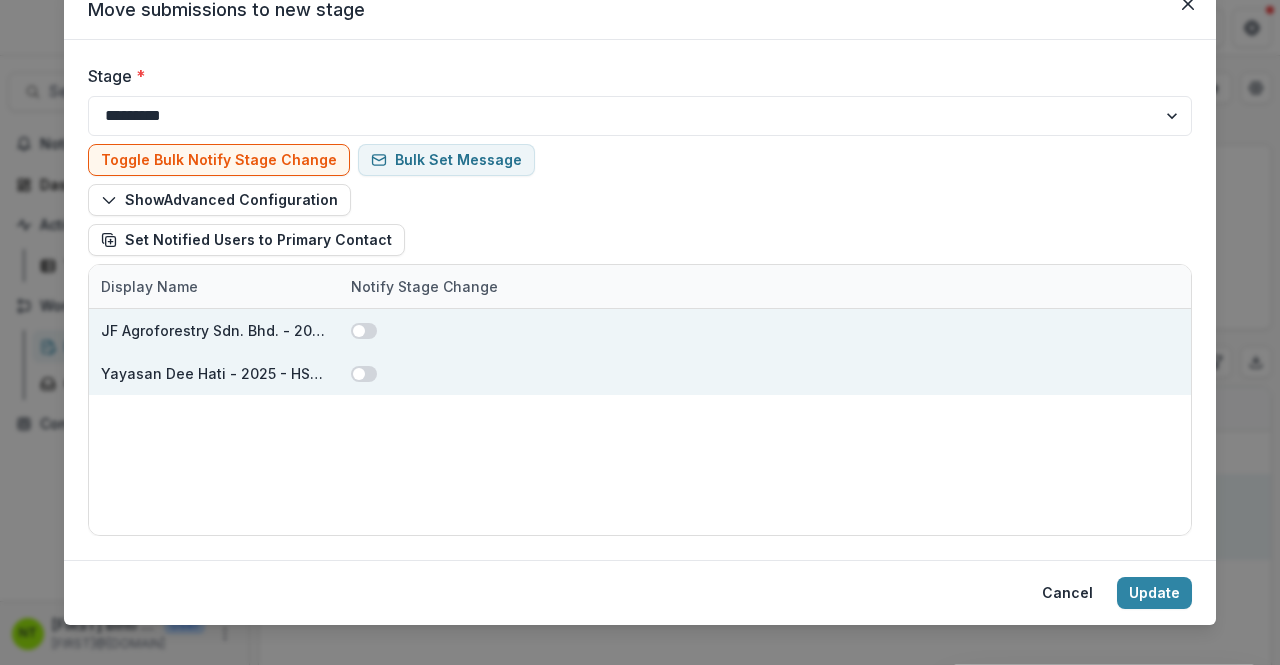 scroll, scrollTop: 107, scrollLeft: 0, axis: vertical 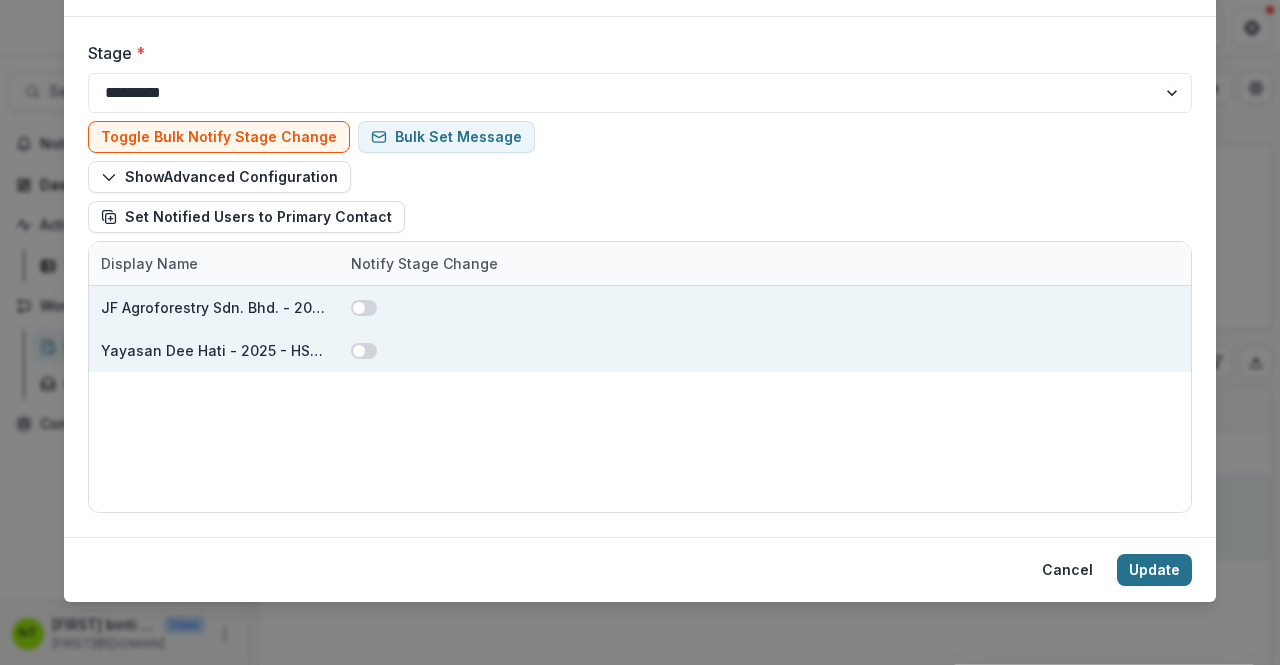 click on "Update" at bounding box center (1154, 570) 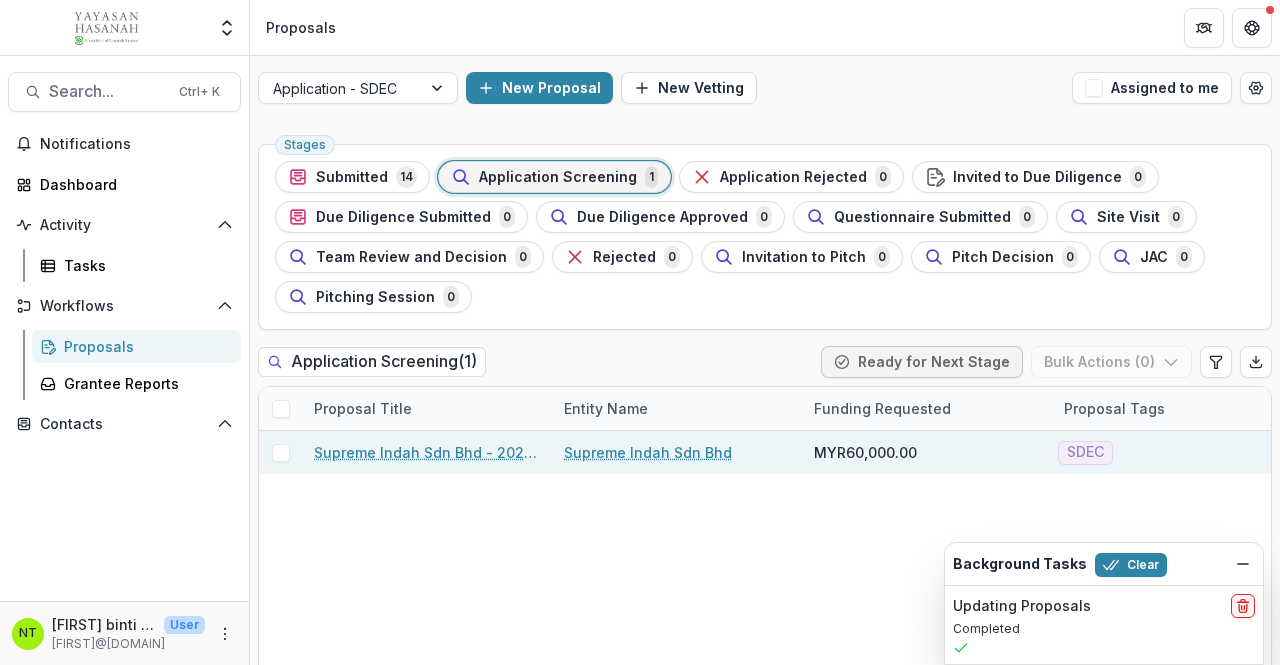 click on "Supreme Indah Sdn Bhd - 2025 - HSEF2025 - SDEC" at bounding box center (427, 452) 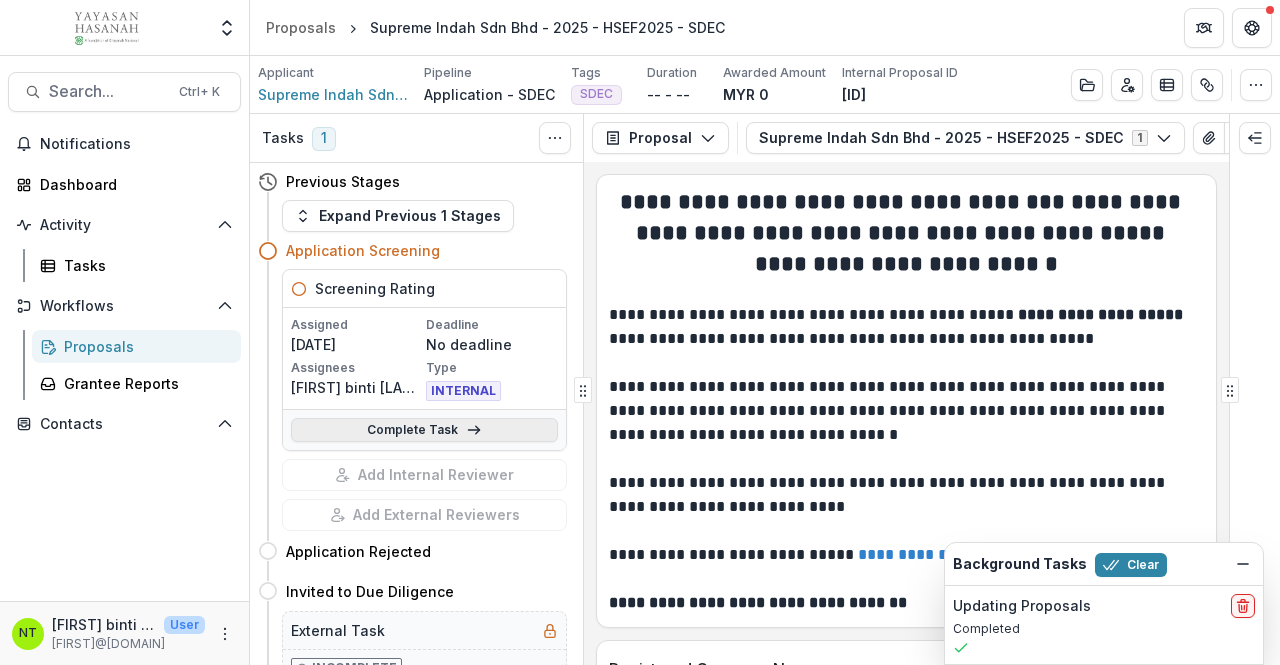 click on "Complete Task" at bounding box center (424, 430) 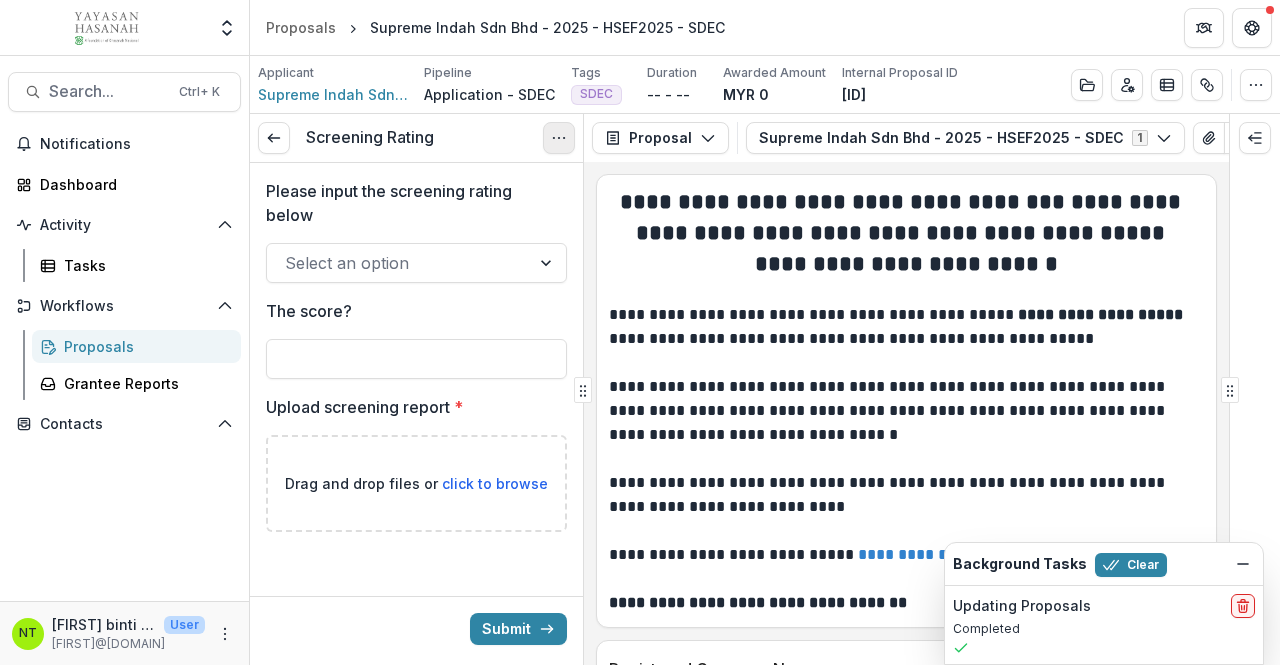 click 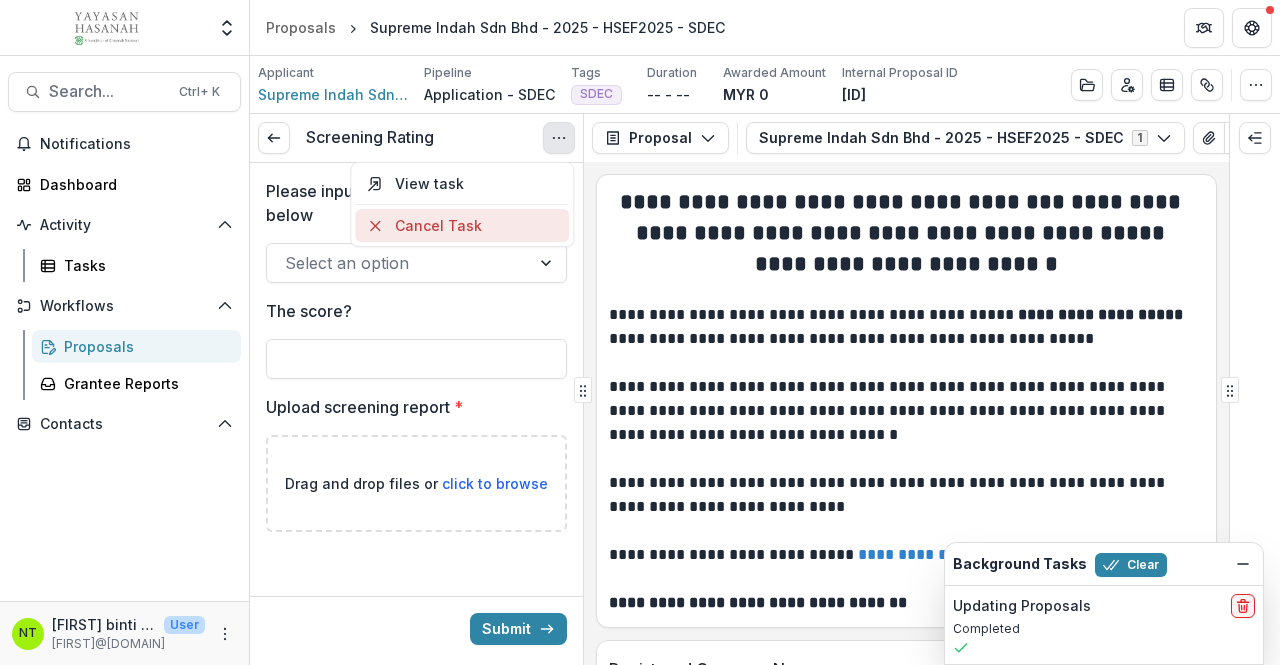 click on "Cancel Task" at bounding box center [462, 225] 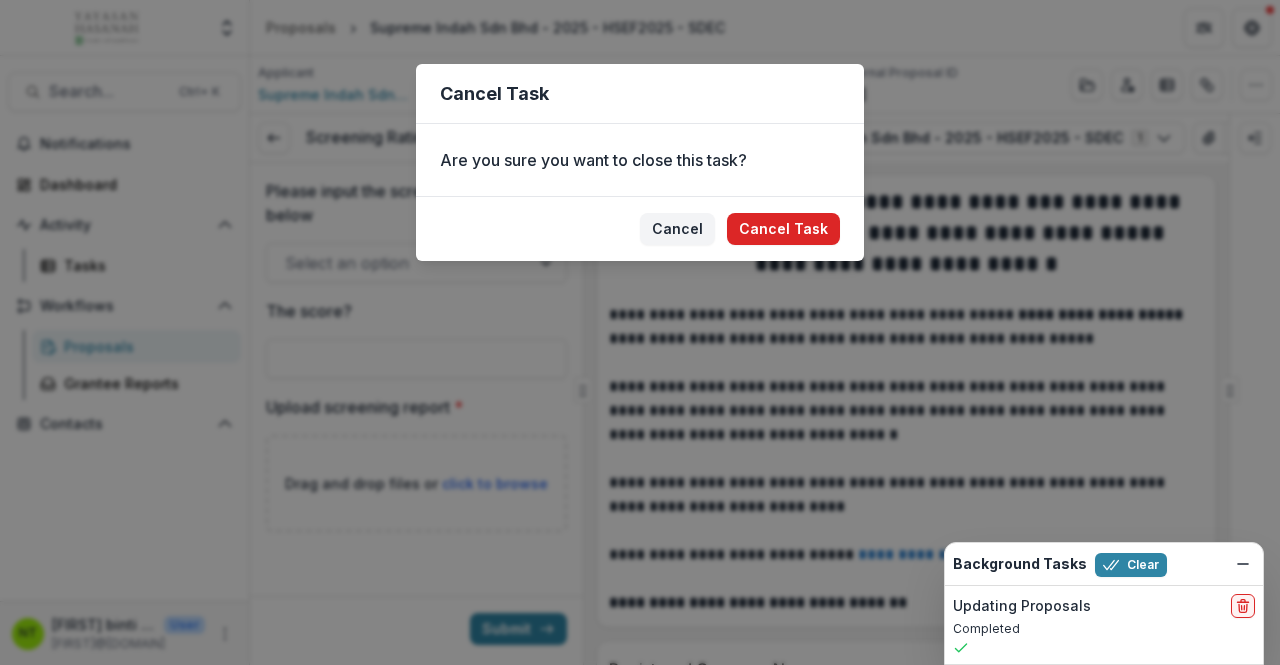 click on "Cancel Task" at bounding box center (783, 229) 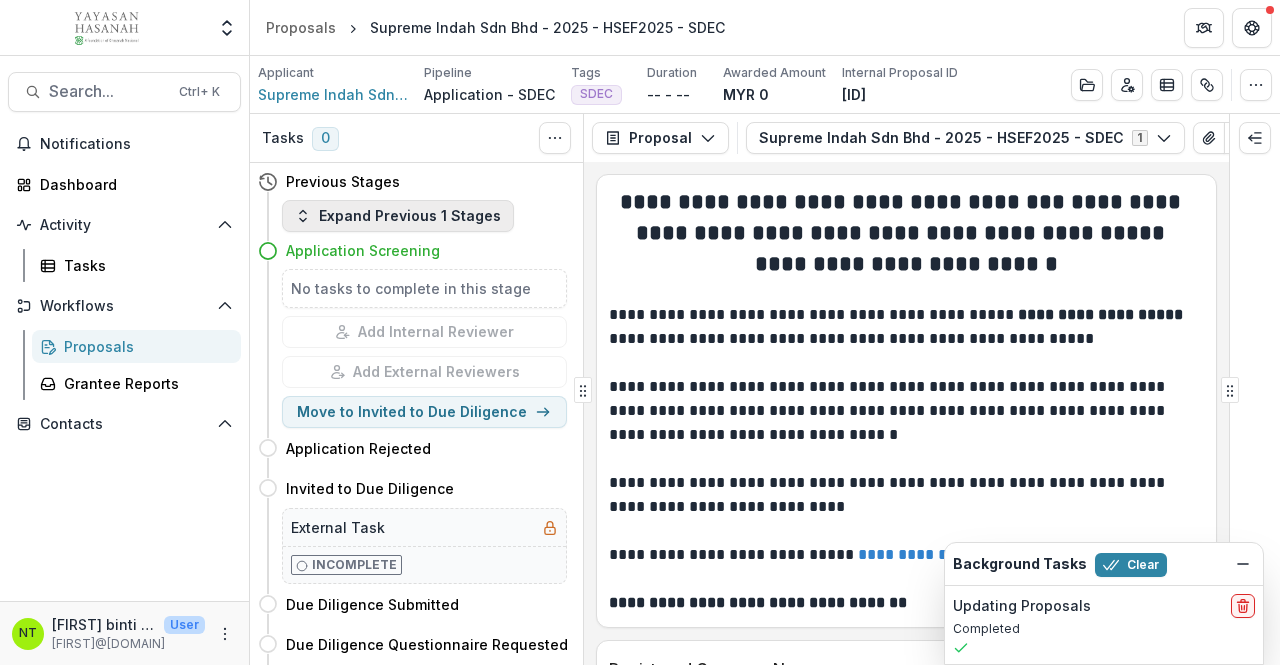 click on "Expand Previous 1 Stages" at bounding box center (398, 216) 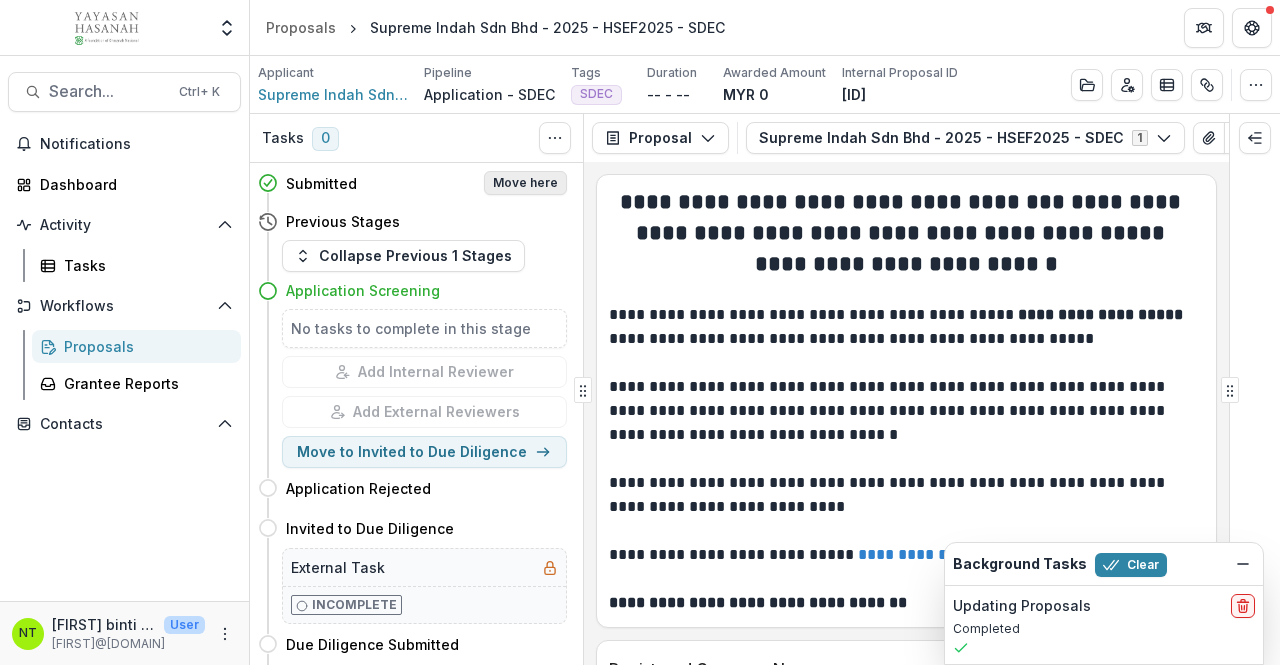 click on "Move here" at bounding box center [525, 183] 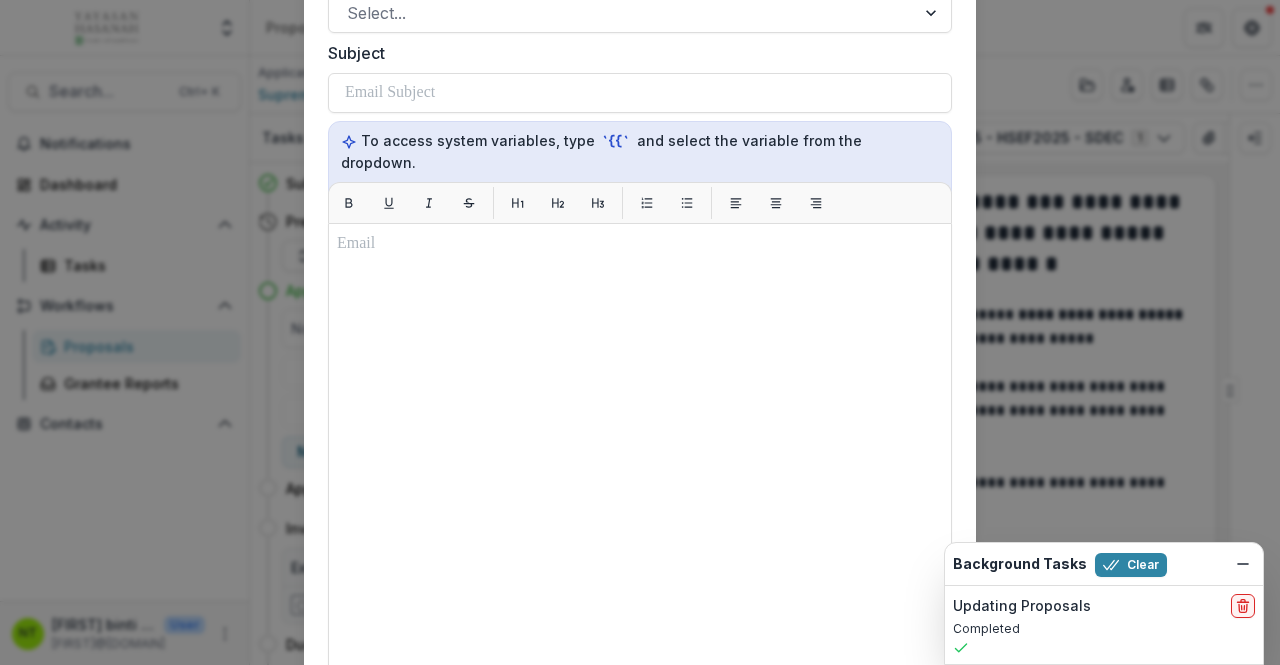 scroll, scrollTop: 285, scrollLeft: 0, axis: vertical 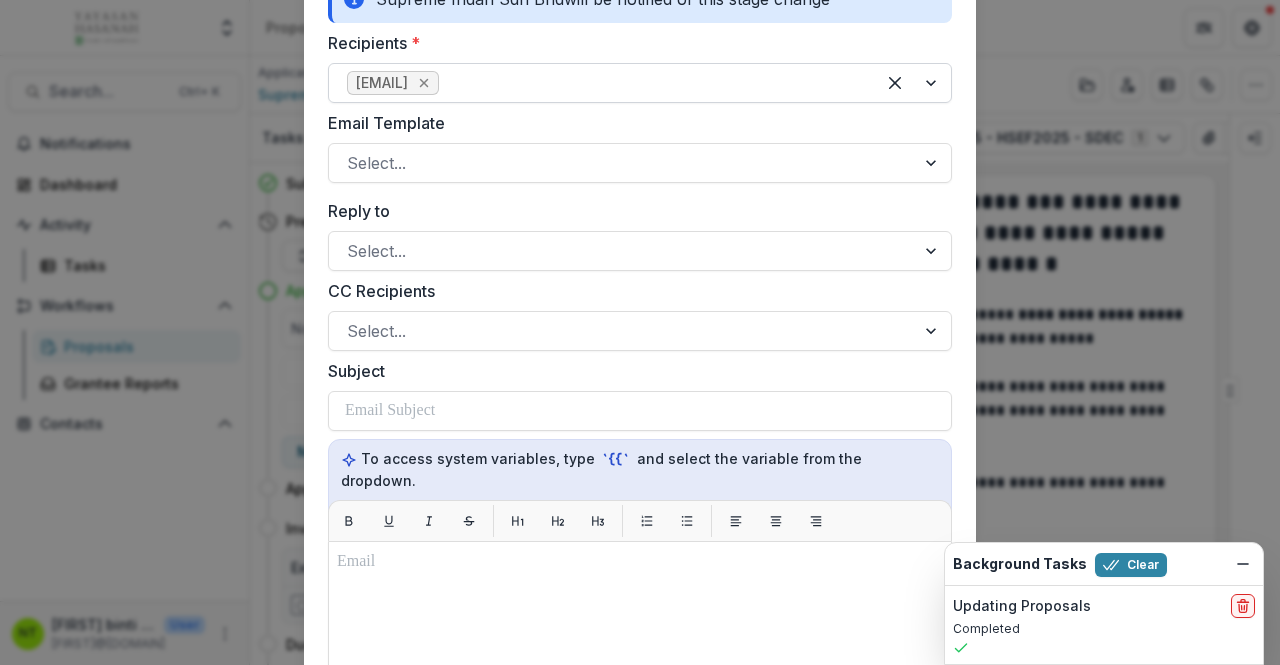 click 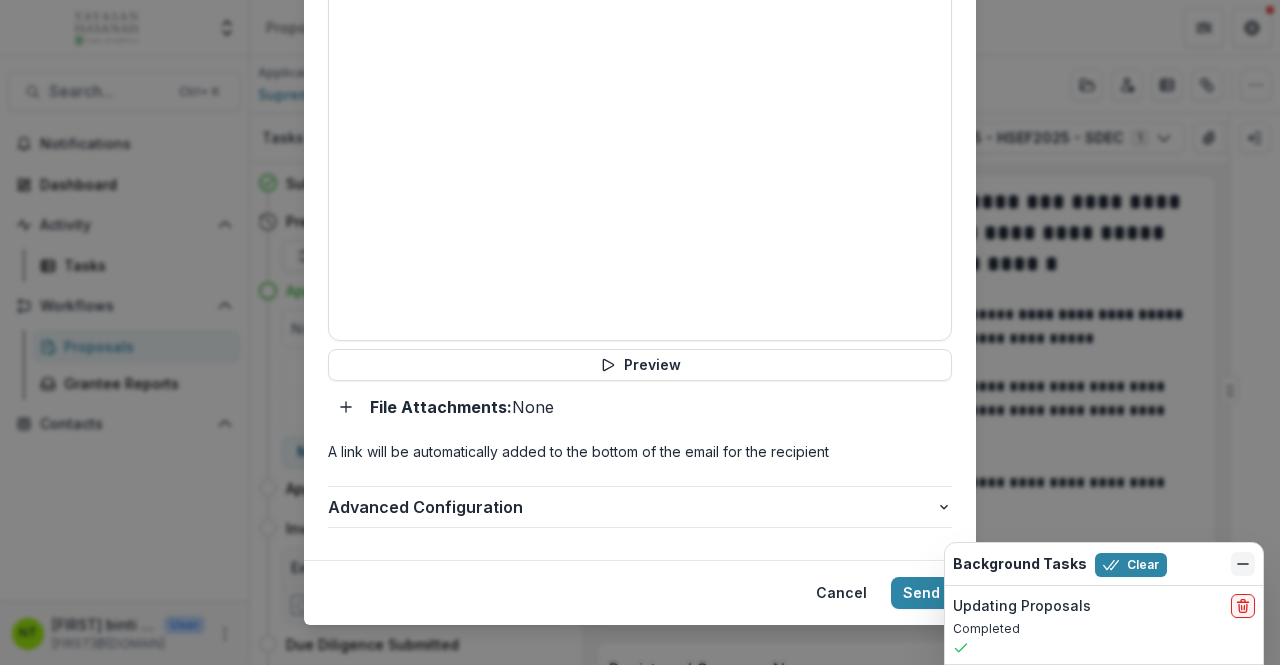 click 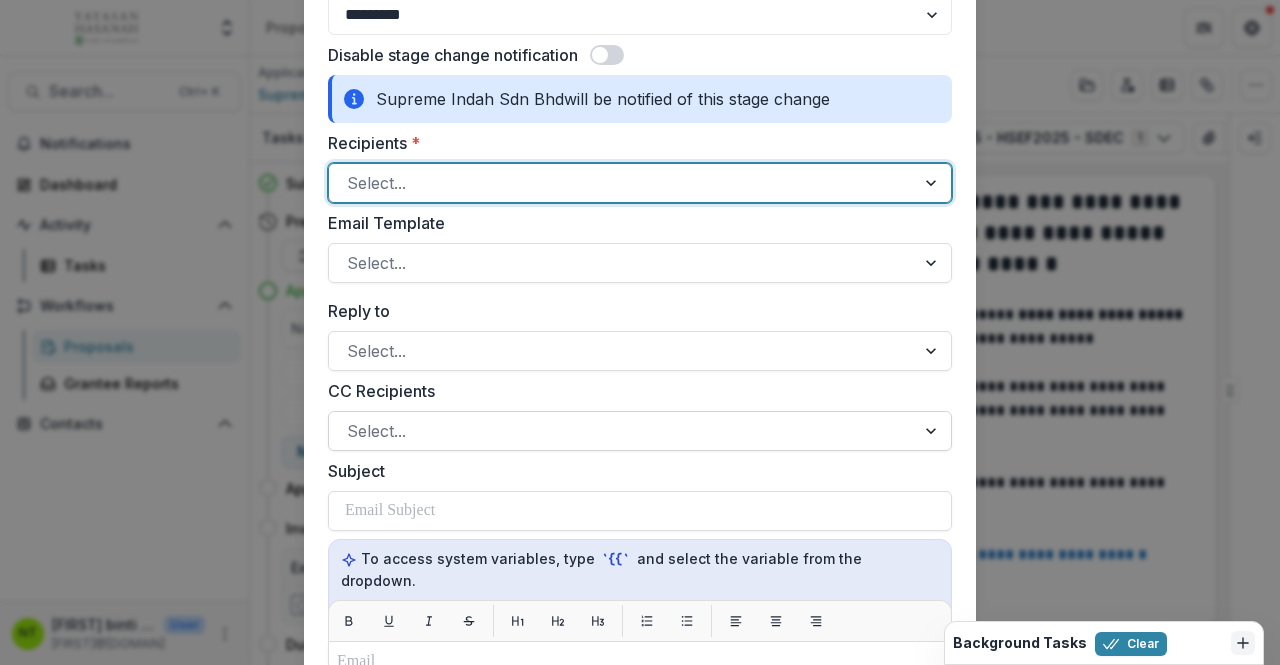 scroll, scrollTop: 985, scrollLeft: 0, axis: vertical 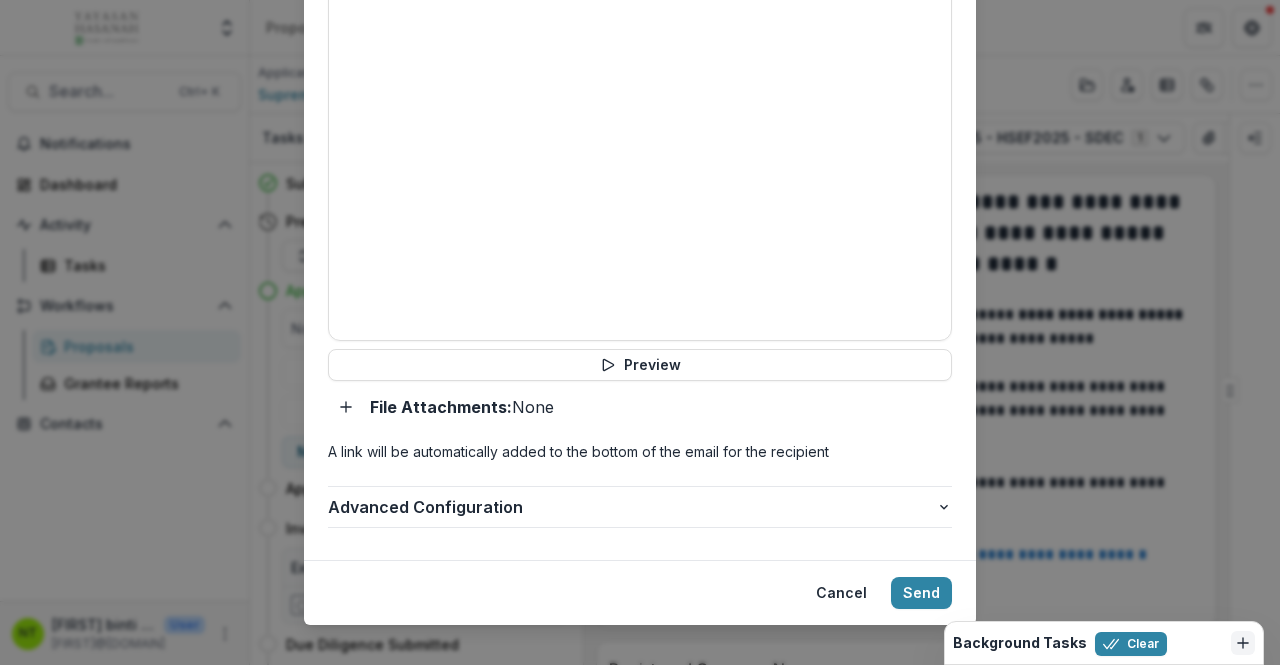 click on "Cancel Send" at bounding box center (640, 592) 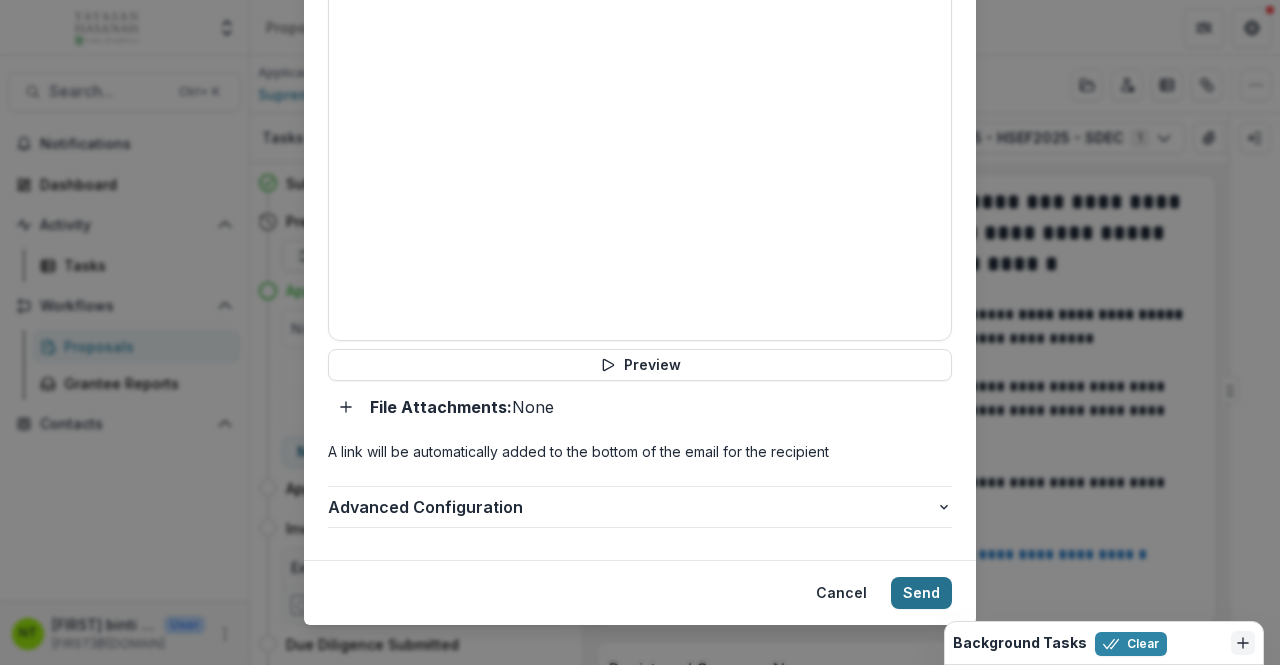 click on "Send" at bounding box center [921, 593] 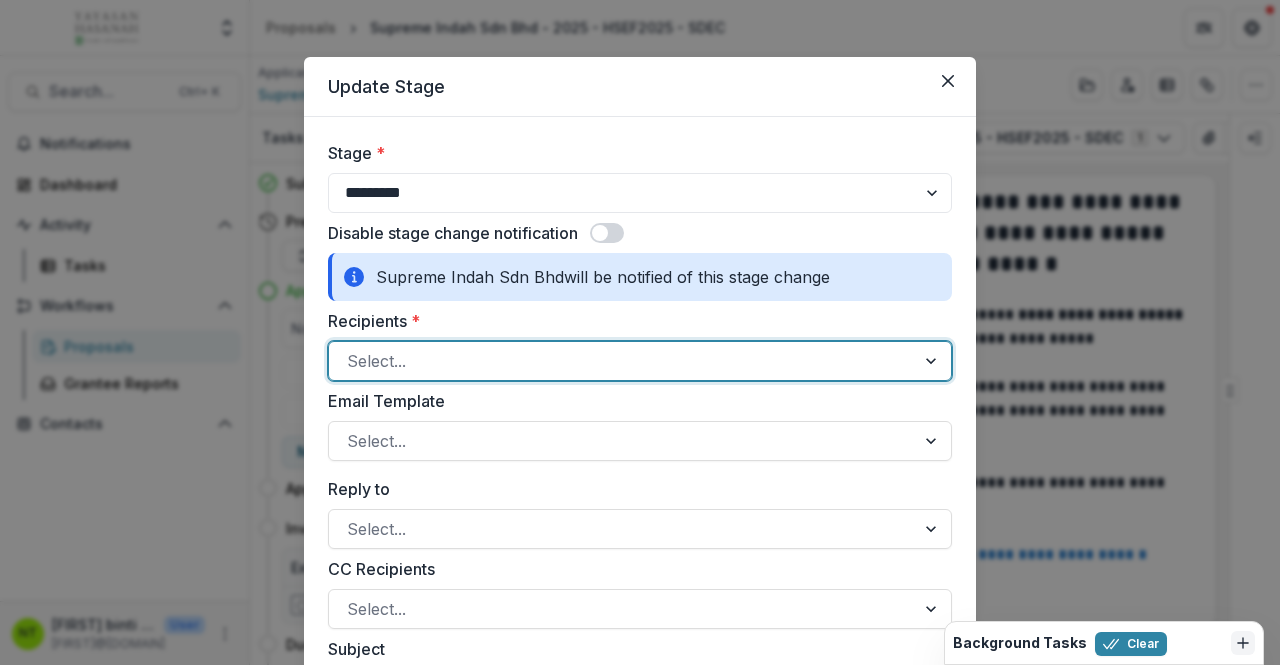 scroll, scrollTop: 0, scrollLeft: 0, axis: both 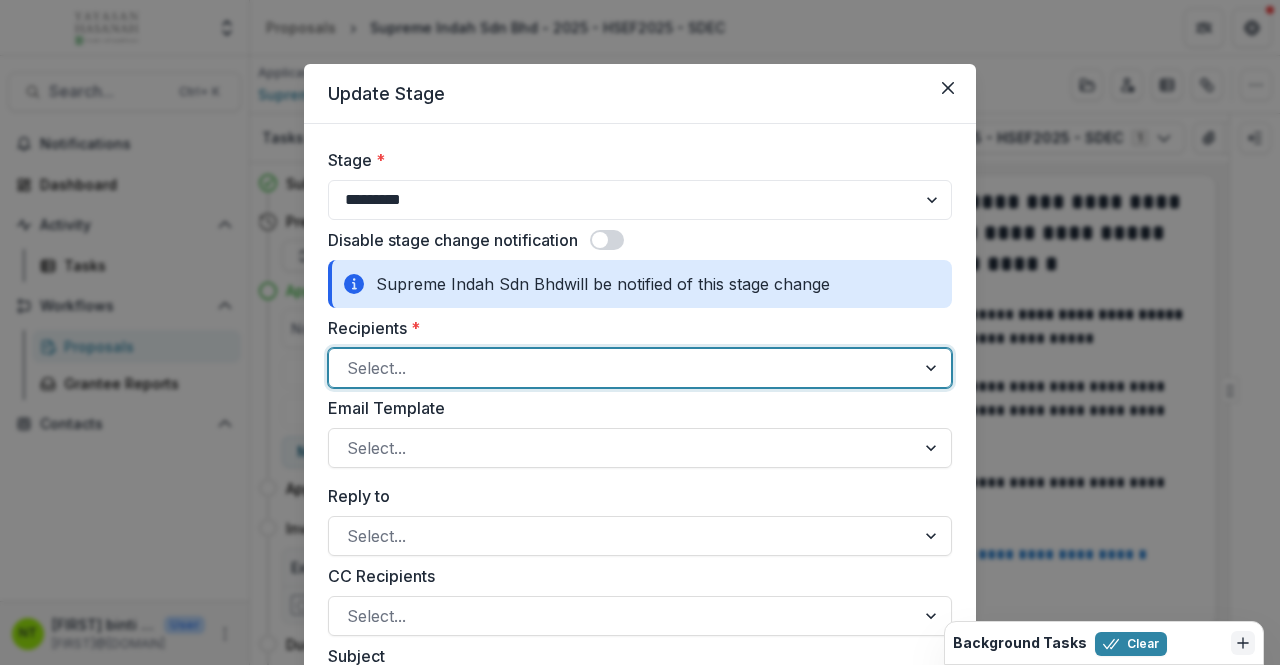 click on "Select..." at bounding box center [622, 368] 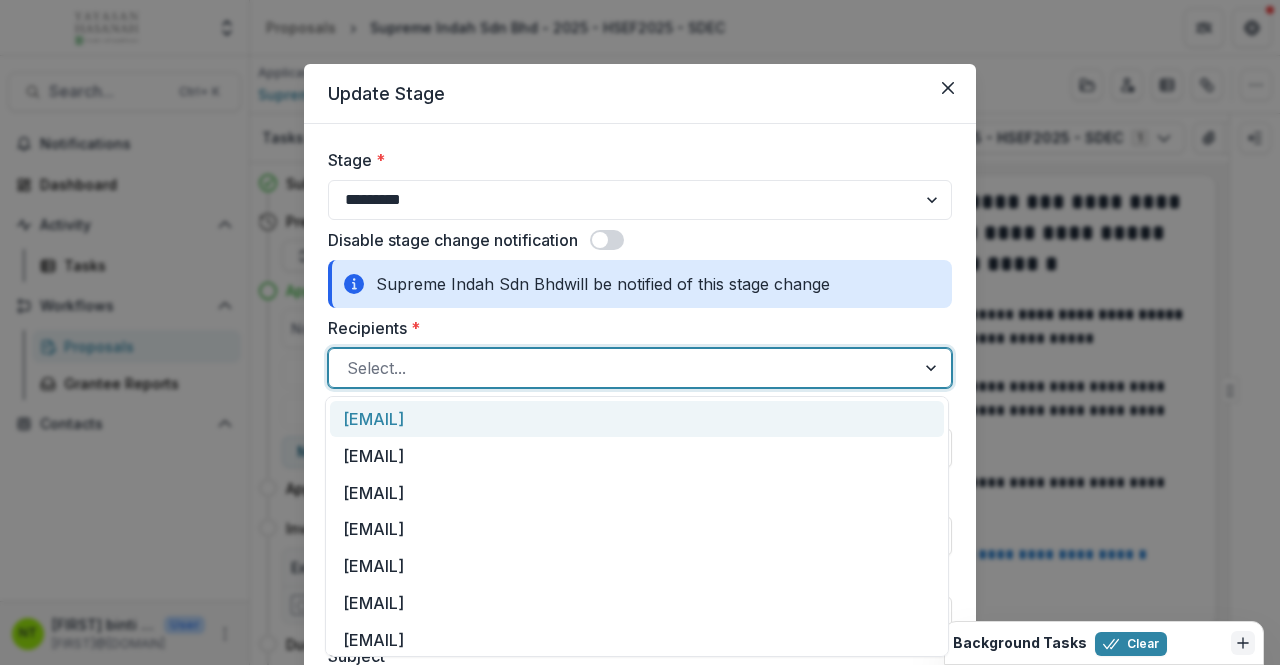 click on "[EMAIL]" at bounding box center (637, 419) 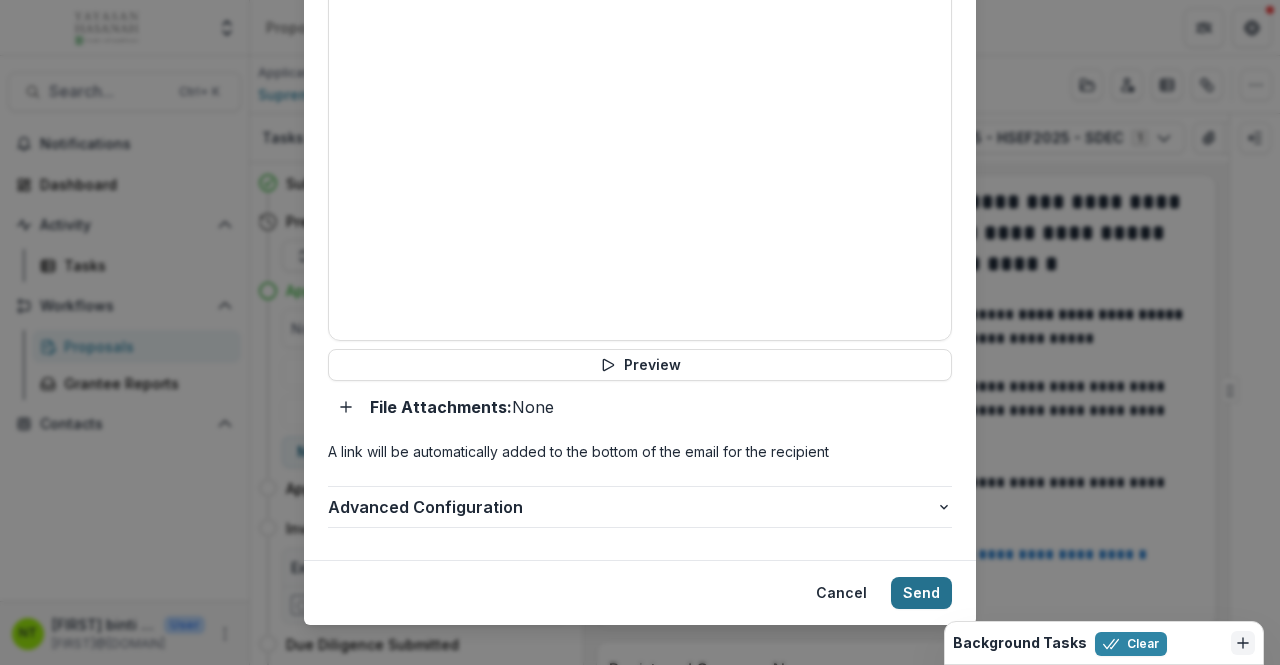 click on "Send" at bounding box center (921, 593) 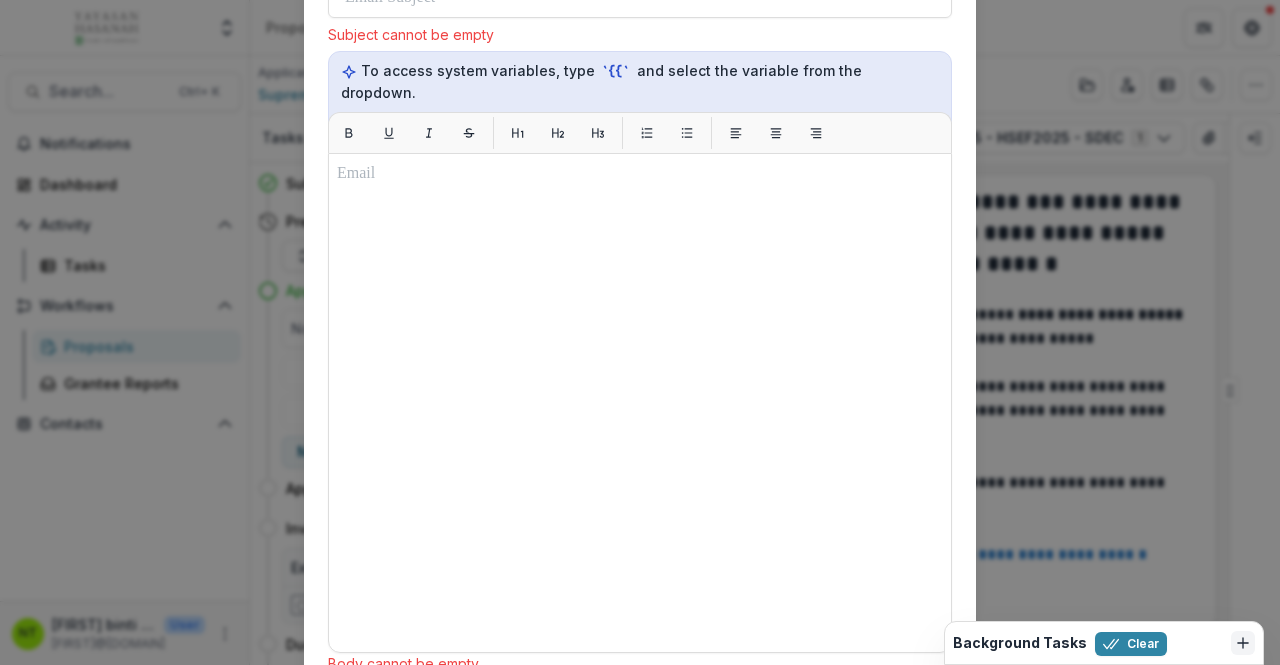 scroll, scrollTop: 510, scrollLeft: 0, axis: vertical 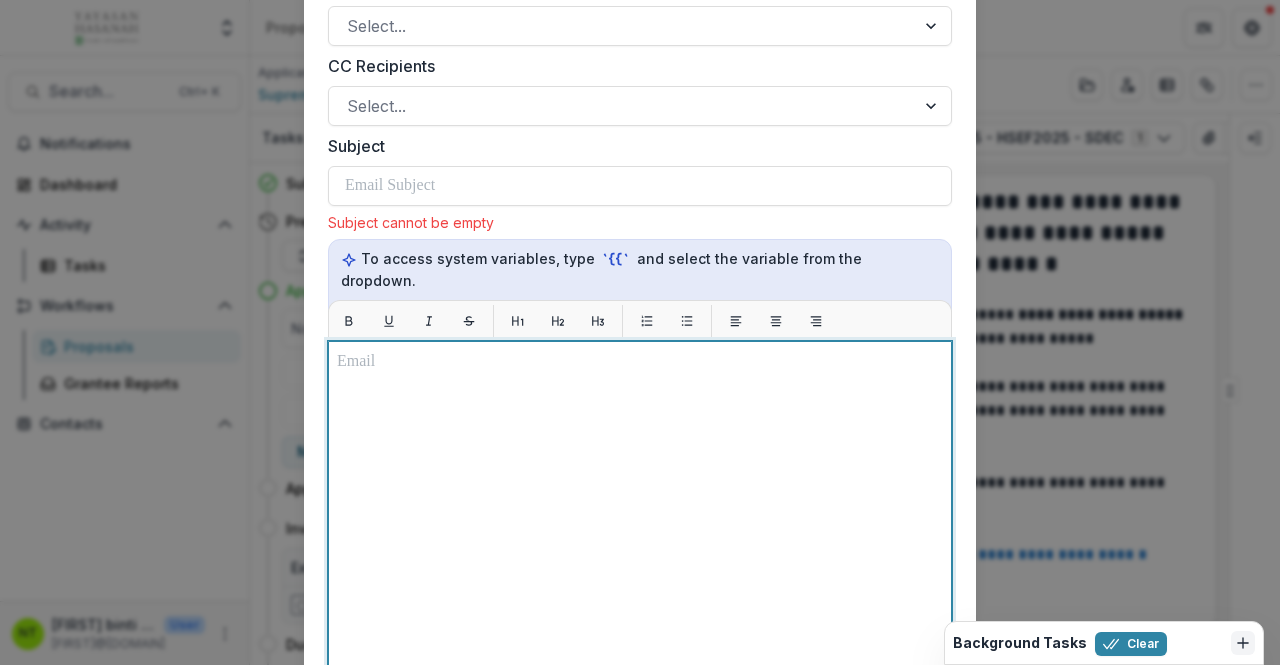 click at bounding box center [640, 591] 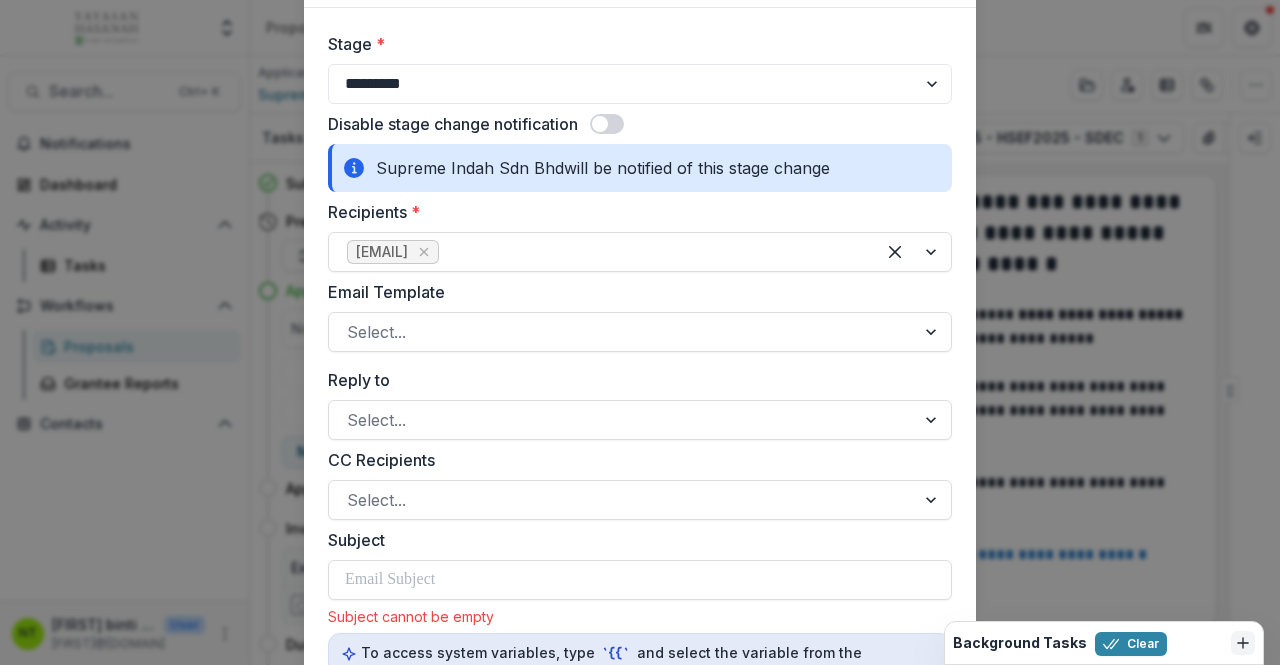 scroll, scrollTop: 10, scrollLeft: 0, axis: vertical 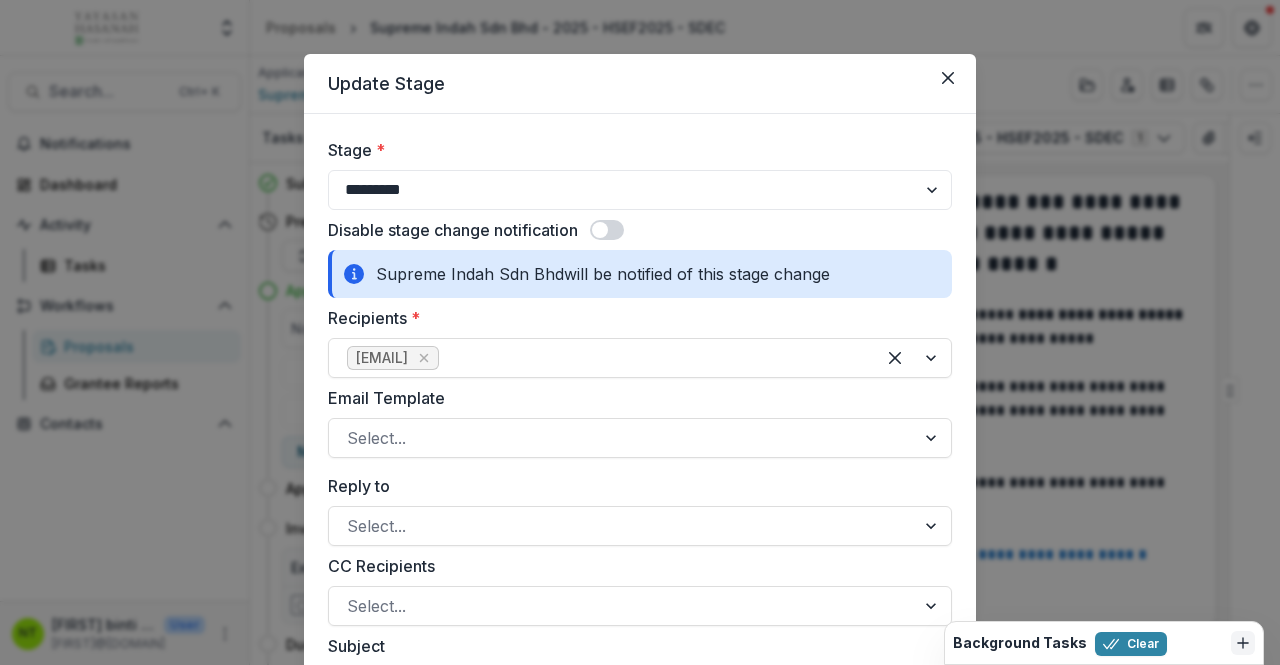 click at bounding box center (607, 230) 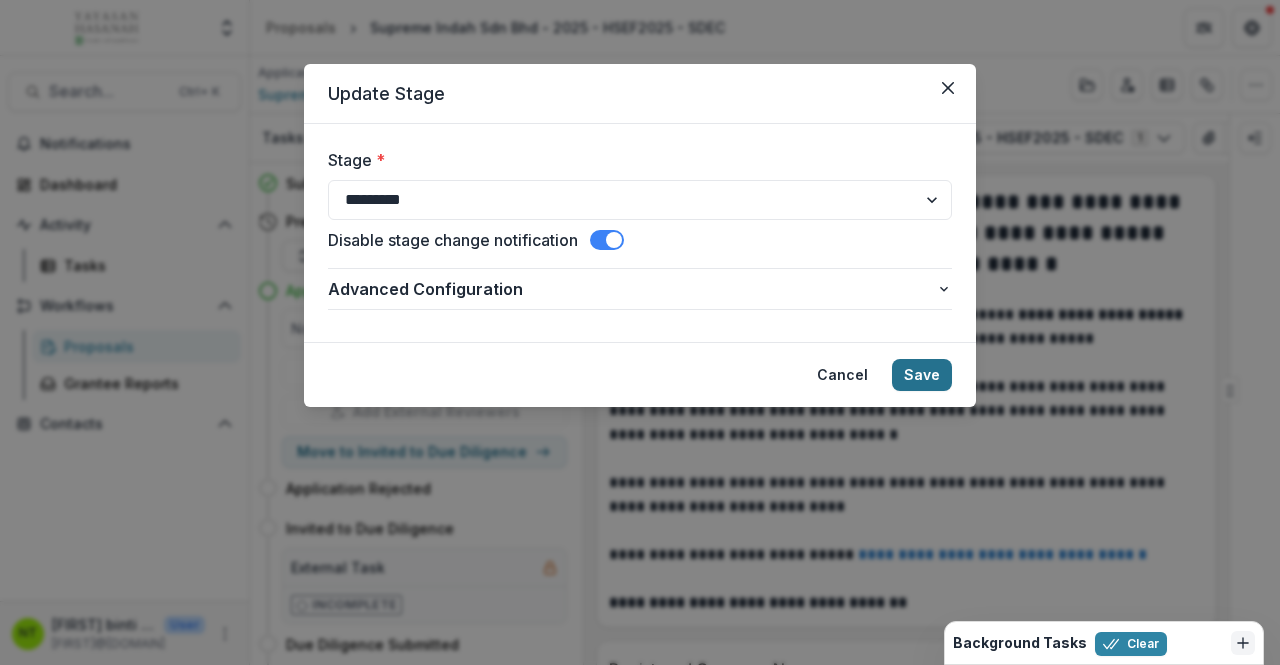 click on "Save" at bounding box center [922, 375] 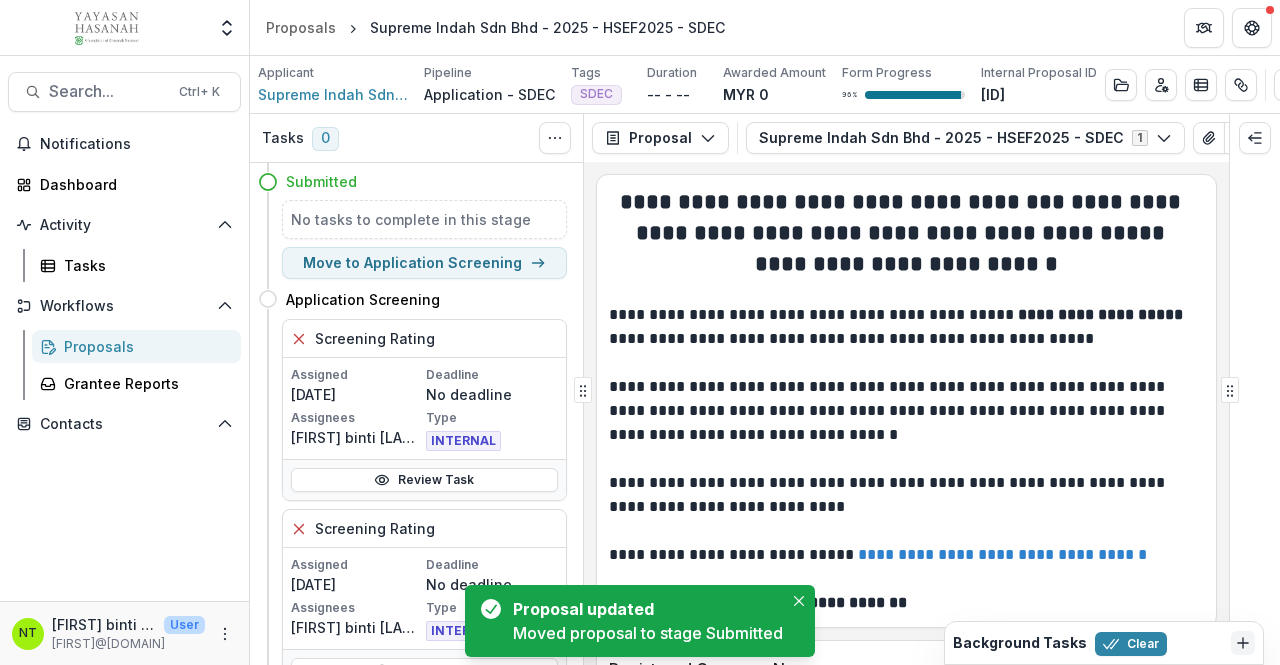 click on "Proposals" at bounding box center (144, 346) 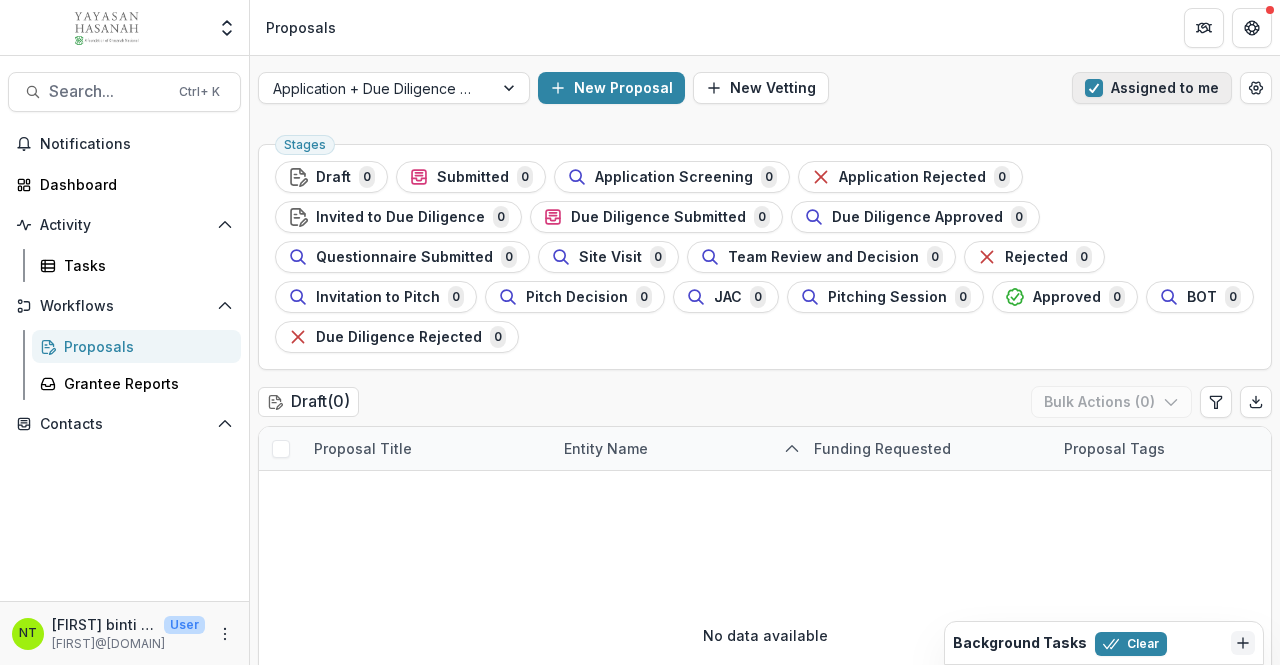click on "Assigned to me" at bounding box center (1152, 88) 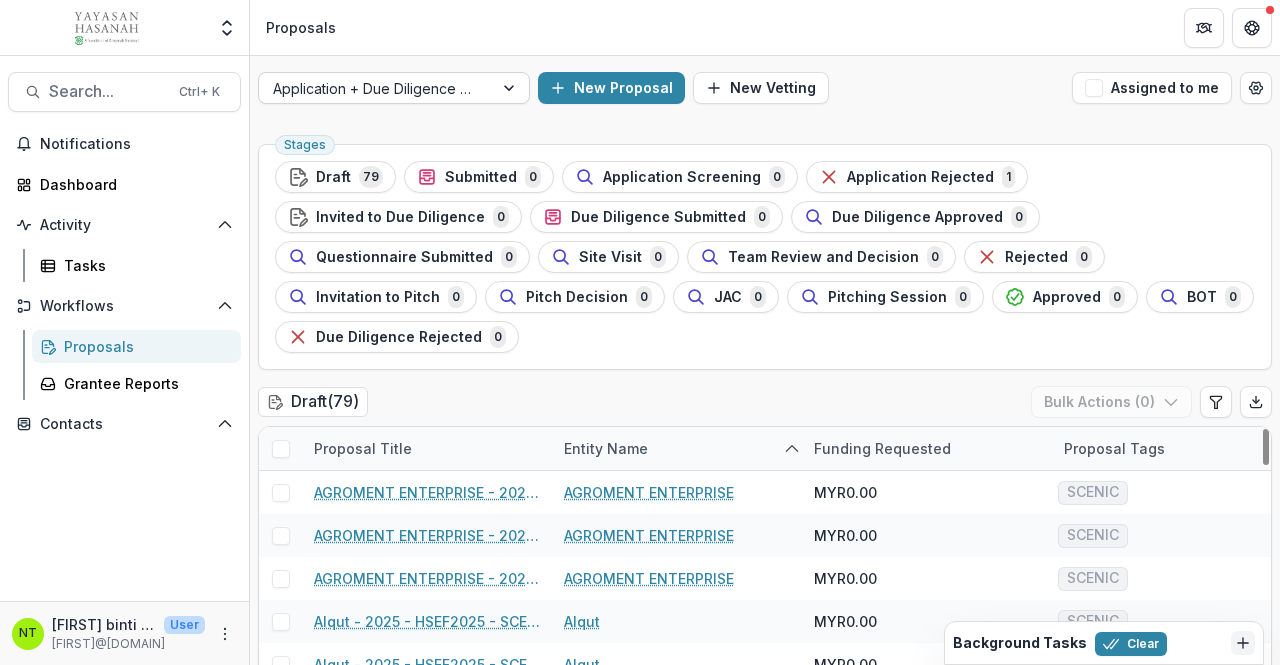 scroll, scrollTop: 100, scrollLeft: 0, axis: vertical 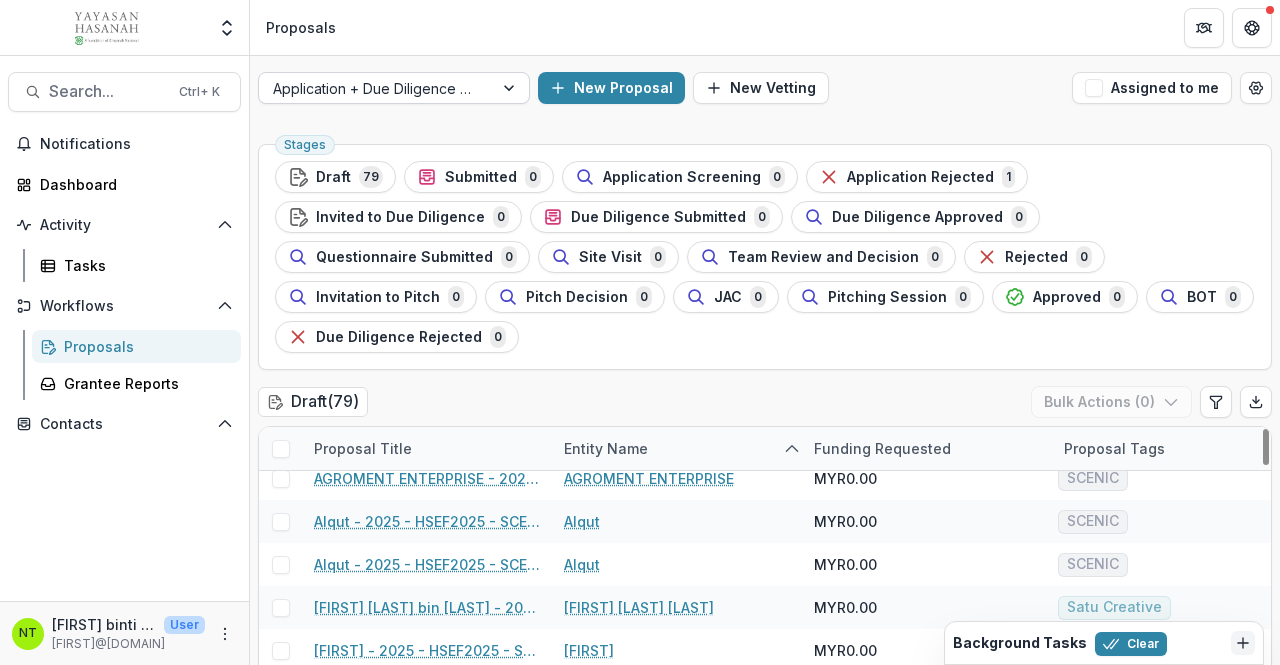 click at bounding box center [376, 88] 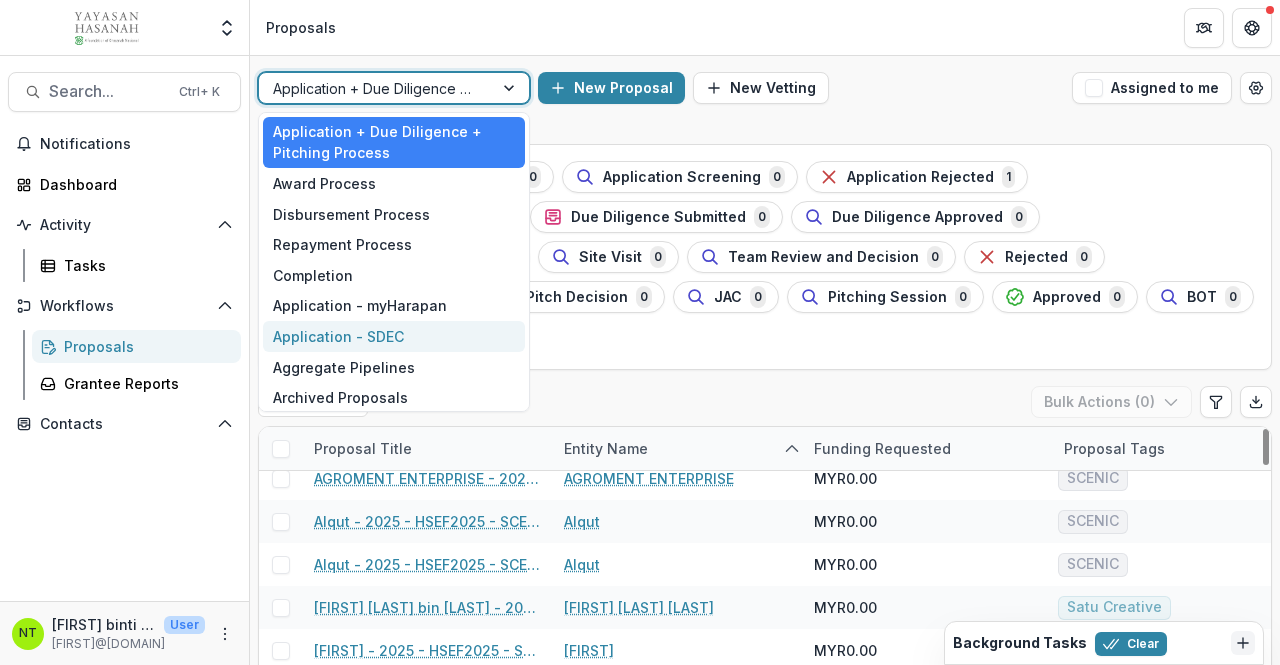 drag, startPoint x: 373, startPoint y: 339, endPoint x: 827, endPoint y: 147, distance: 492.93002 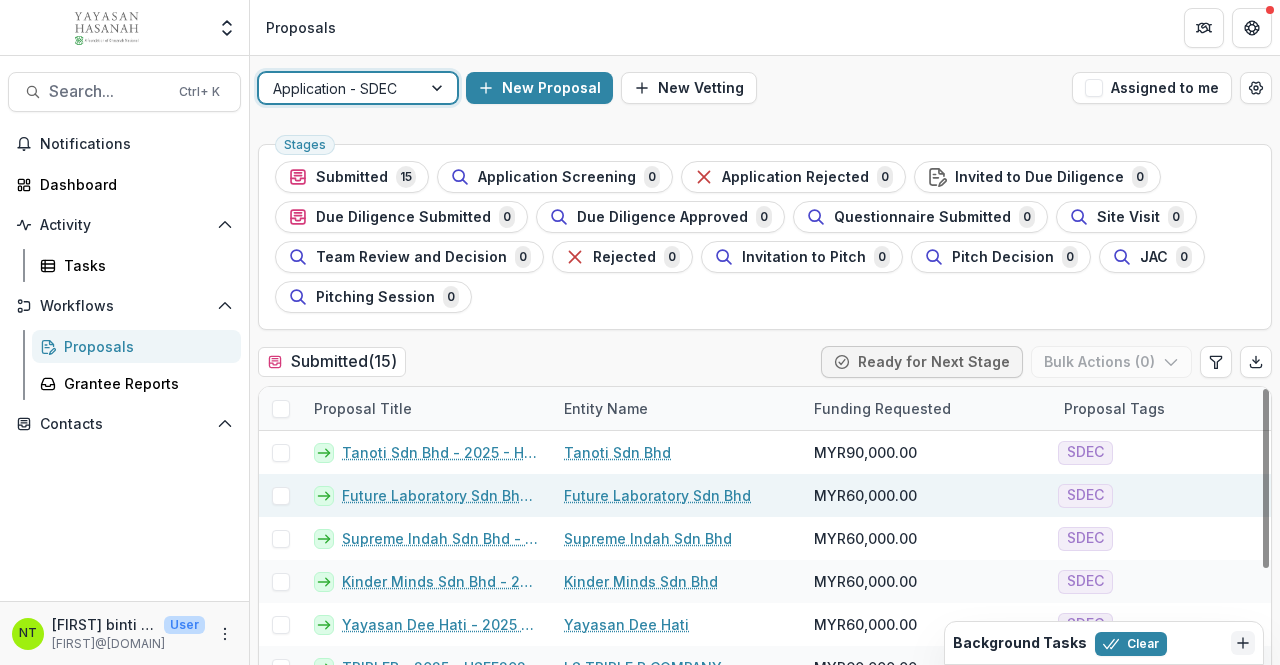 click on "Future Laboratory Sdn Bhd - 2025 - HSEF2025 - SDEC" at bounding box center [441, 495] 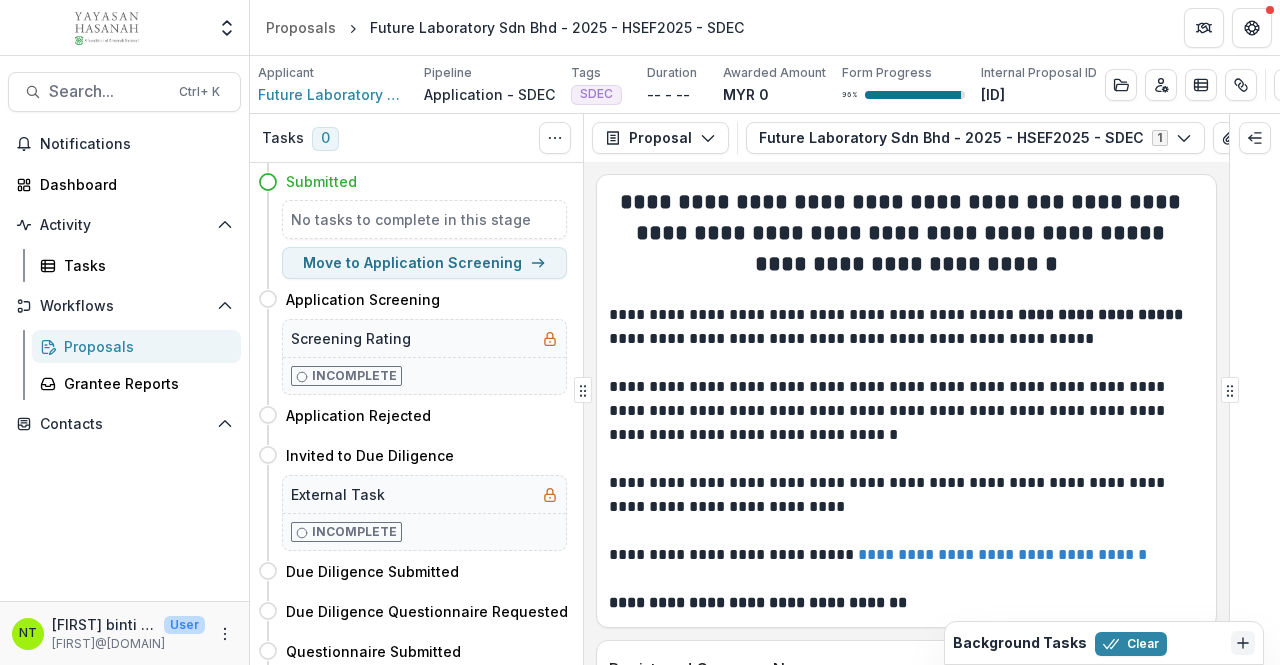 click on "No tasks to complete in this stage" at bounding box center (424, 219) 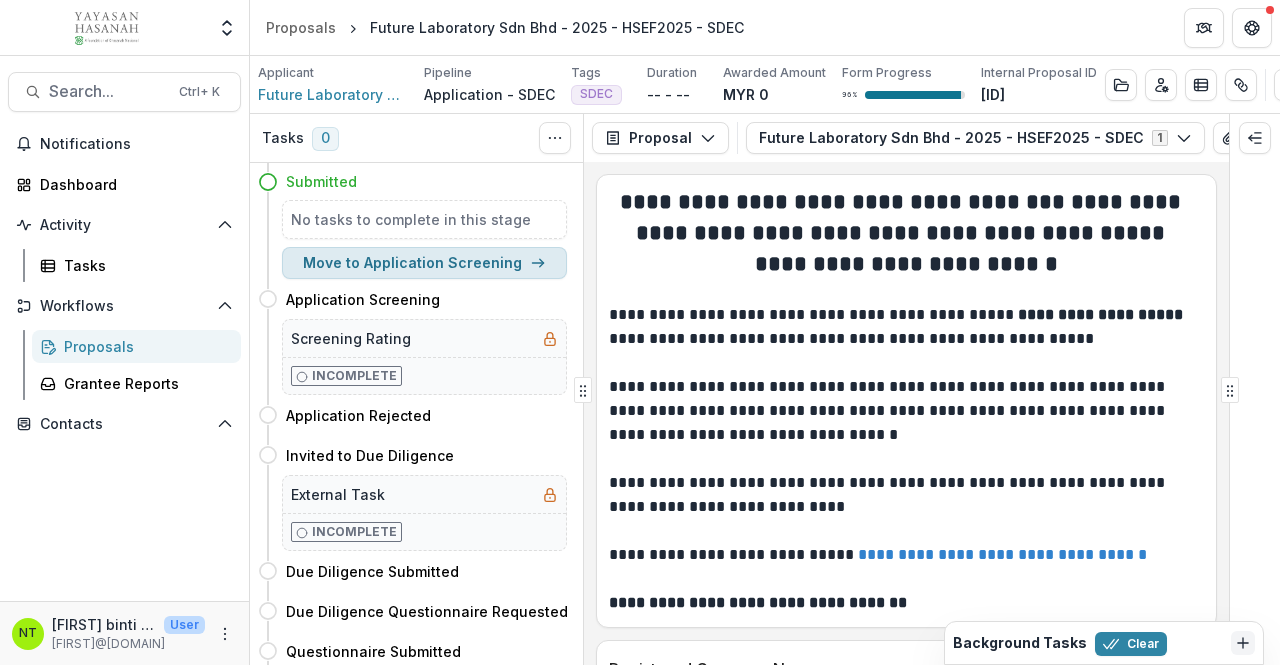 click on "Move to Application Screening" at bounding box center [424, 263] 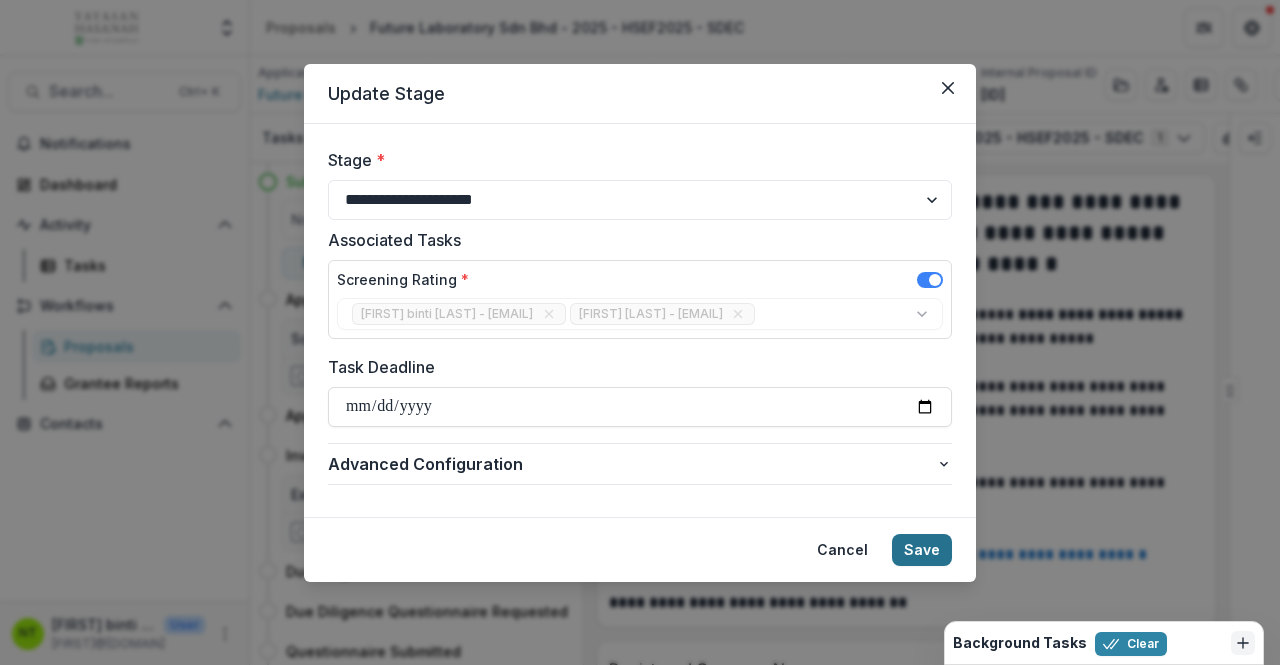 click on "Save" at bounding box center [922, 550] 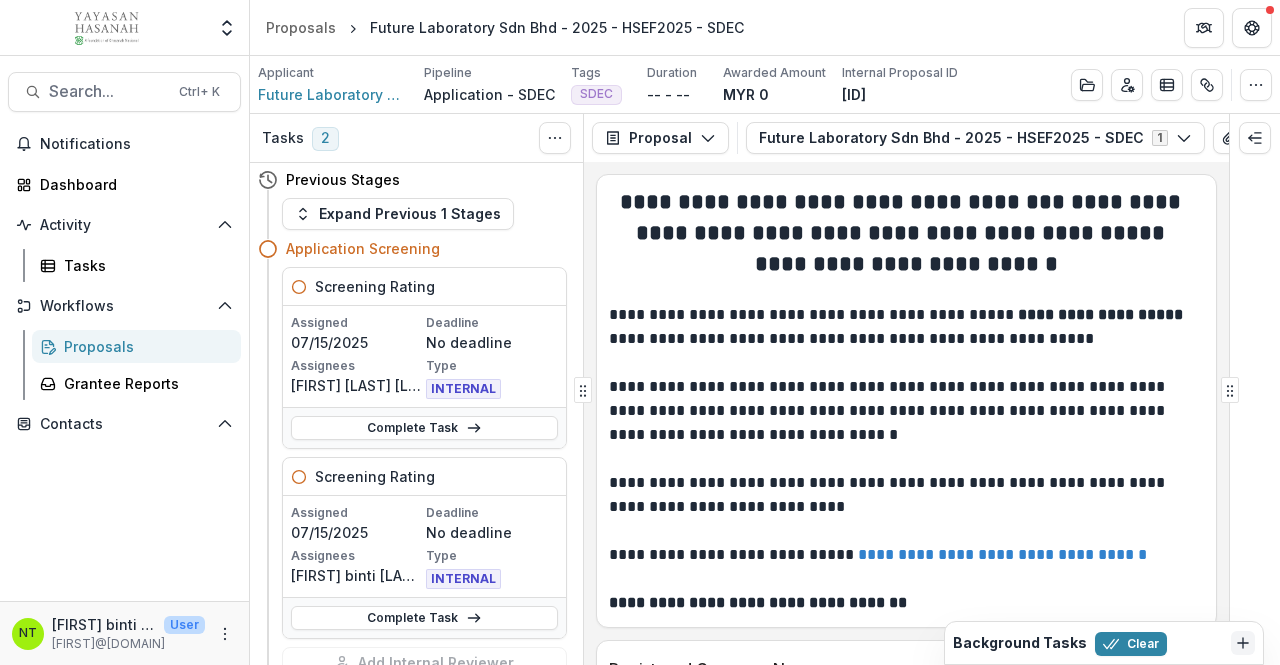 scroll, scrollTop: 0, scrollLeft: 0, axis: both 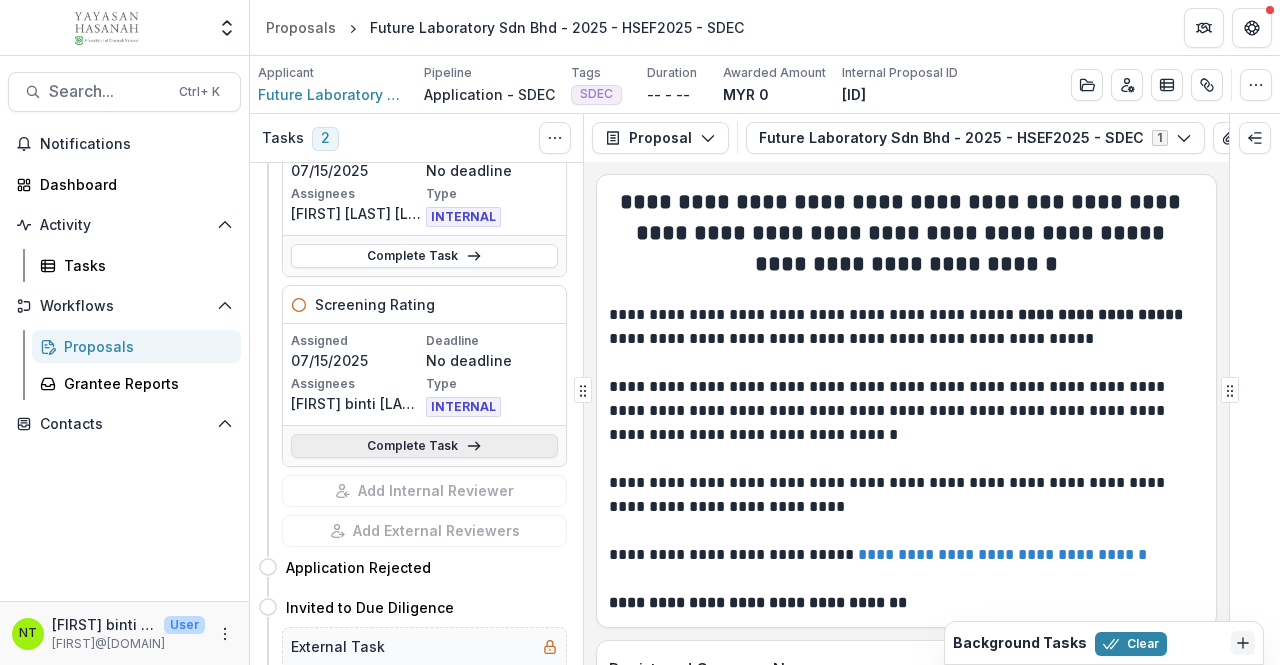 click on "Complete Task" at bounding box center (424, 446) 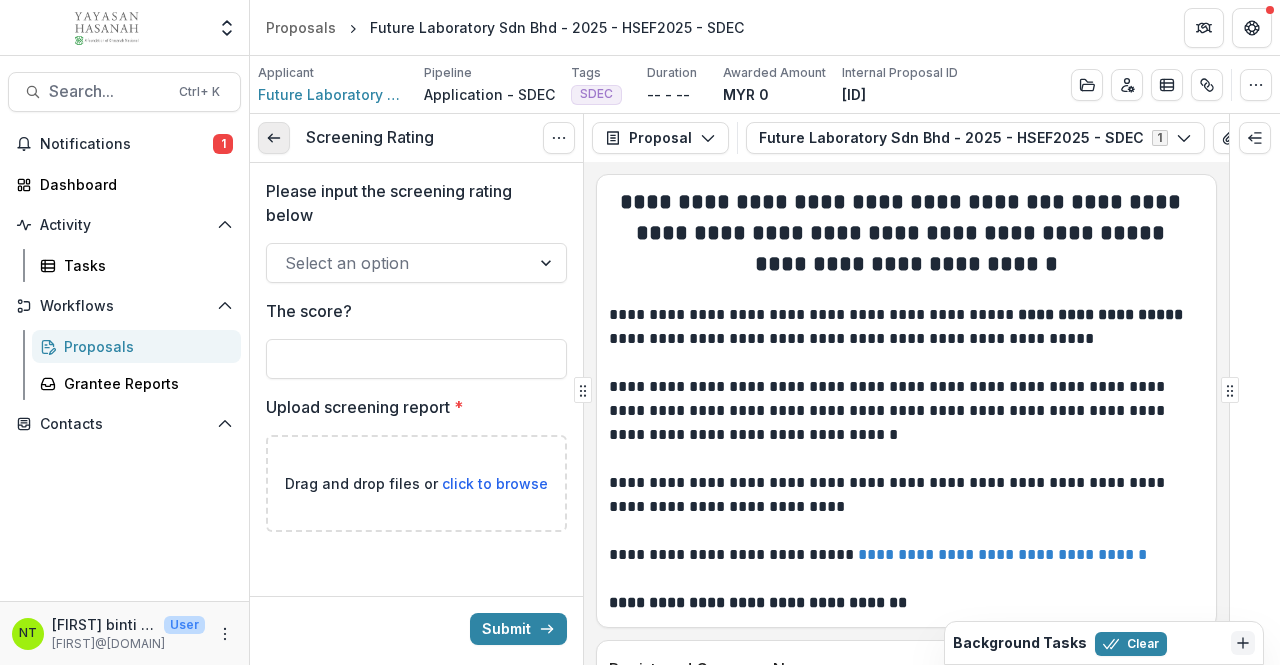 click 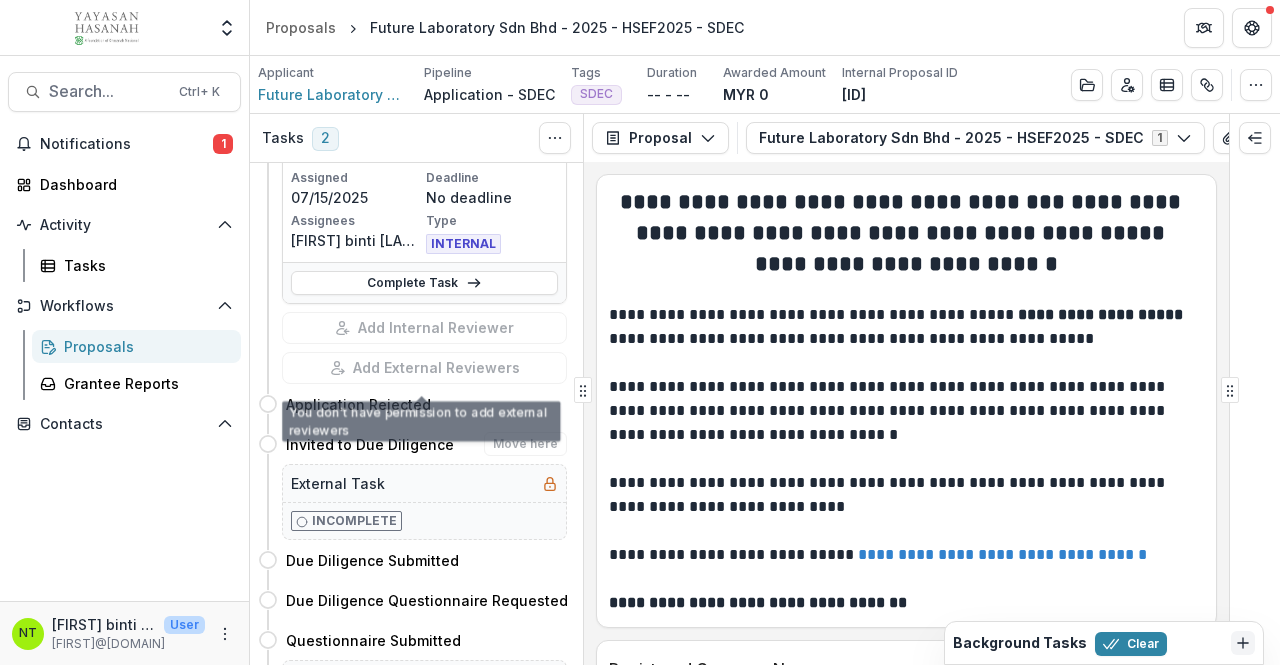 scroll, scrollTop: 400, scrollLeft: 0, axis: vertical 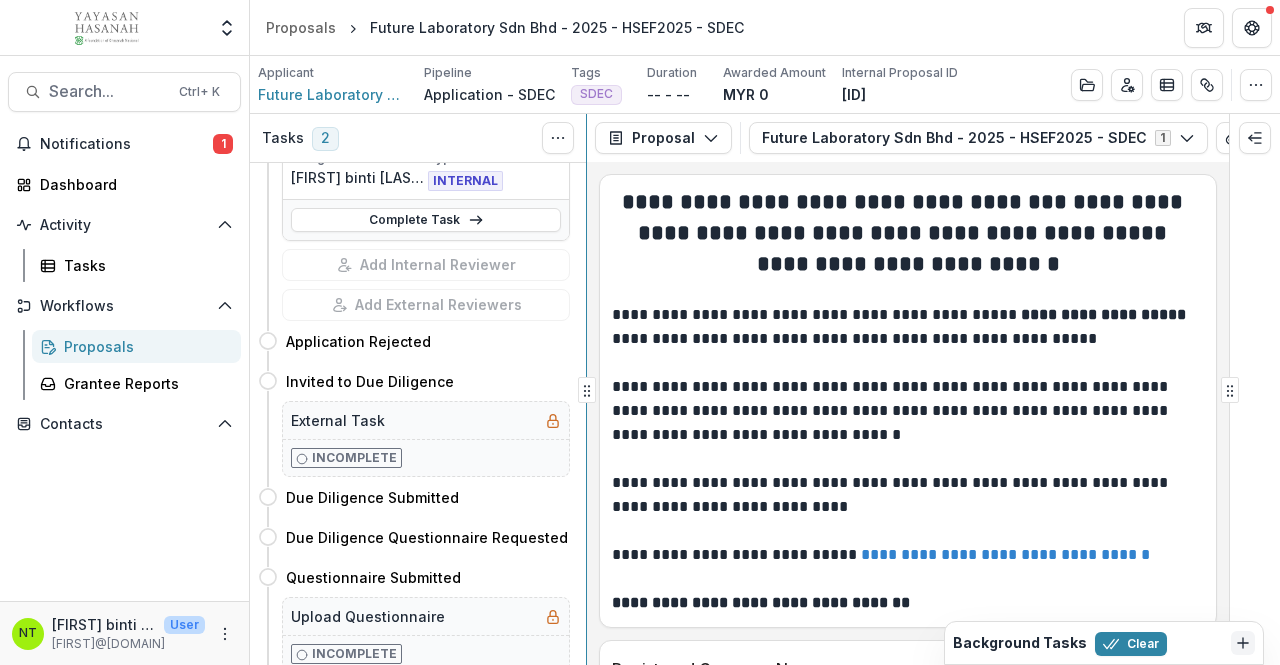 click on "Tasks 2 Show Cancelled Tasks Previous Stages Expand Previous 1 Stages Application Screening Screening Rating Assigned 07/15/2025 Deadline No deadline Assignees [FIRST] [LAST] Type INTERNAL Complete Task Screening Rating Assigned 07/15/2025 Deadline No deadline Assignees [FIRST] binti [LAST] Type INTERNAL Complete Task Add Internal Reviewer Add External Reviewers Application Rejected Move here Invited to Due Diligence Move here External Task Incomplete Due Diligence Submitted Move here Due Diligence Questionnaire Requested Move here Questionnaire Submitted Move here Upload Questionnaire Incomplete Site Visit Move here Yayasan Hasanah Project and Partner Visit Report Template Incomplete Team Review and Decision Move here Upload Reports Incomplete Rejected Move here Invitation to Pitch Move here Pitch Decision Move here TAP Evaluation Form Incomplete JAC Move here Upload Signed Memo Incomplete Pitching Session Move here Proposal Proposal Payments Reports Grant Agreements Board Summaries 1 [FIRST] [LAST]" at bounding box center (765, 389) 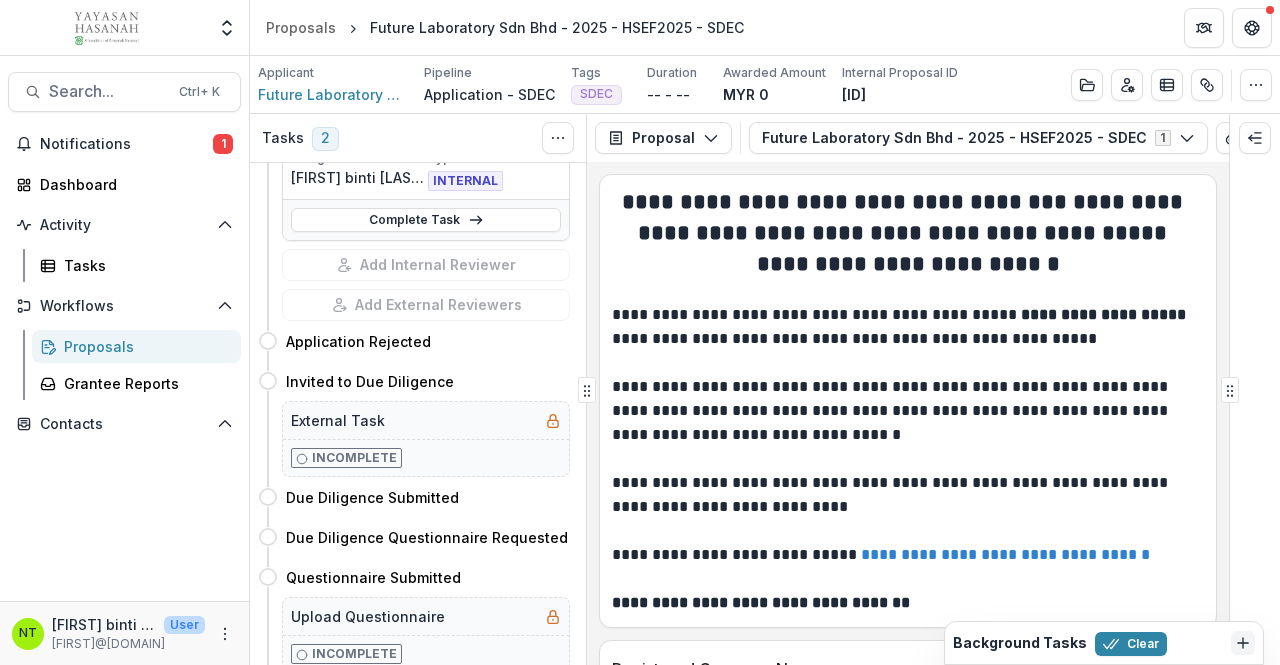 drag, startPoint x: 580, startPoint y: 359, endPoint x: 581, endPoint y: 373, distance: 14.035668 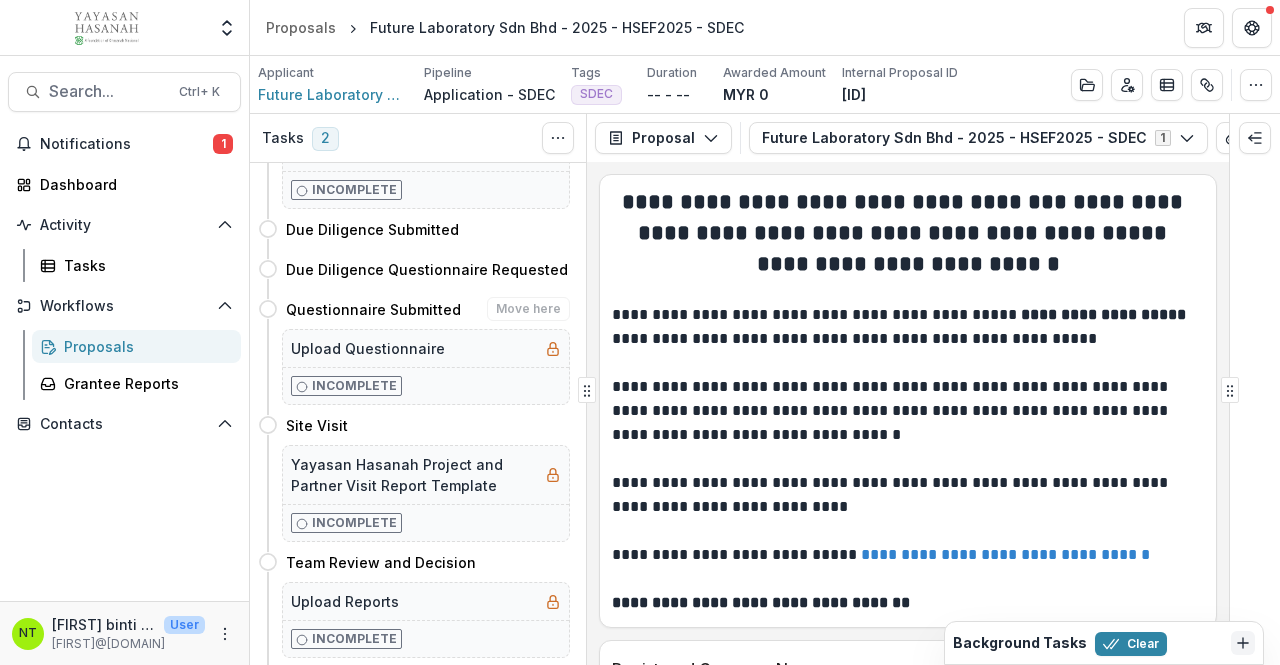 scroll, scrollTop: 800, scrollLeft: 0, axis: vertical 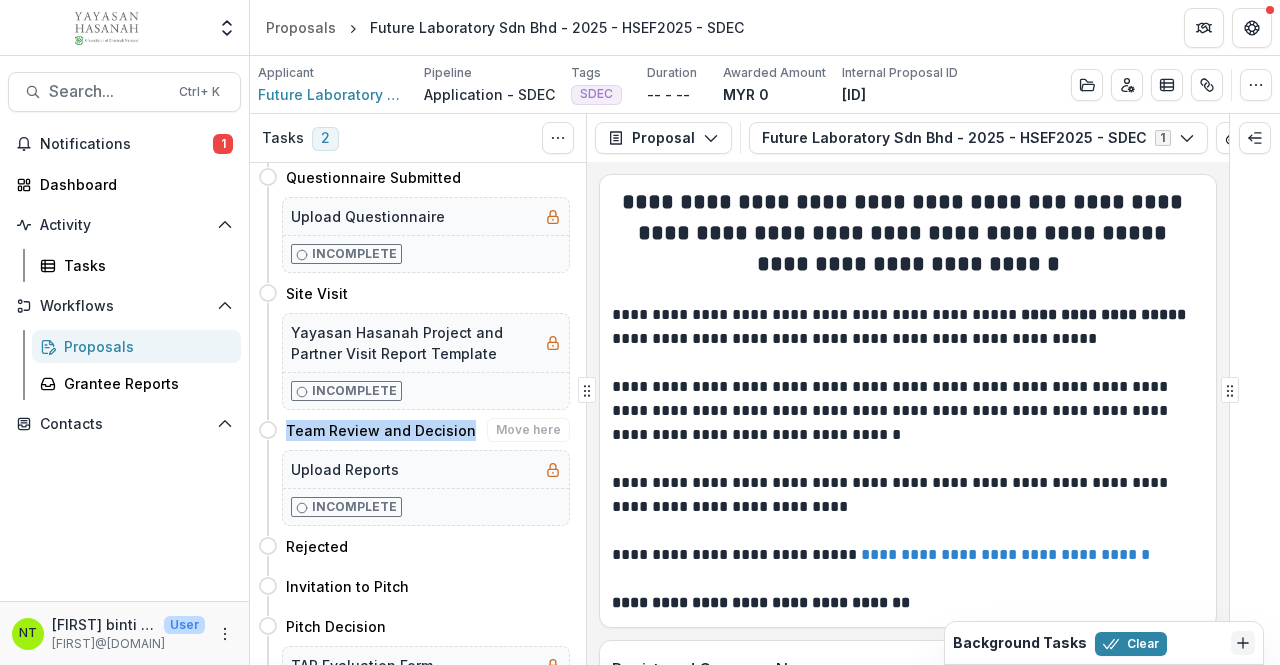 drag, startPoint x: 456, startPoint y: 420, endPoint x: 265, endPoint y: 407, distance: 191.4419 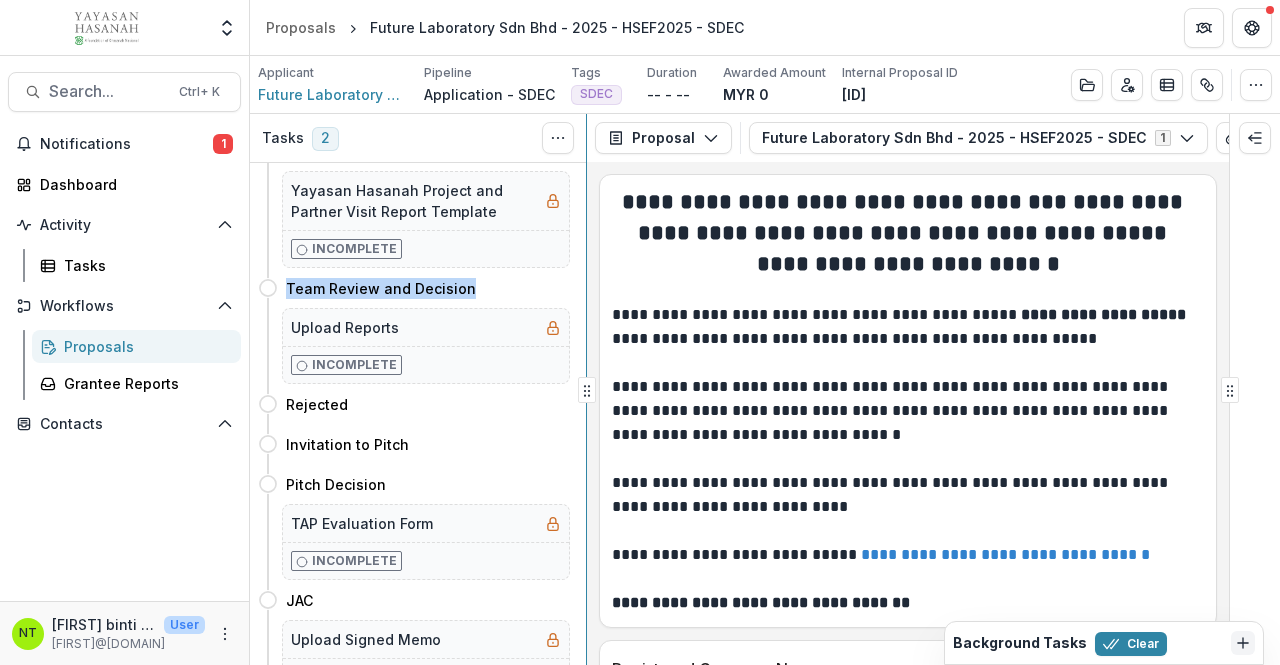 scroll, scrollTop: 1014, scrollLeft: 0, axis: vertical 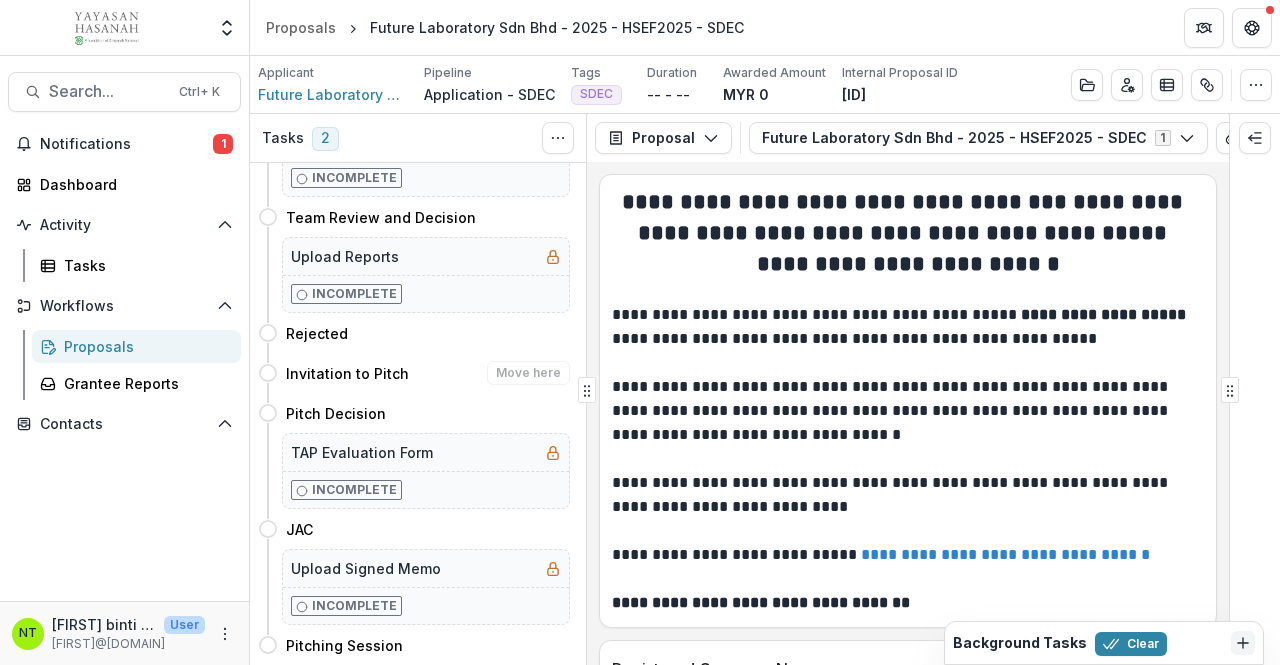 click on "Invitation to Pitch" at bounding box center [347, 373] 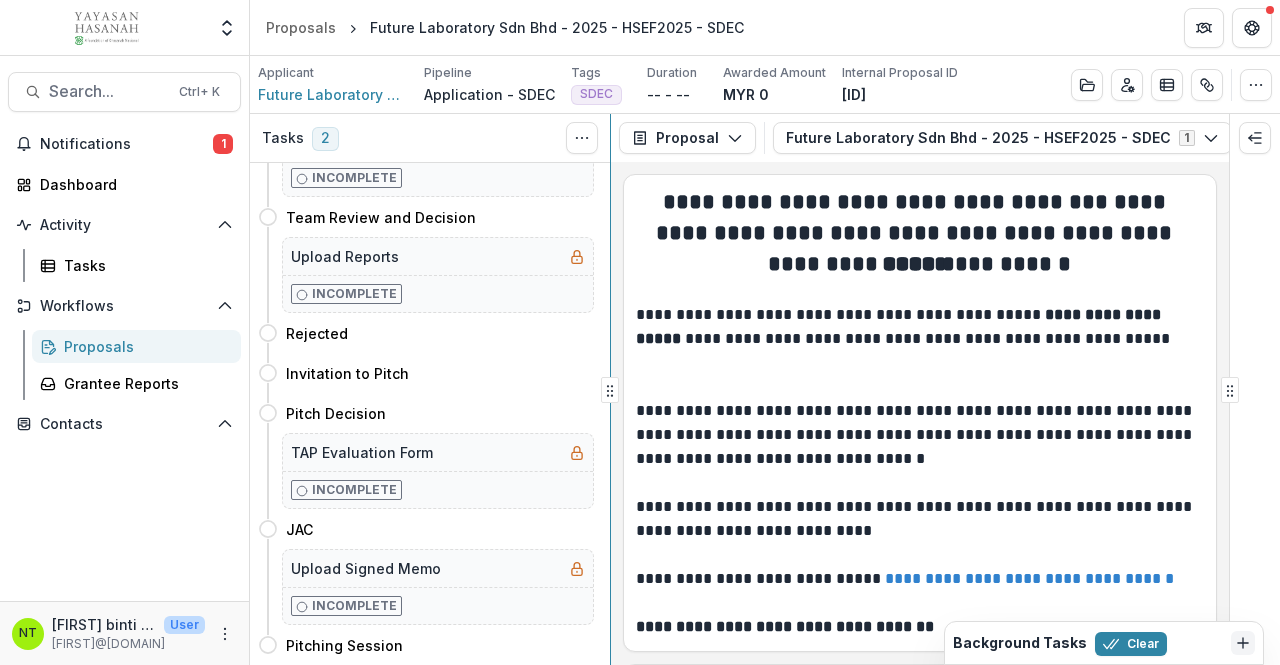 click at bounding box center [610, 389] 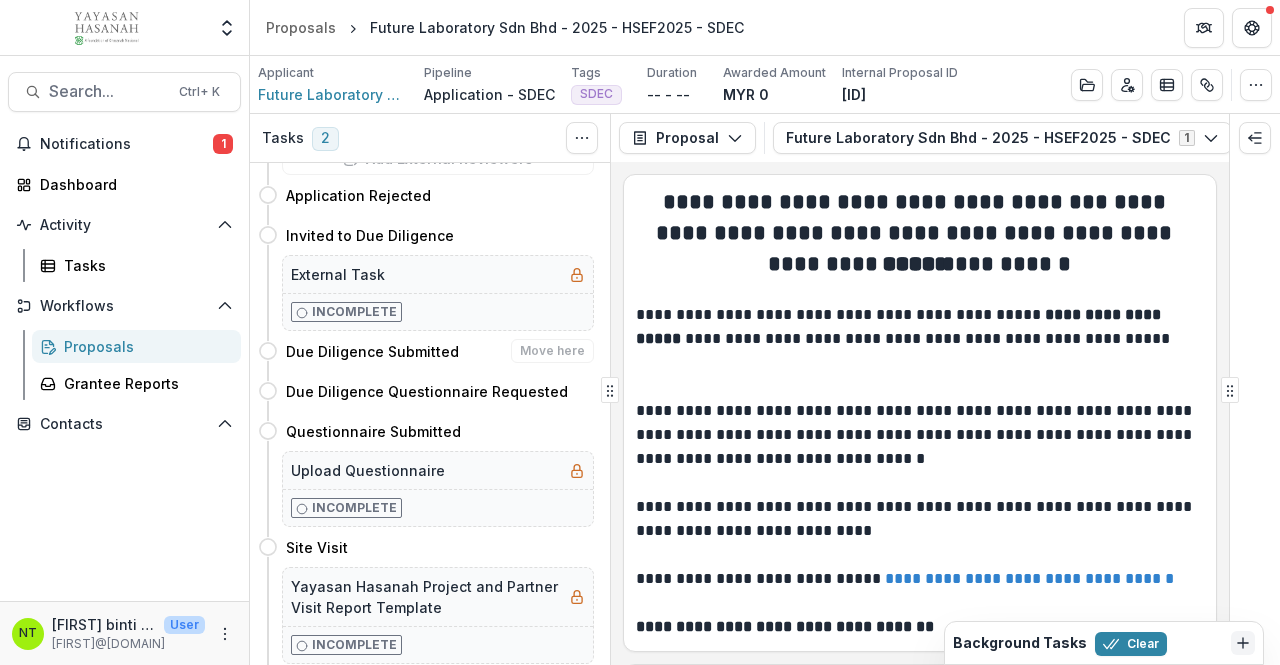 scroll, scrollTop: 544, scrollLeft: 0, axis: vertical 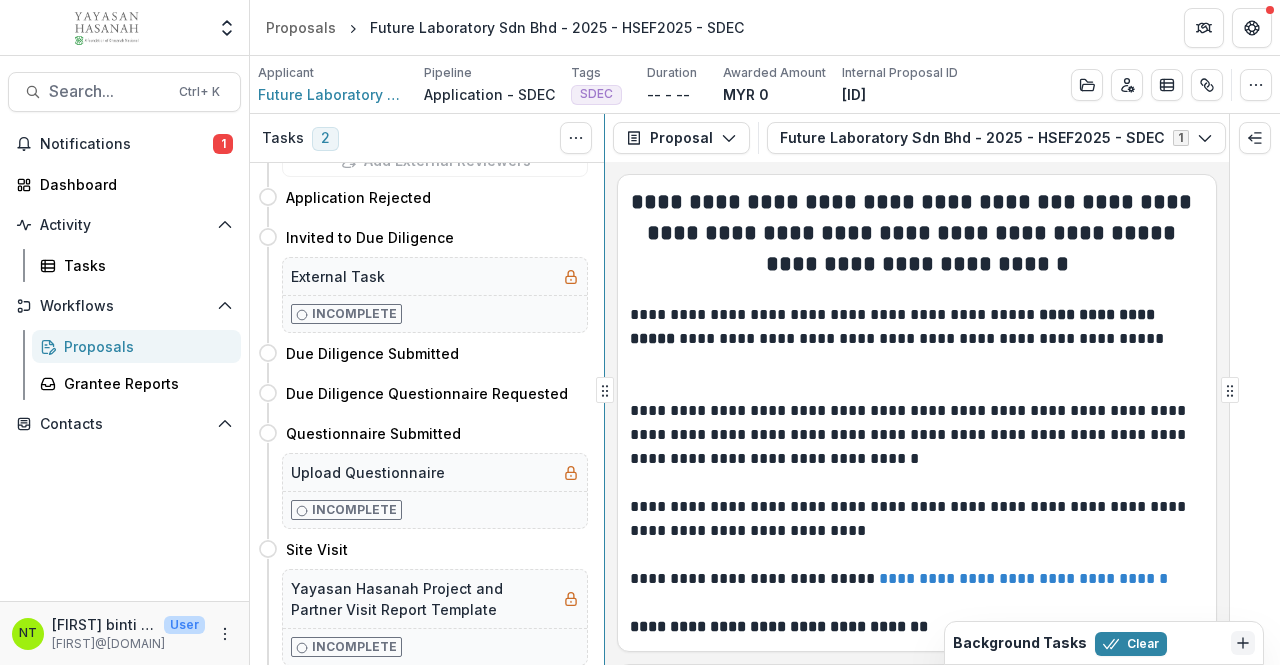 click at bounding box center (604, 389) 